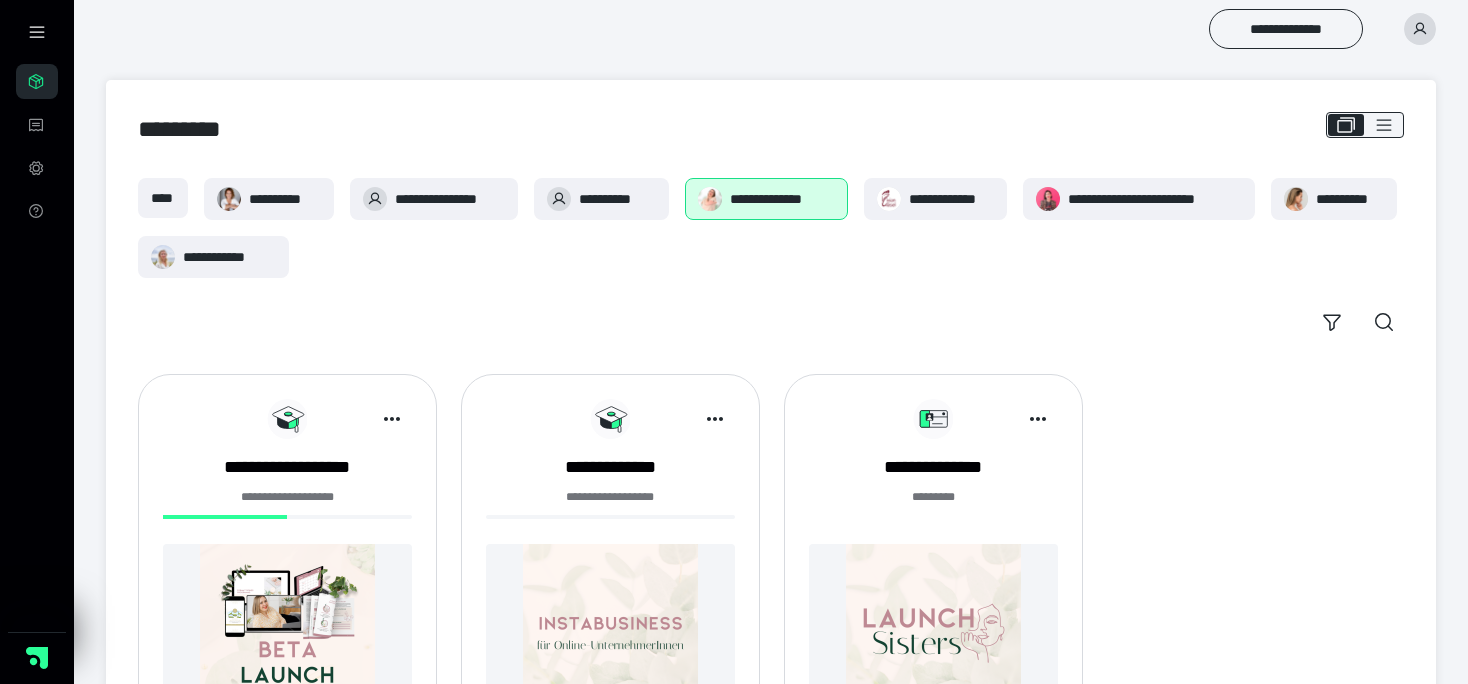 scroll, scrollTop: 154, scrollLeft: 0, axis: vertical 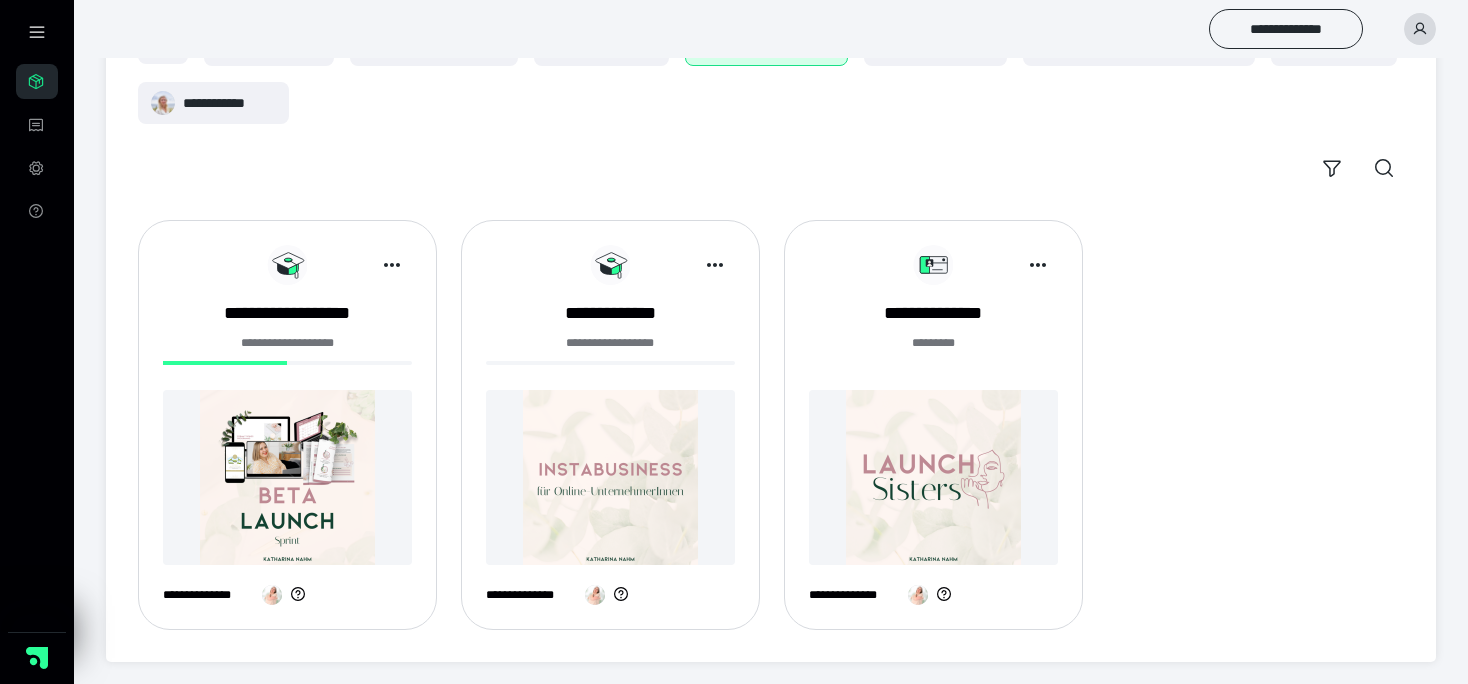 click at bounding box center (287, 477) 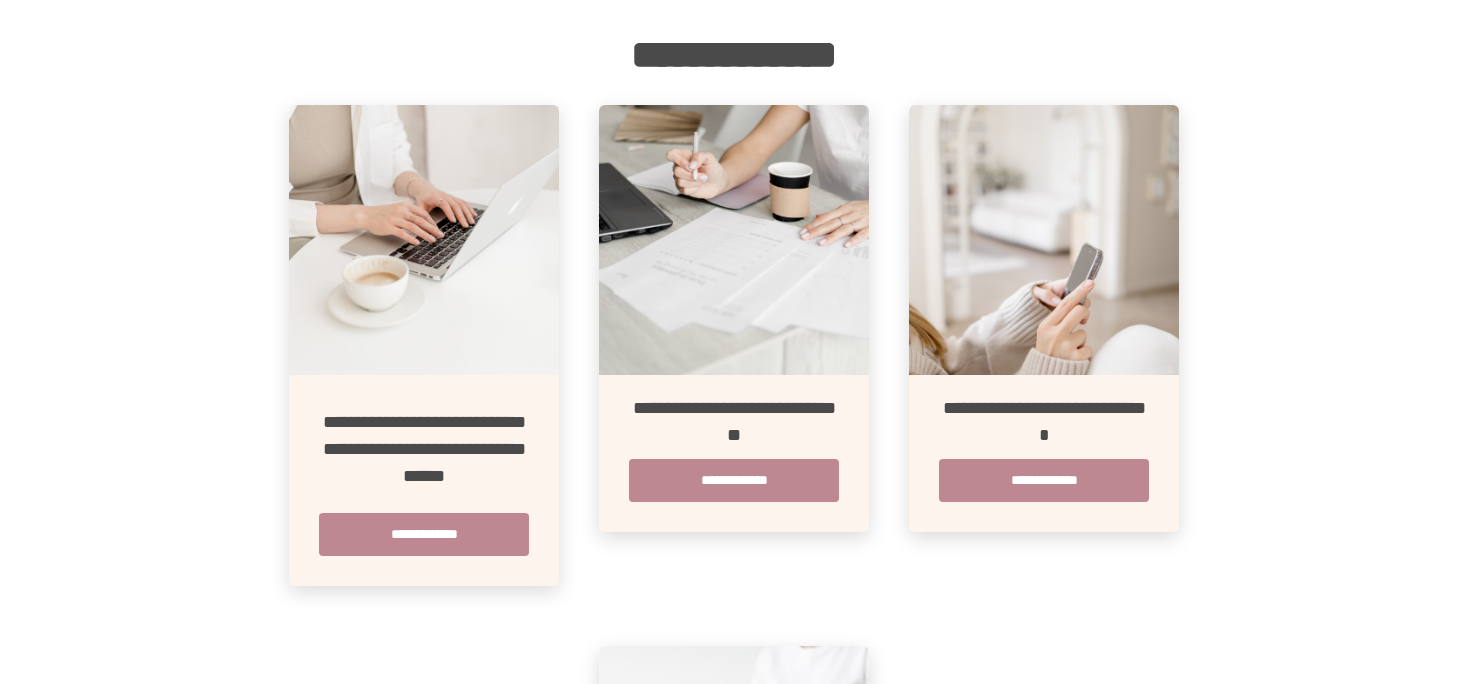 scroll, scrollTop: 351, scrollLeft: 0, axis: vertical 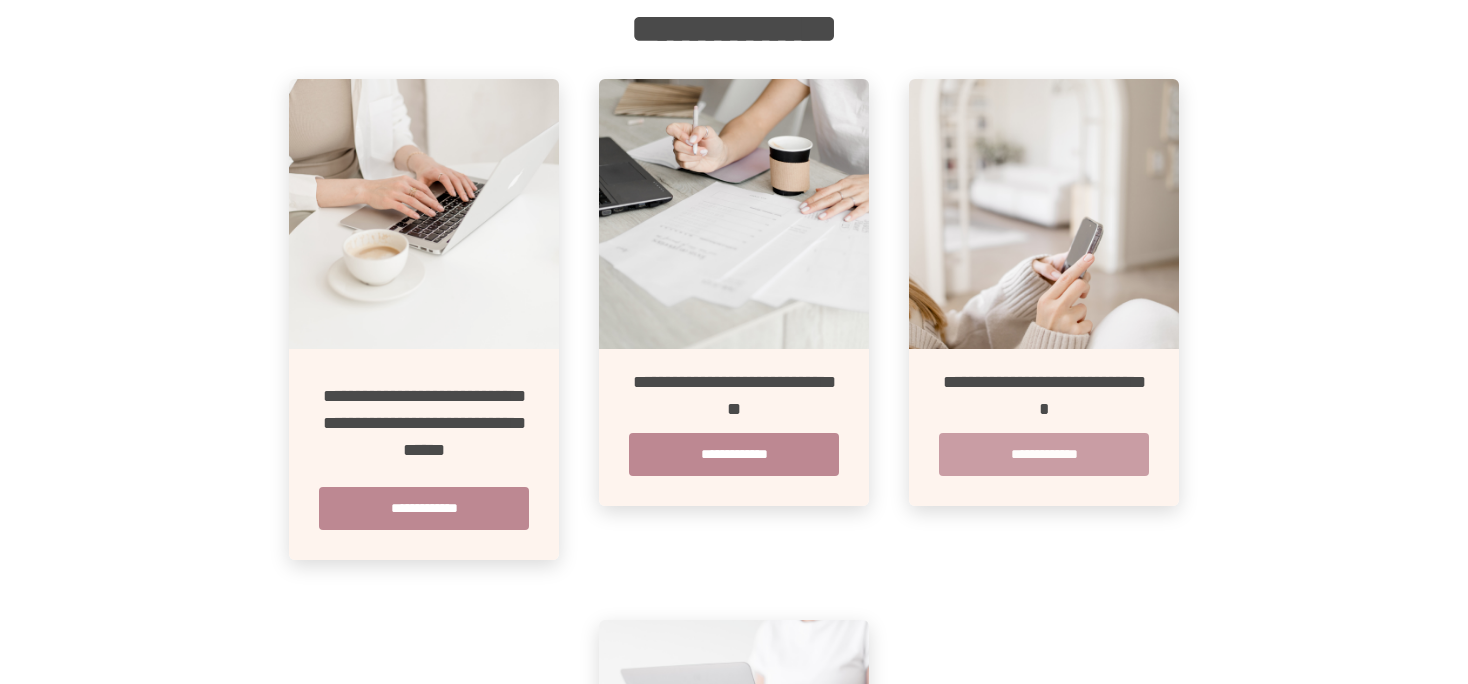 click on "**********" at bounding box center [1044, 454] 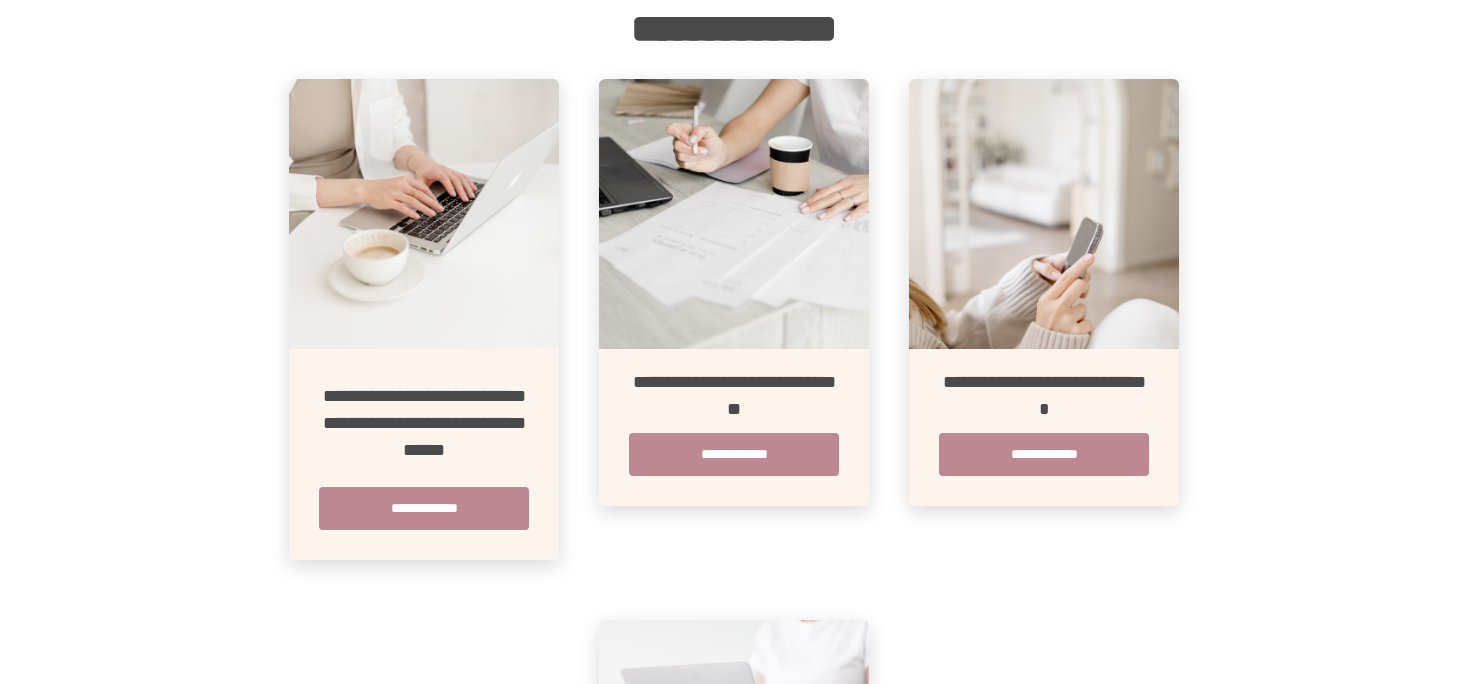scroll, scrollTop: 0, scrollLeft: 0, axis: both 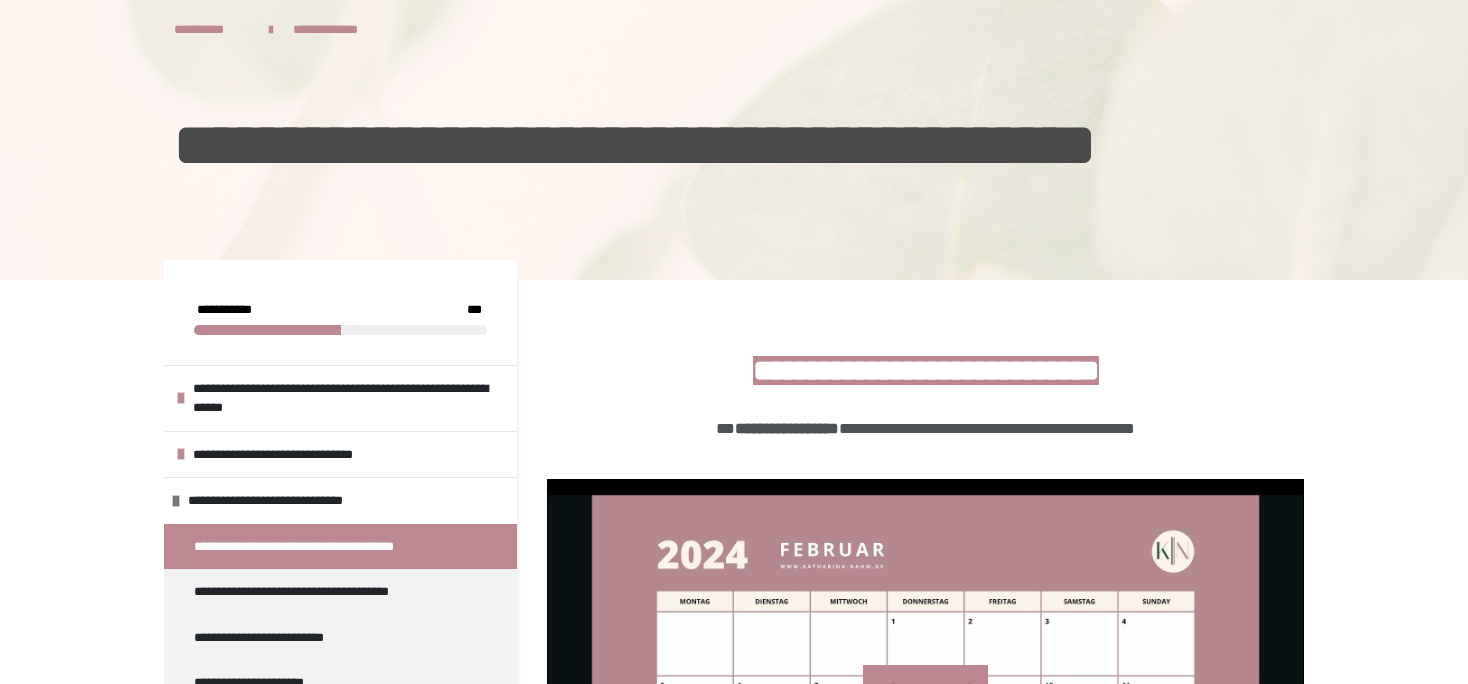 click on "**********" at bounding box center (734, 895) 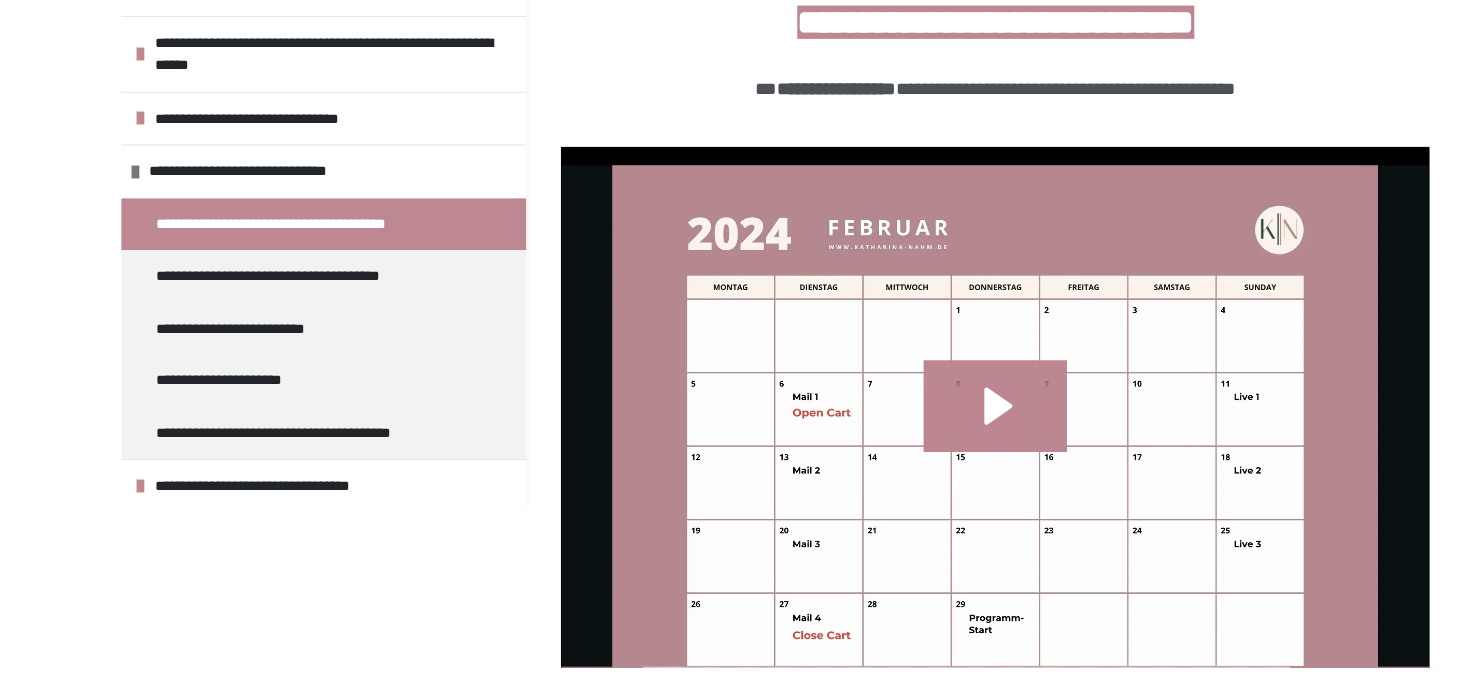 scroll, scrollTop: 306, scrollLeft: 0, axis: vertical 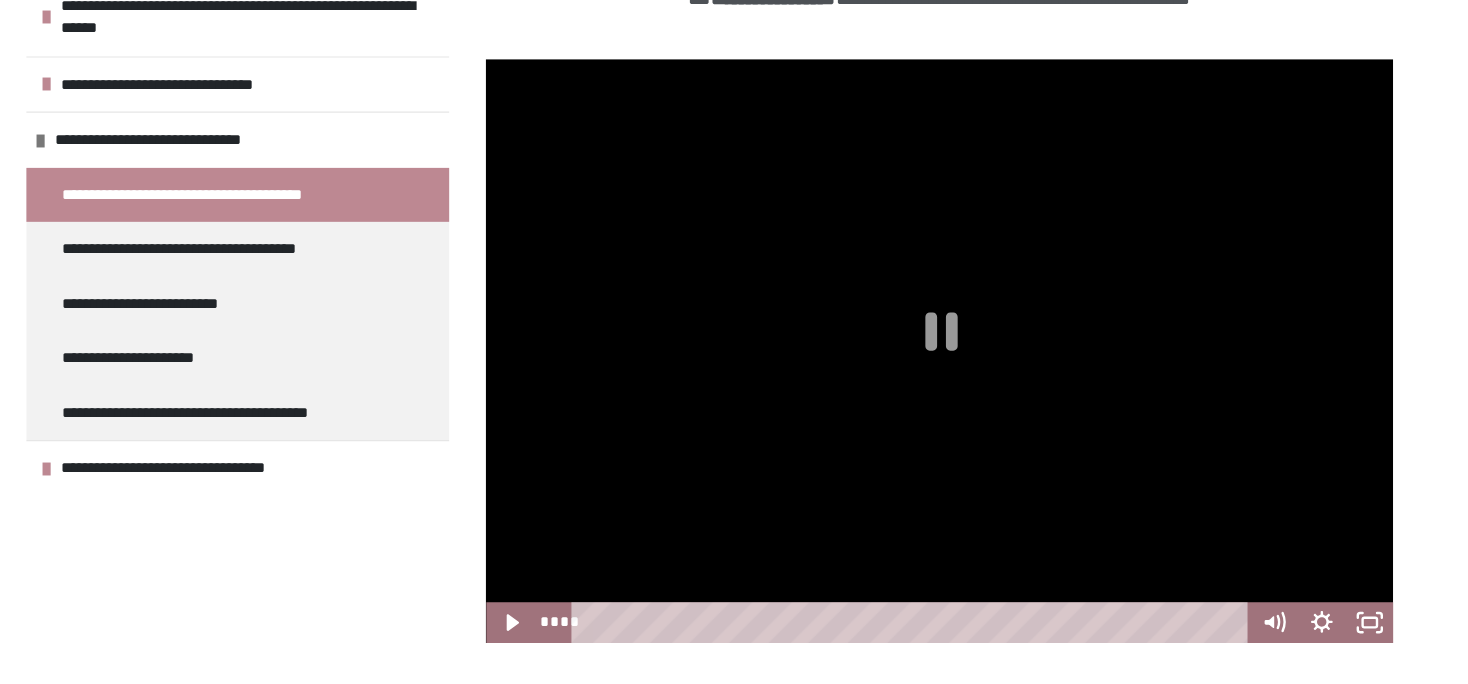 click at bounding box center (904, 643) 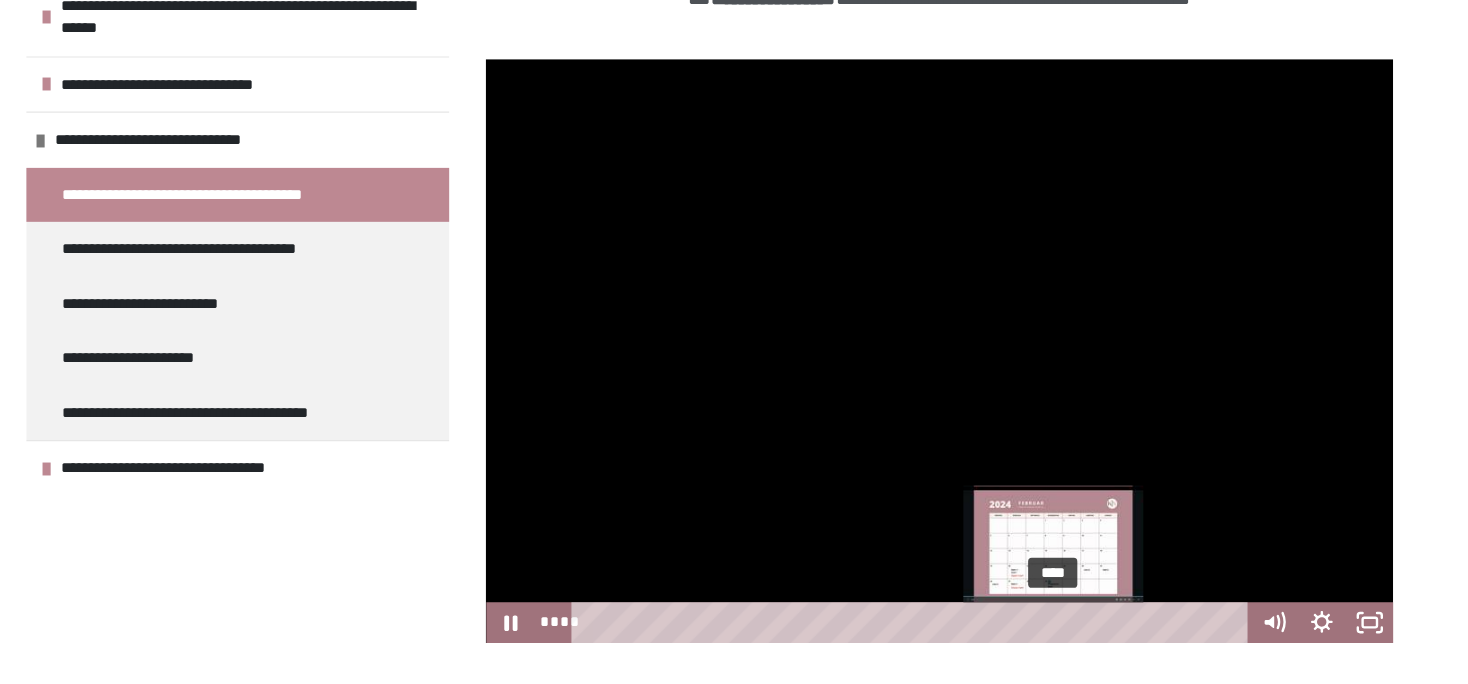 click on "****" at bounding box center (904, 643) 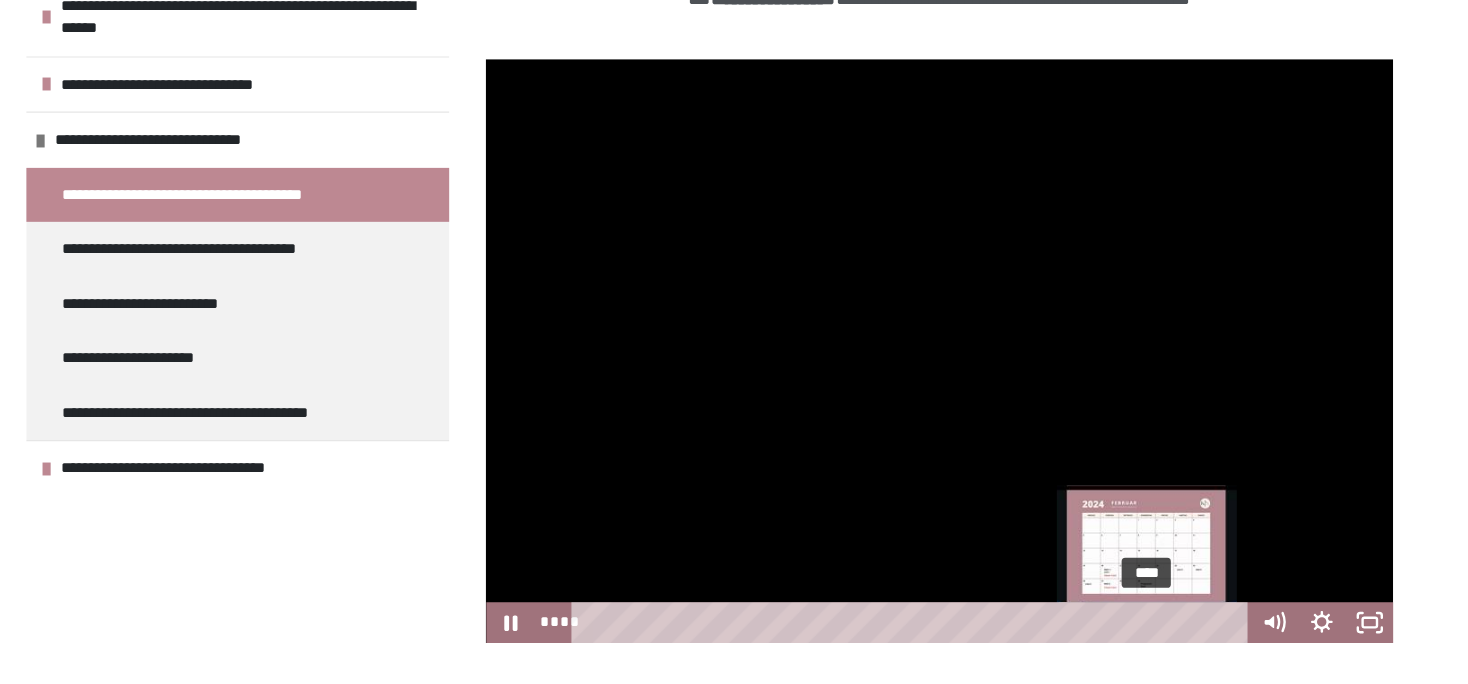 click on "****" at bounding box center [904, 643] 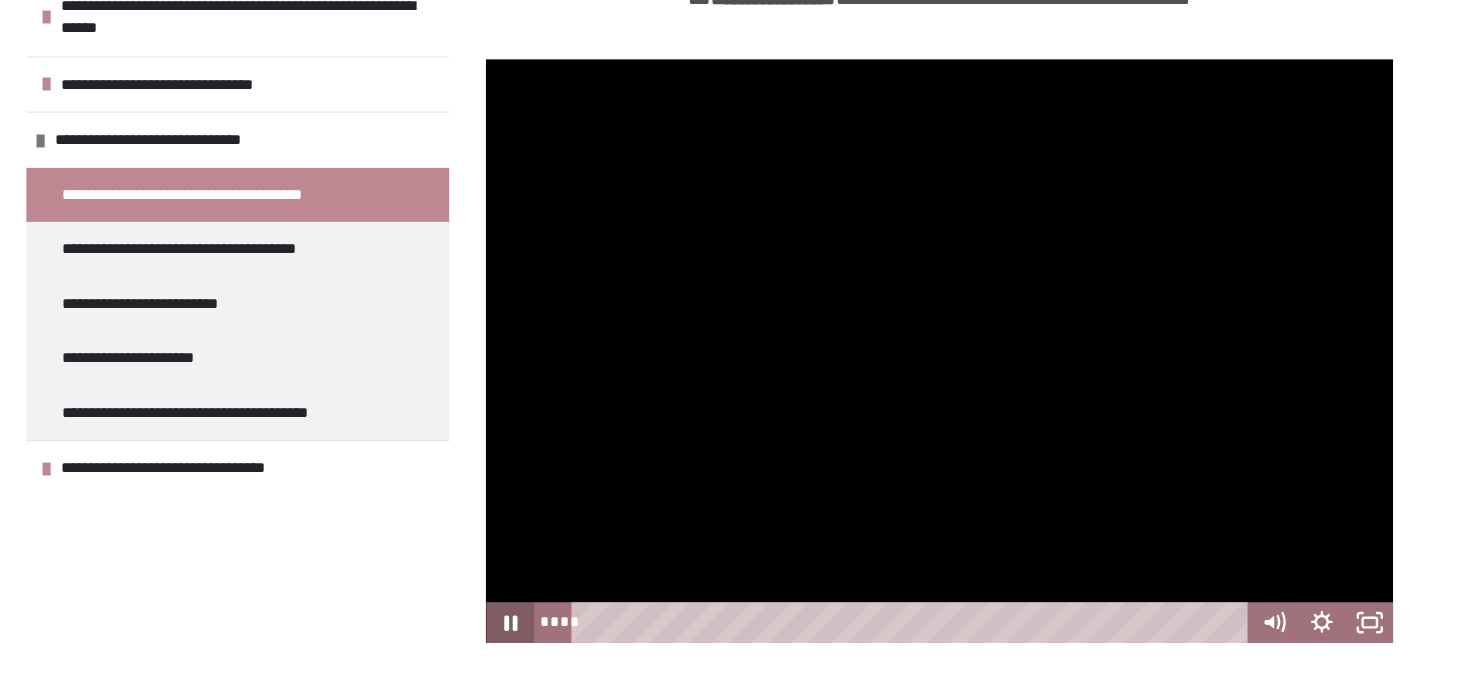 click 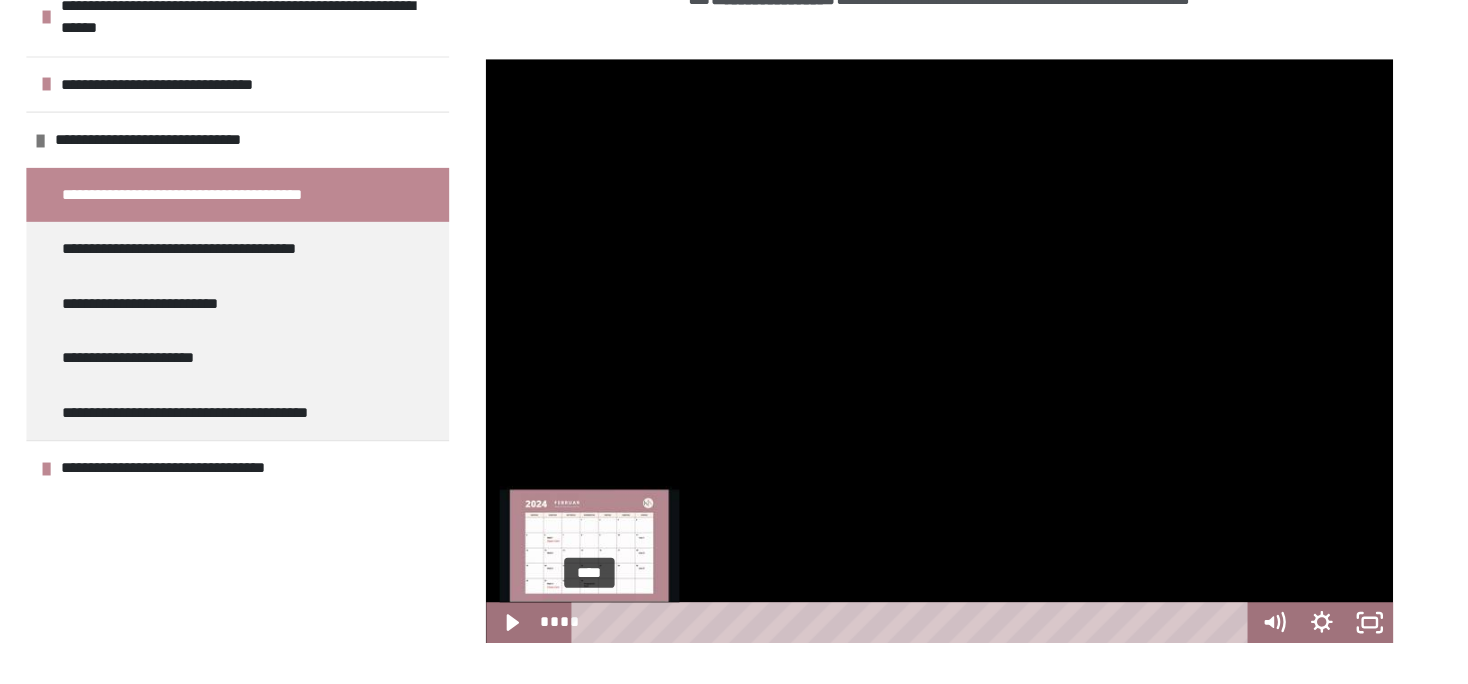 click on "****" at bounding box center (904, 643) 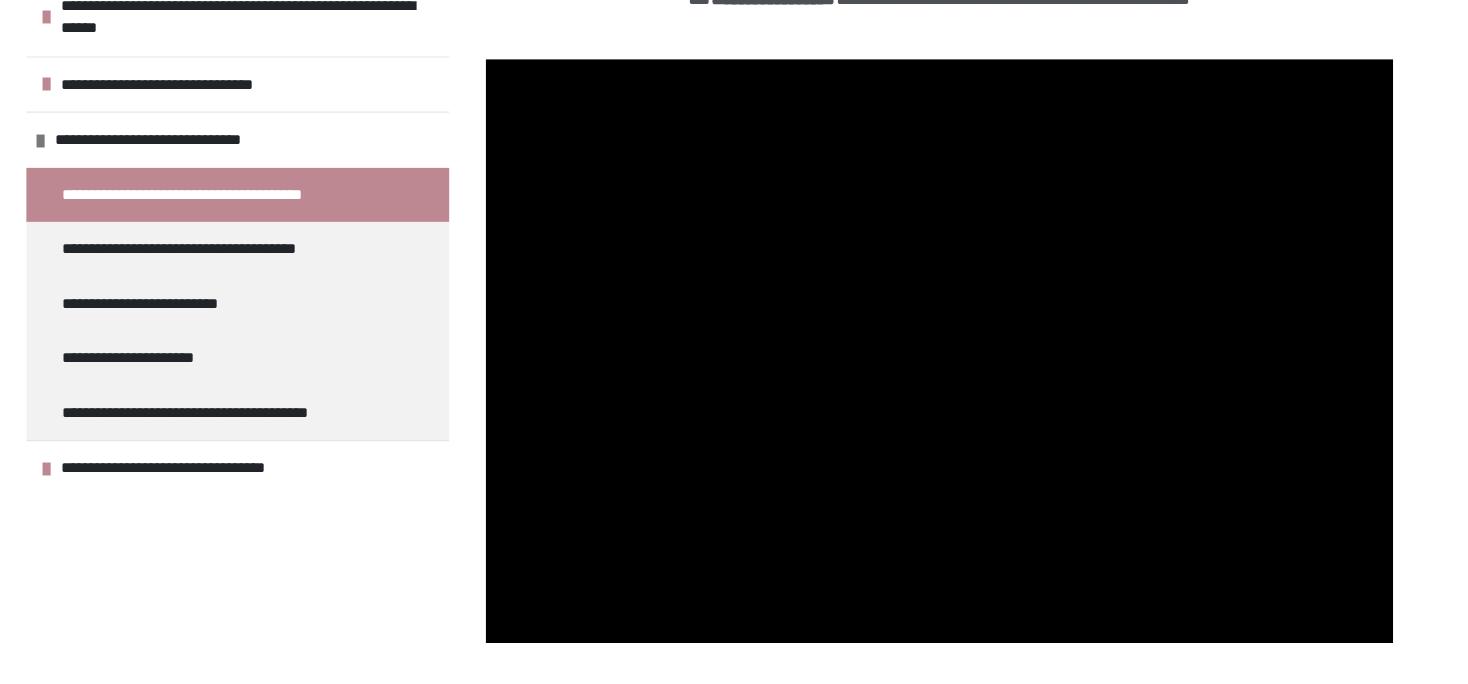 click on "**********" at bounding box center [340, 344] 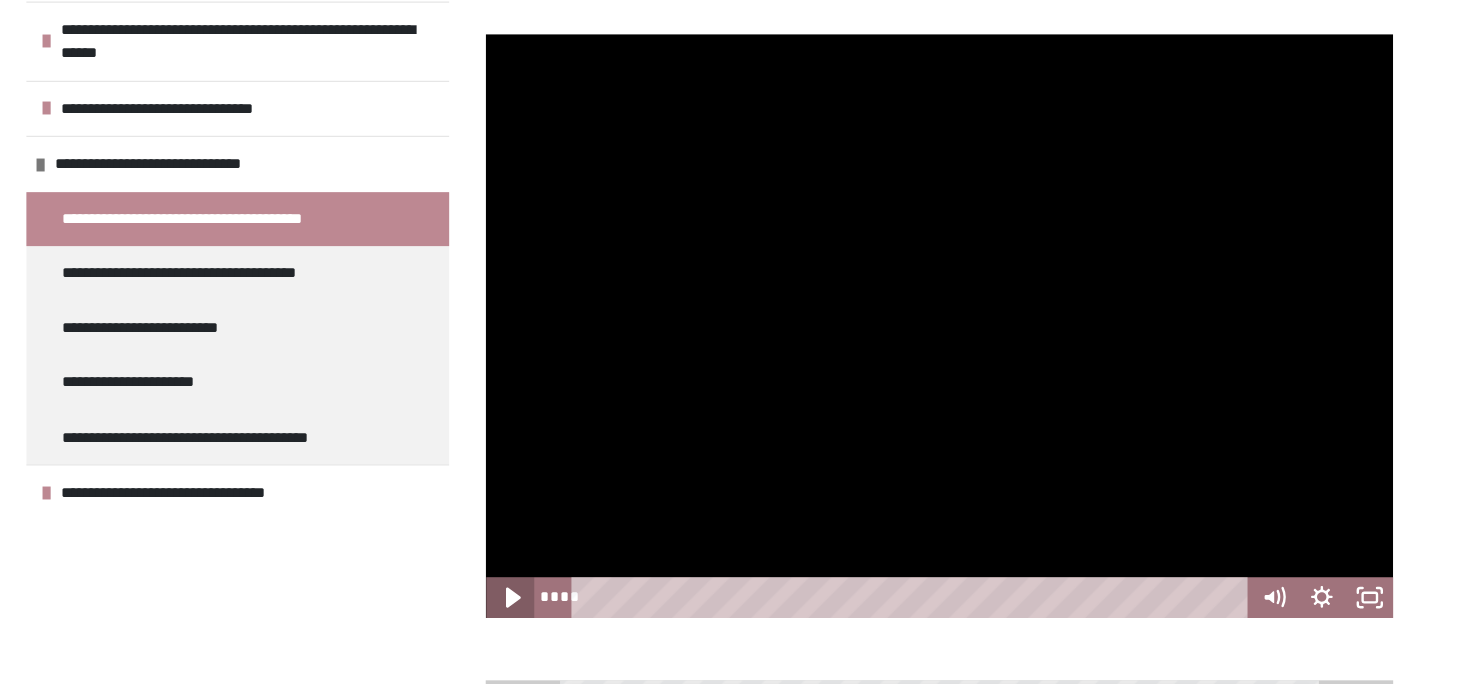 click 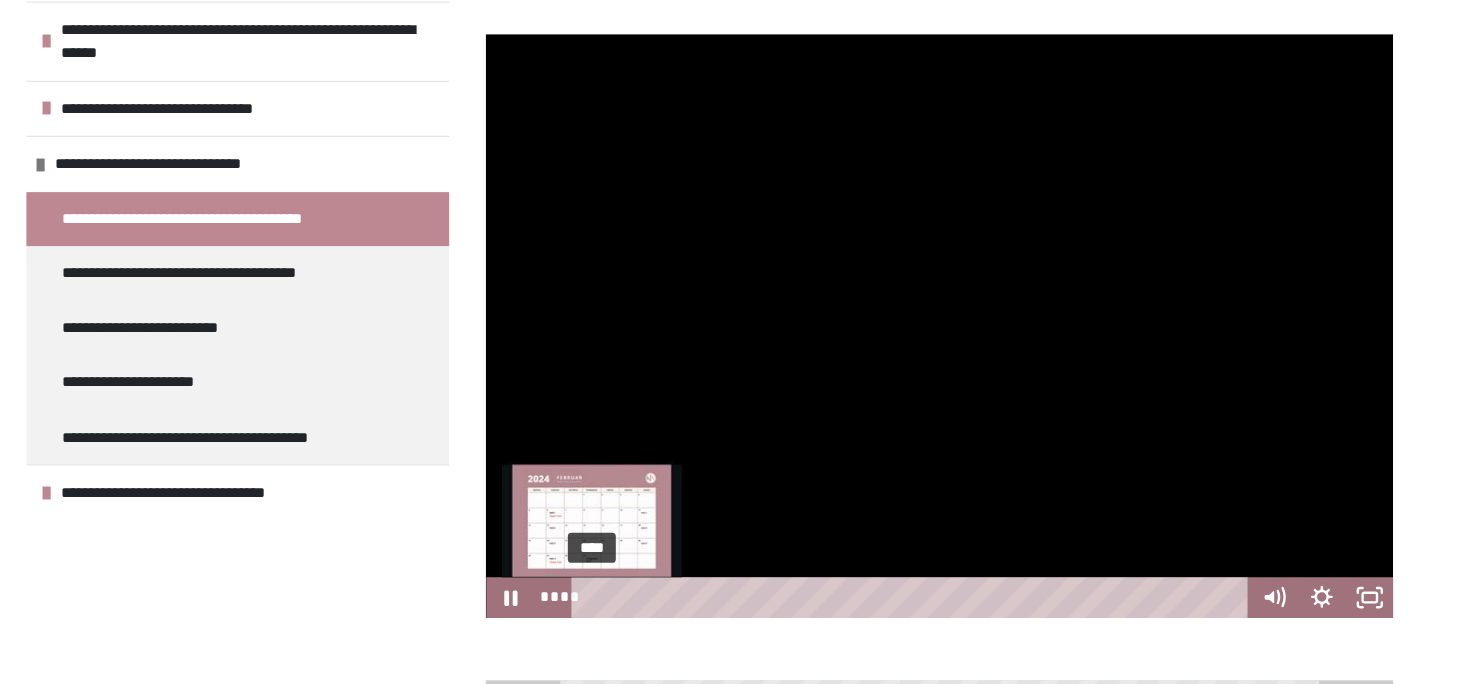 click on "****" at bounding box center (904, 602) 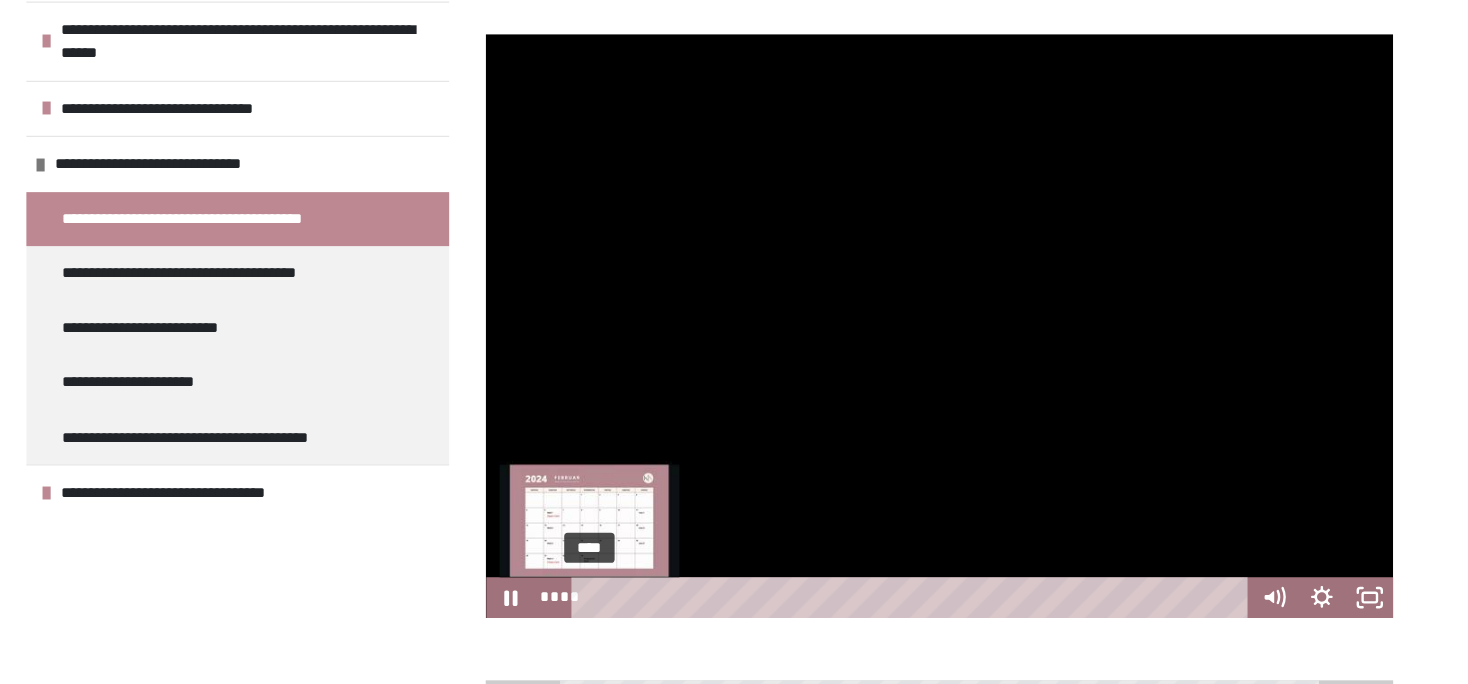 click on "****" at bounding box center (904, 602) 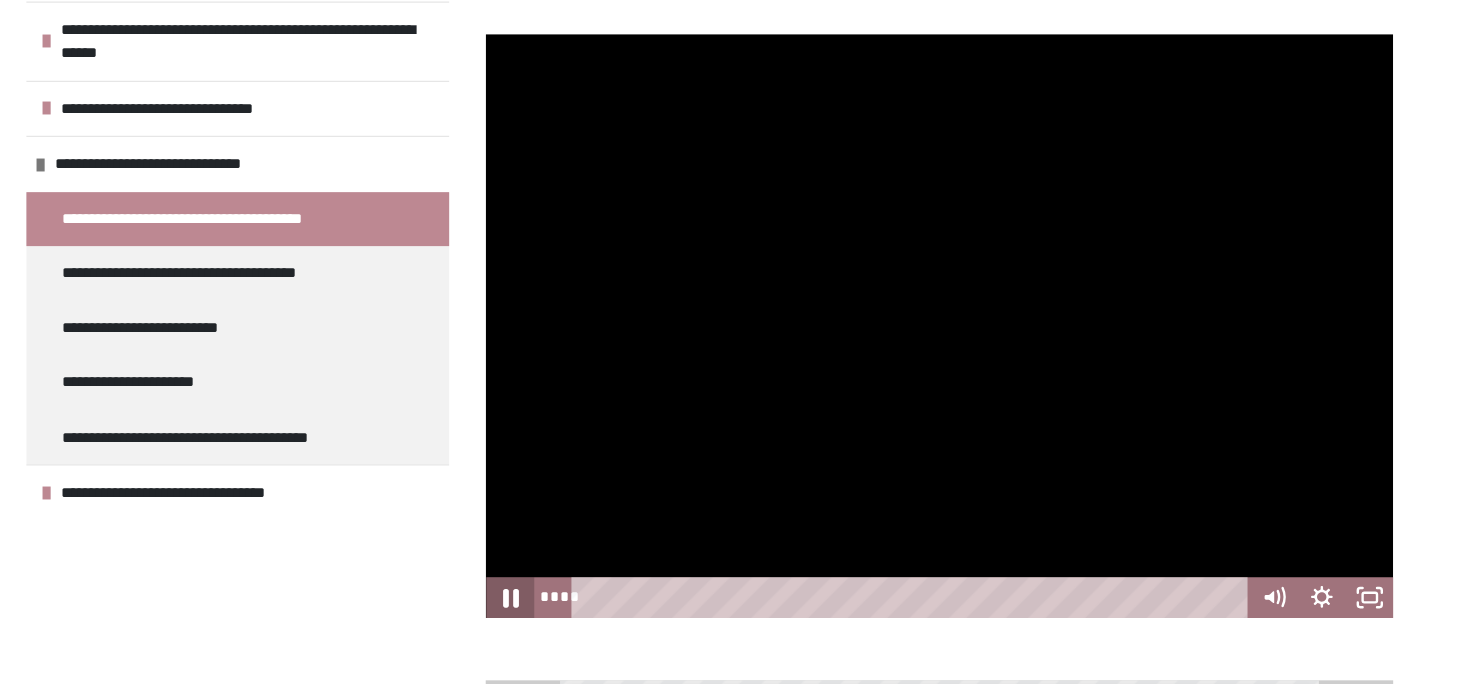 click 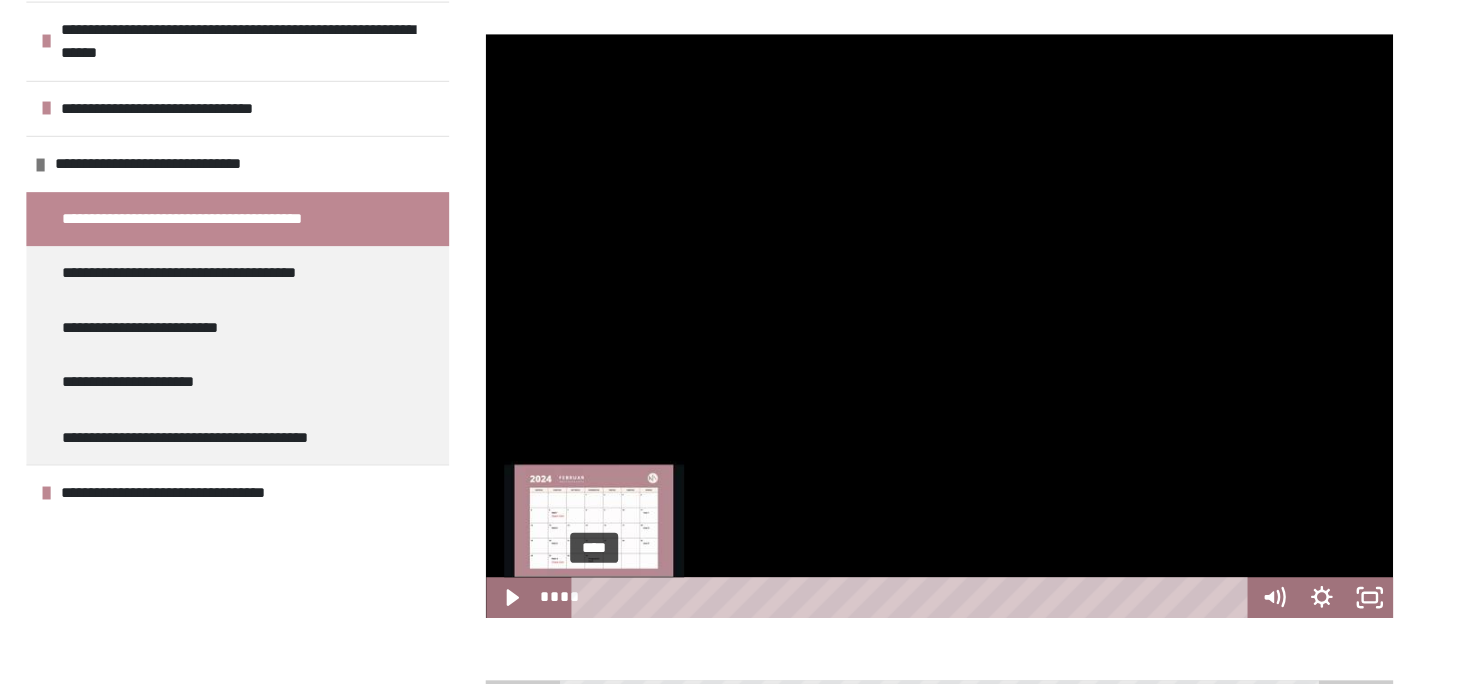 click at bounding box center [635, 601] 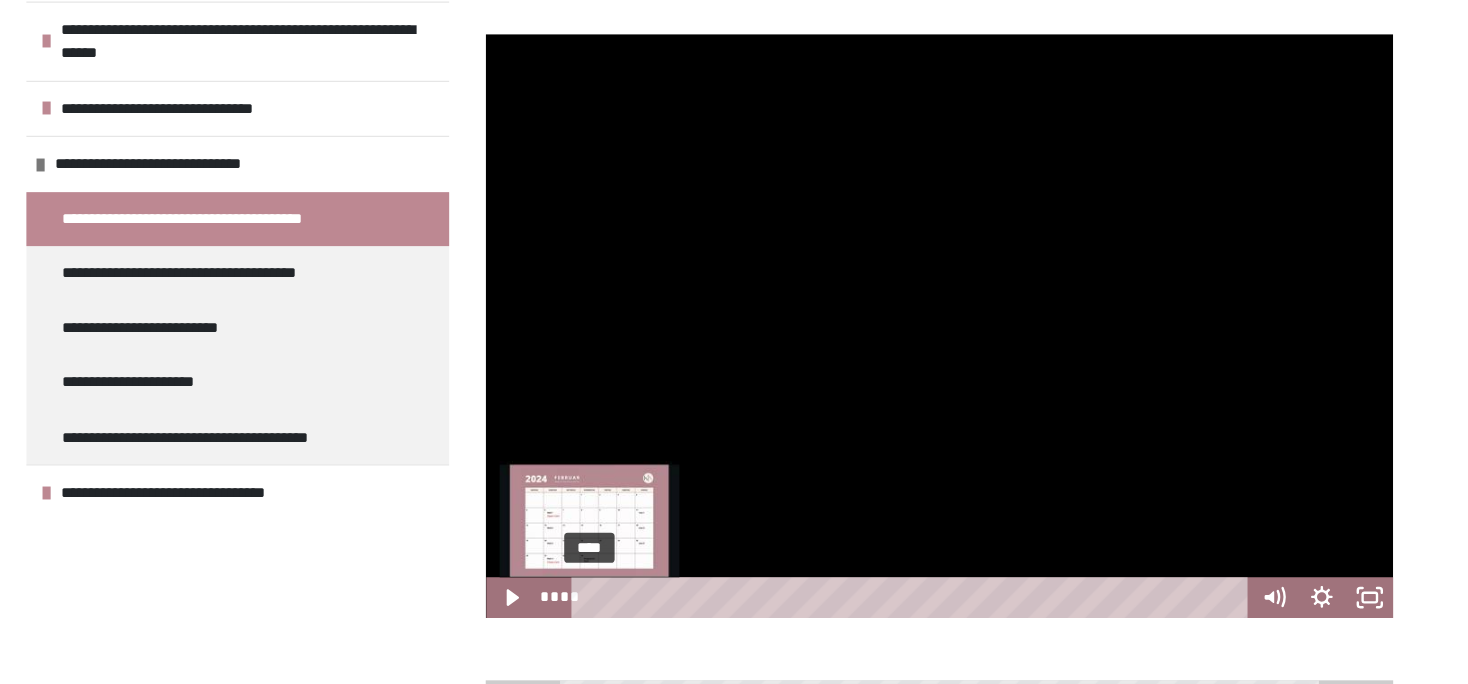 click on "****" at bounding box center [904, 602] 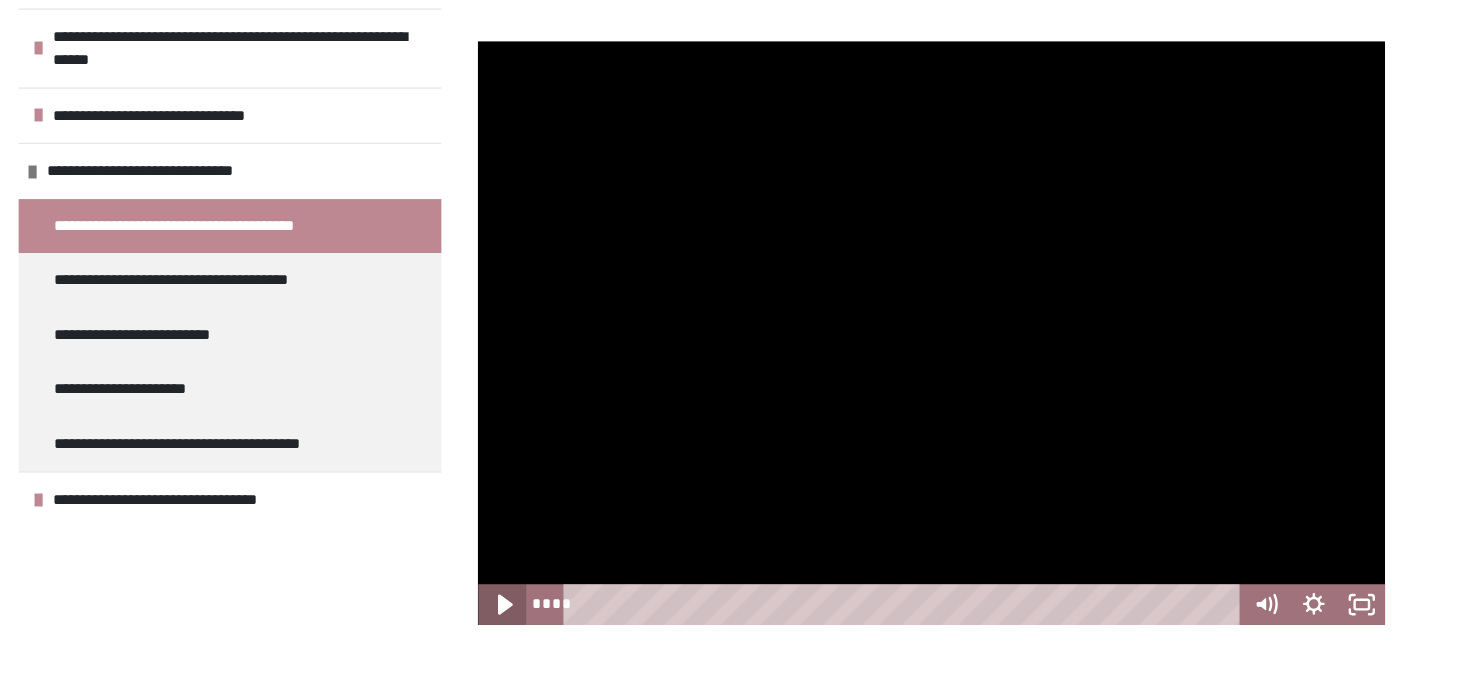 click 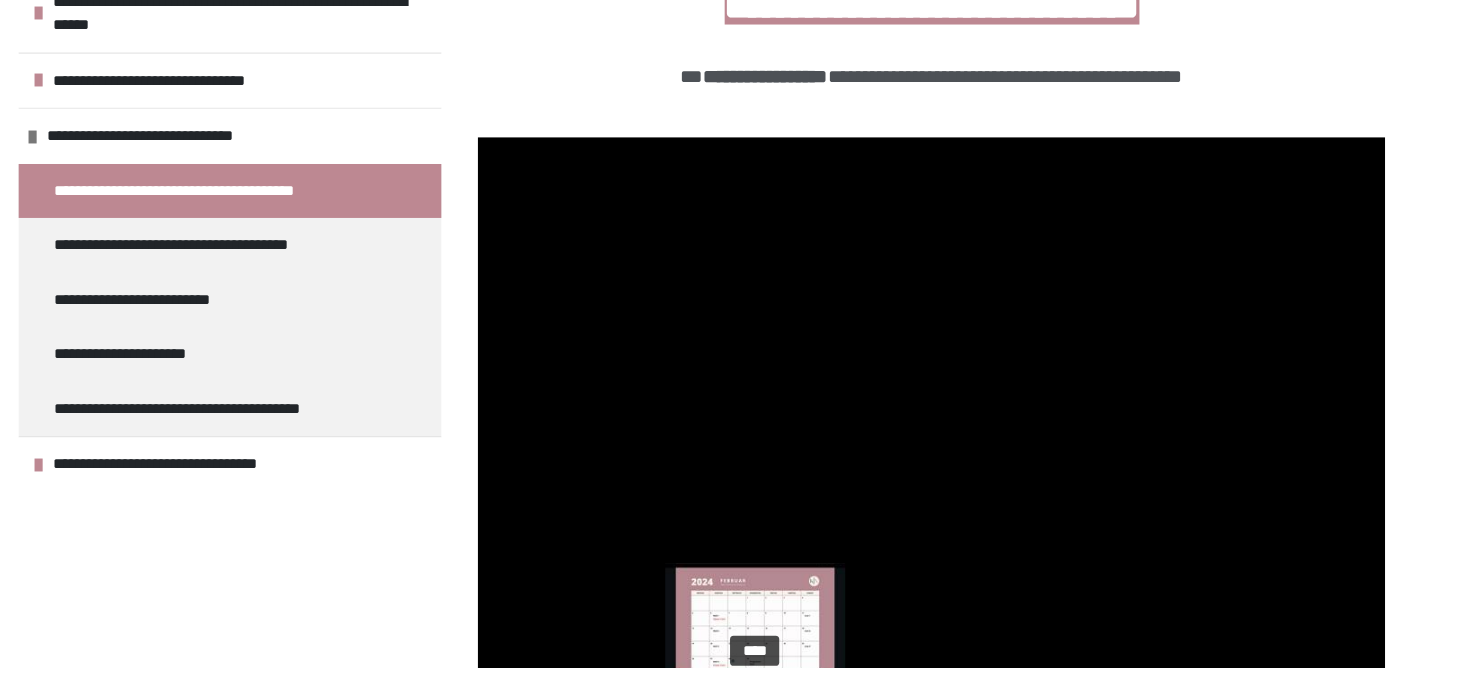 scroll, scrollTop: 293, scrollLeft: 0, axis: vertical 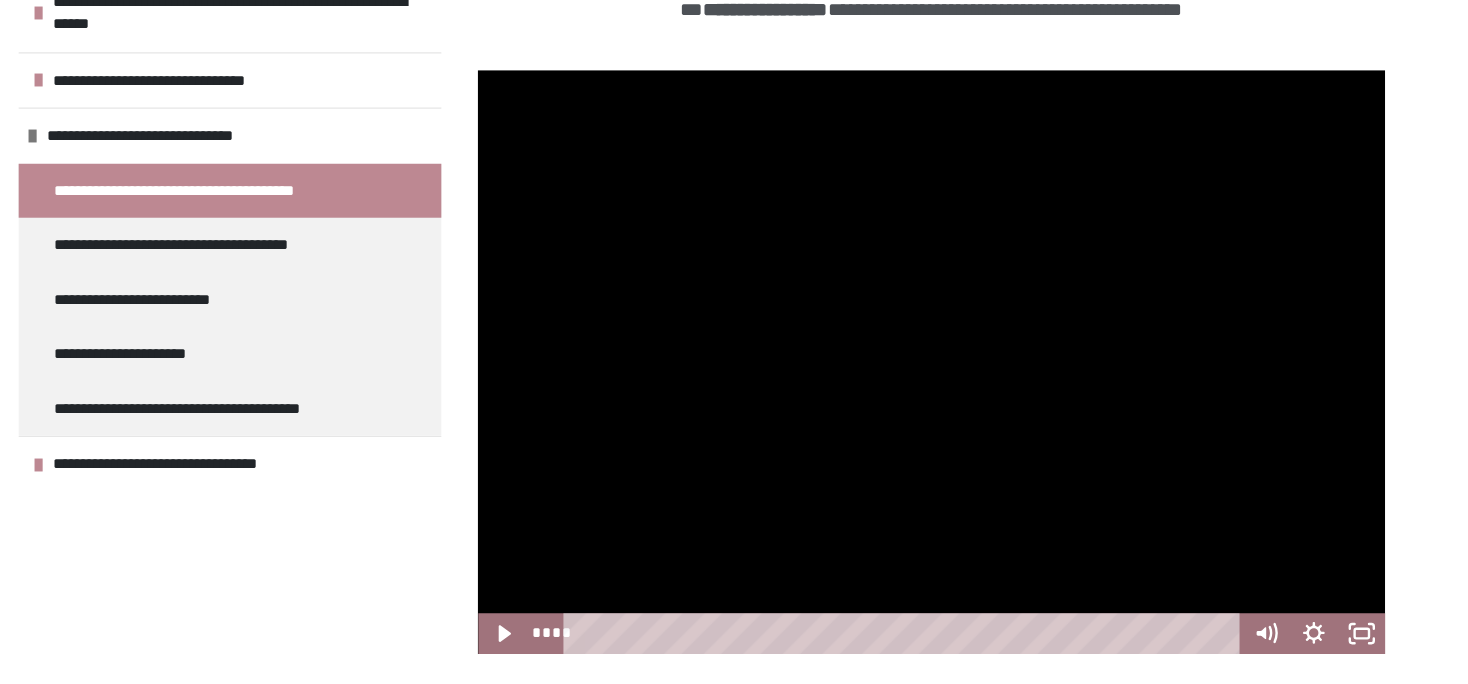 click on "**********" at bounding box center (340, 344) 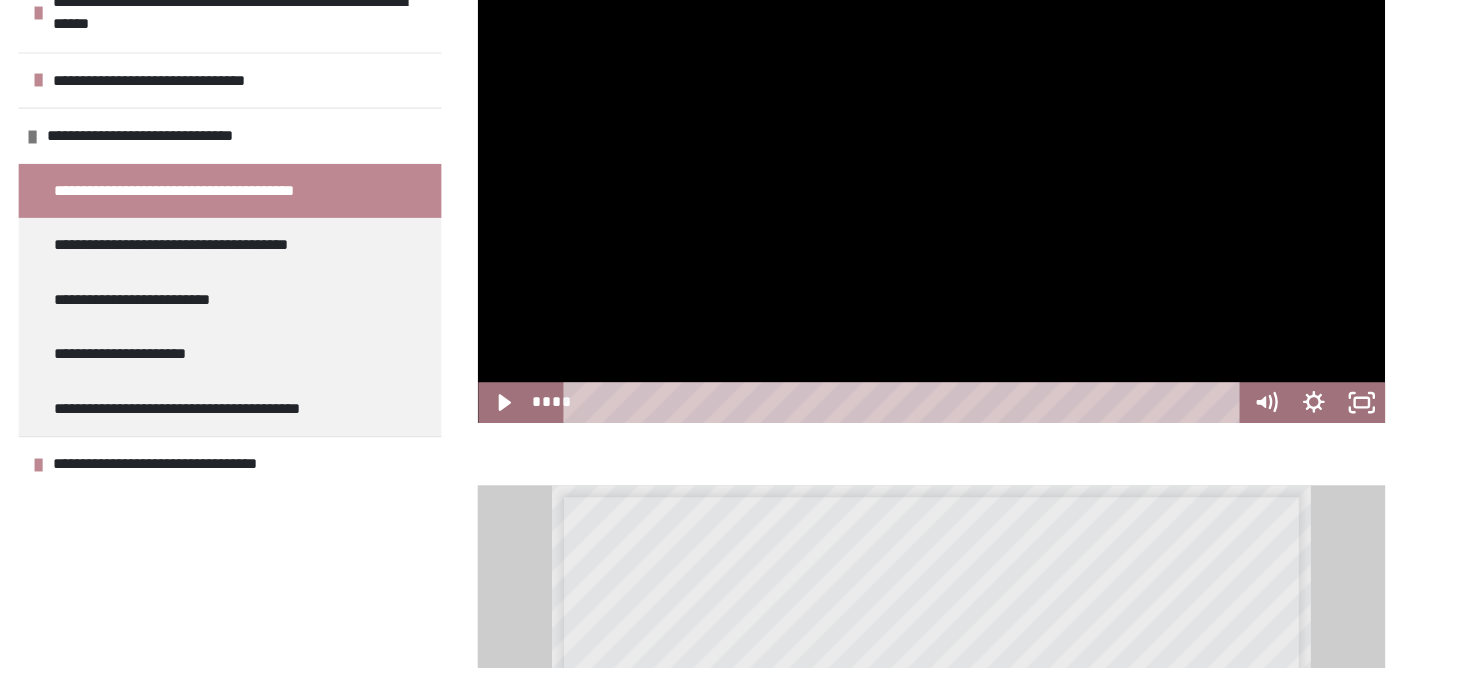 click on "**********" at bounding box center [340, 344] 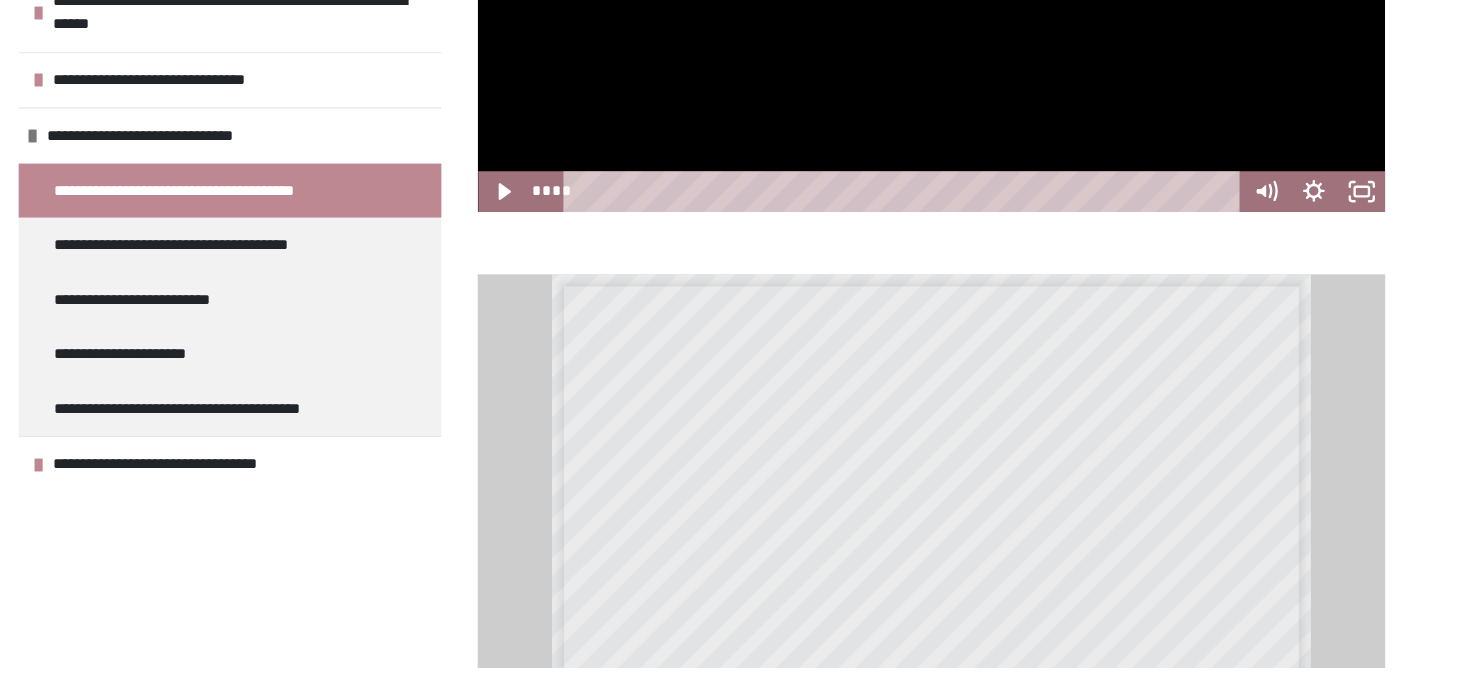 scroll, scrollTop: 860, scrollLeft: 0, axis: vertical 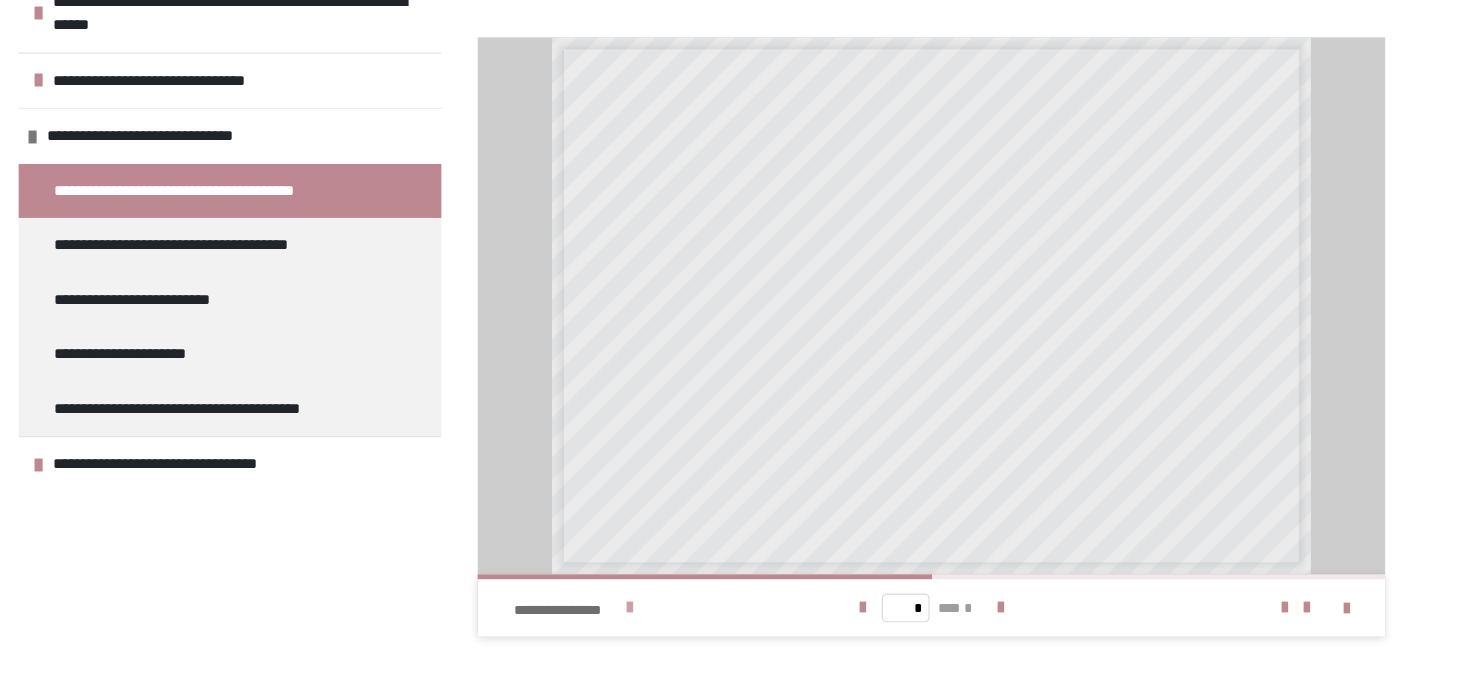 click at bounding box center (674, 634) 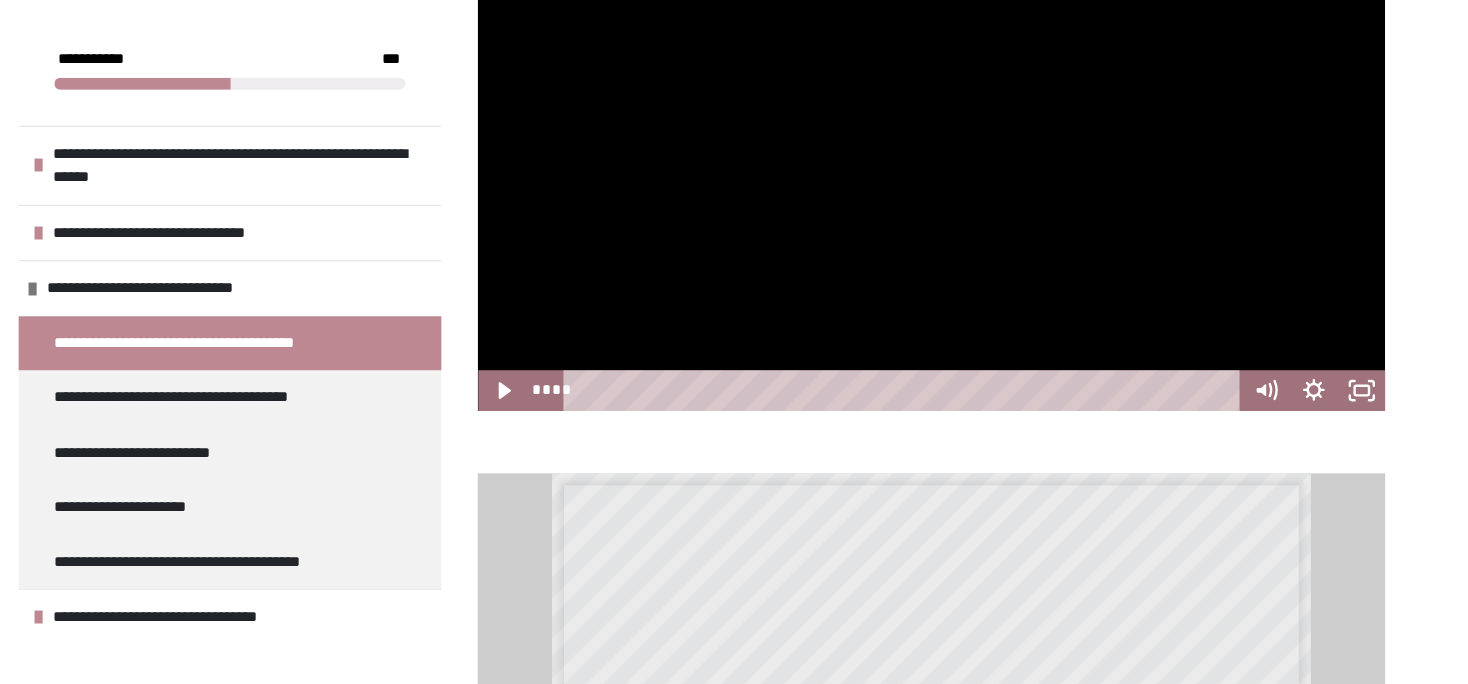 scroll, scrollTop: 622, scrollLeft: 0, axis: vertical 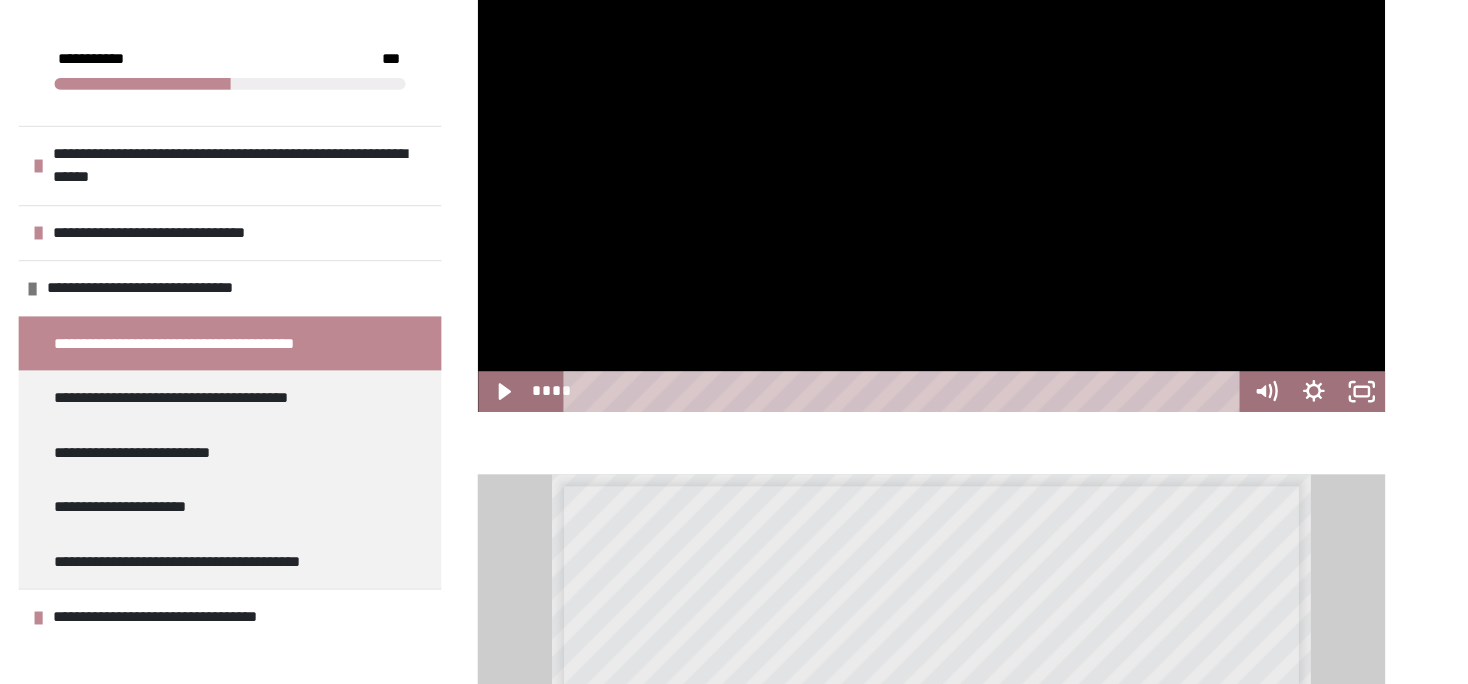 click on "**********" at bounding box center (734, 413) 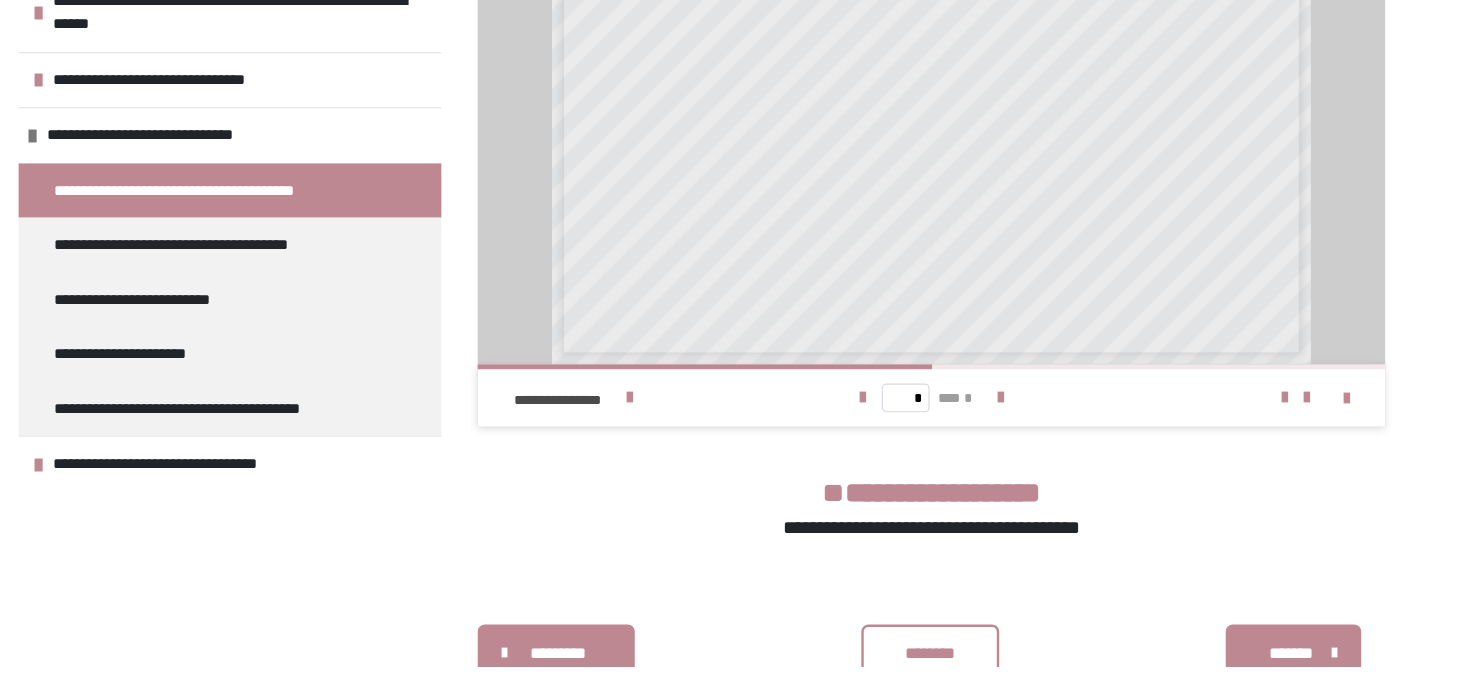 scroll, scrollTop: 1107, scrollLeft: 0, axis: vertical 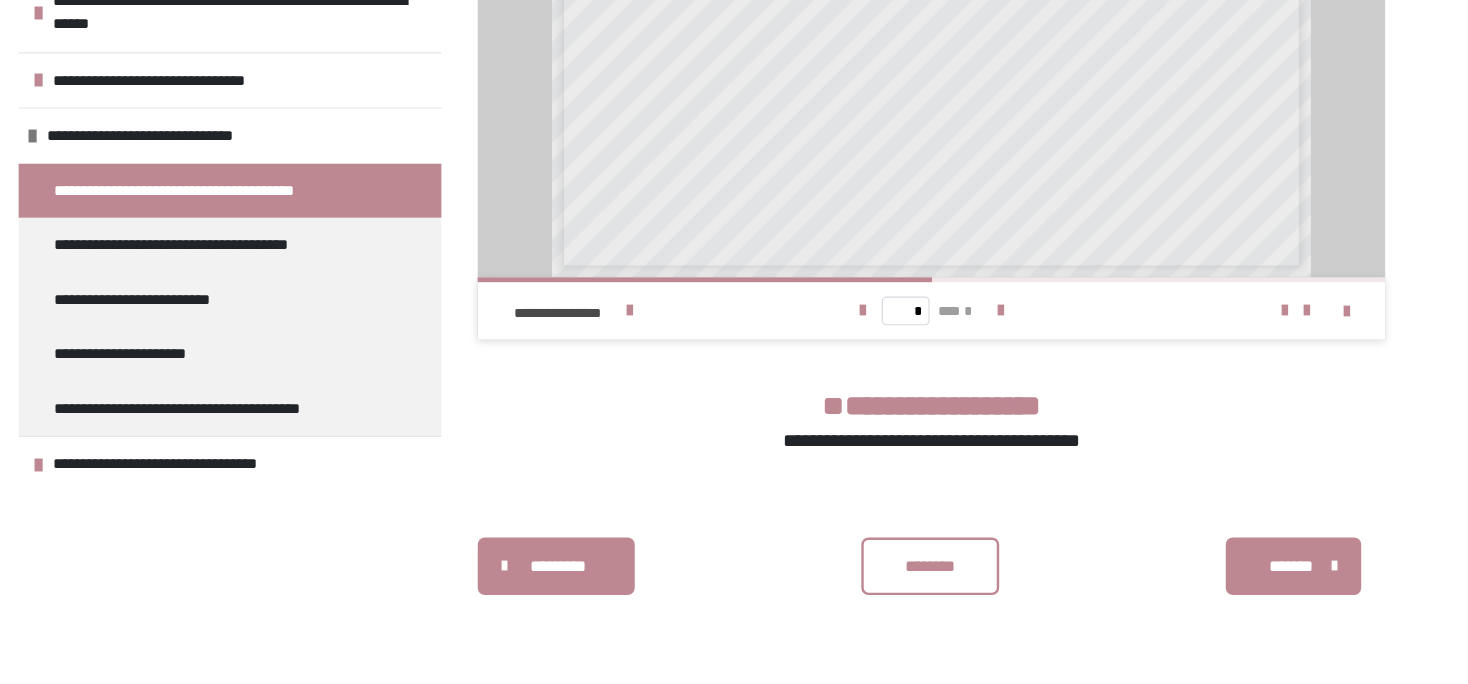 click on "********" at bounding box center [925, 600] 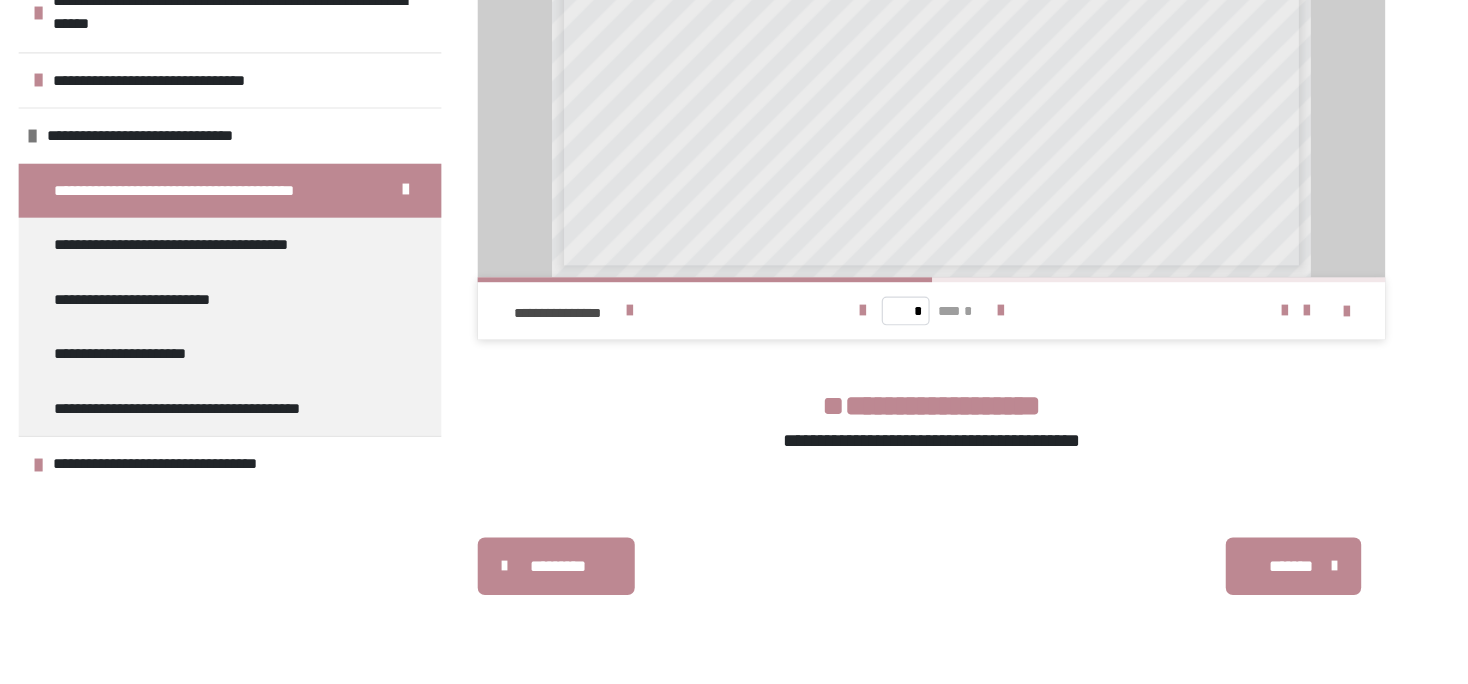 click on "*******" at bounding box center [1227, 600] 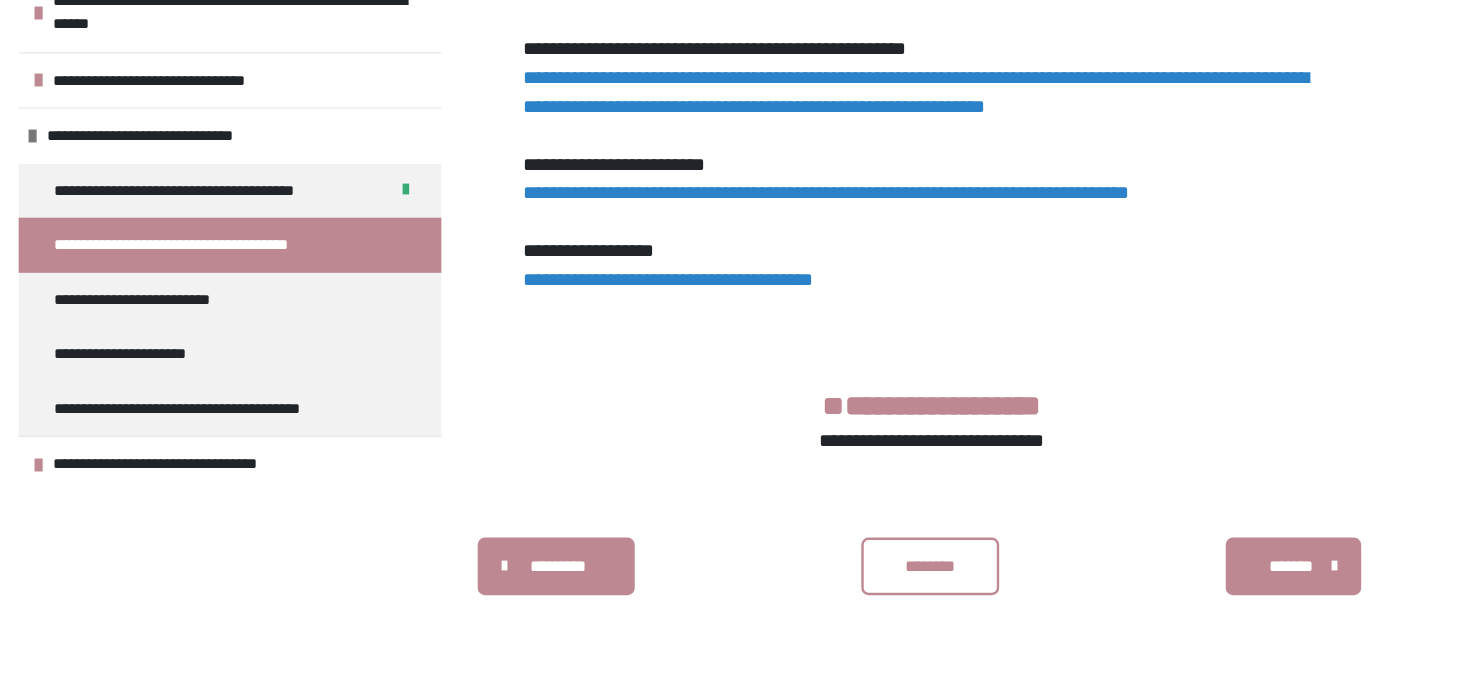 scroll, scrollTop: 1090, scrollLeft: 0, axis: vertical 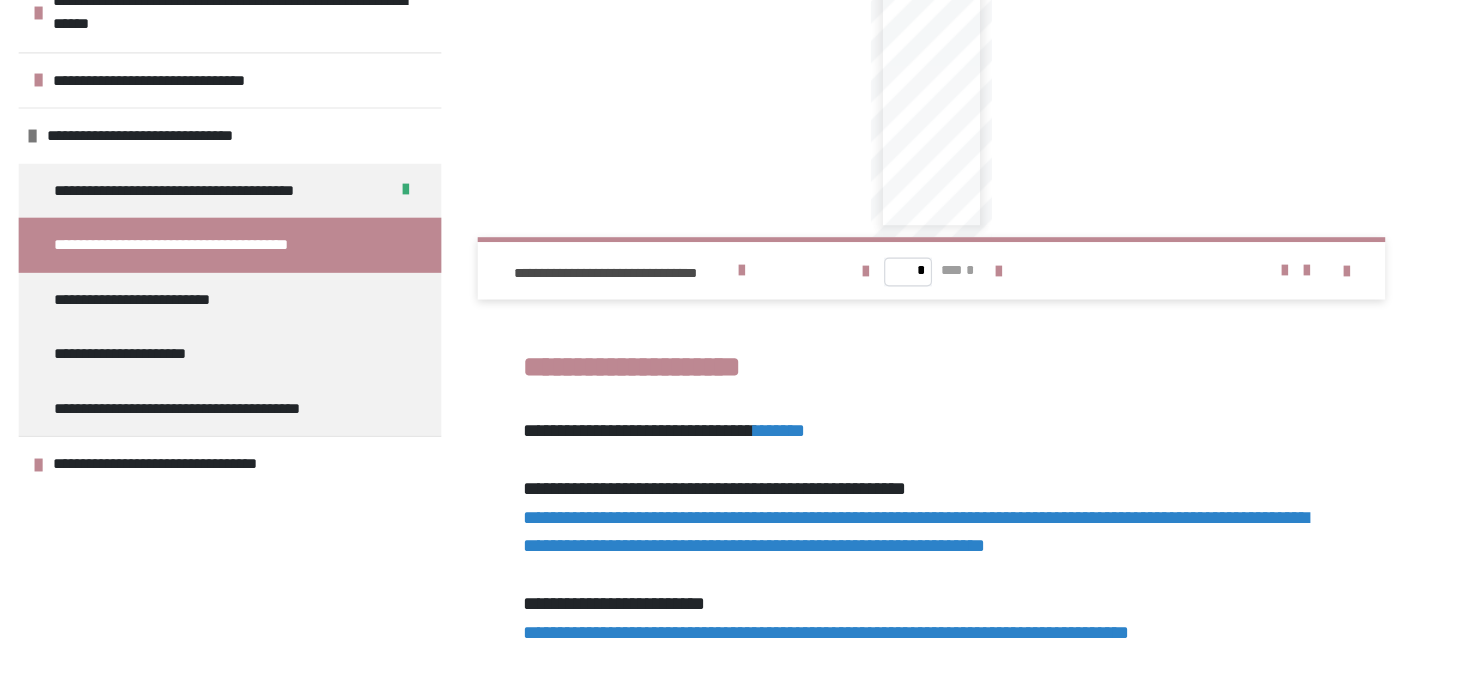 click on "**********" at bounding box center (340, 344) 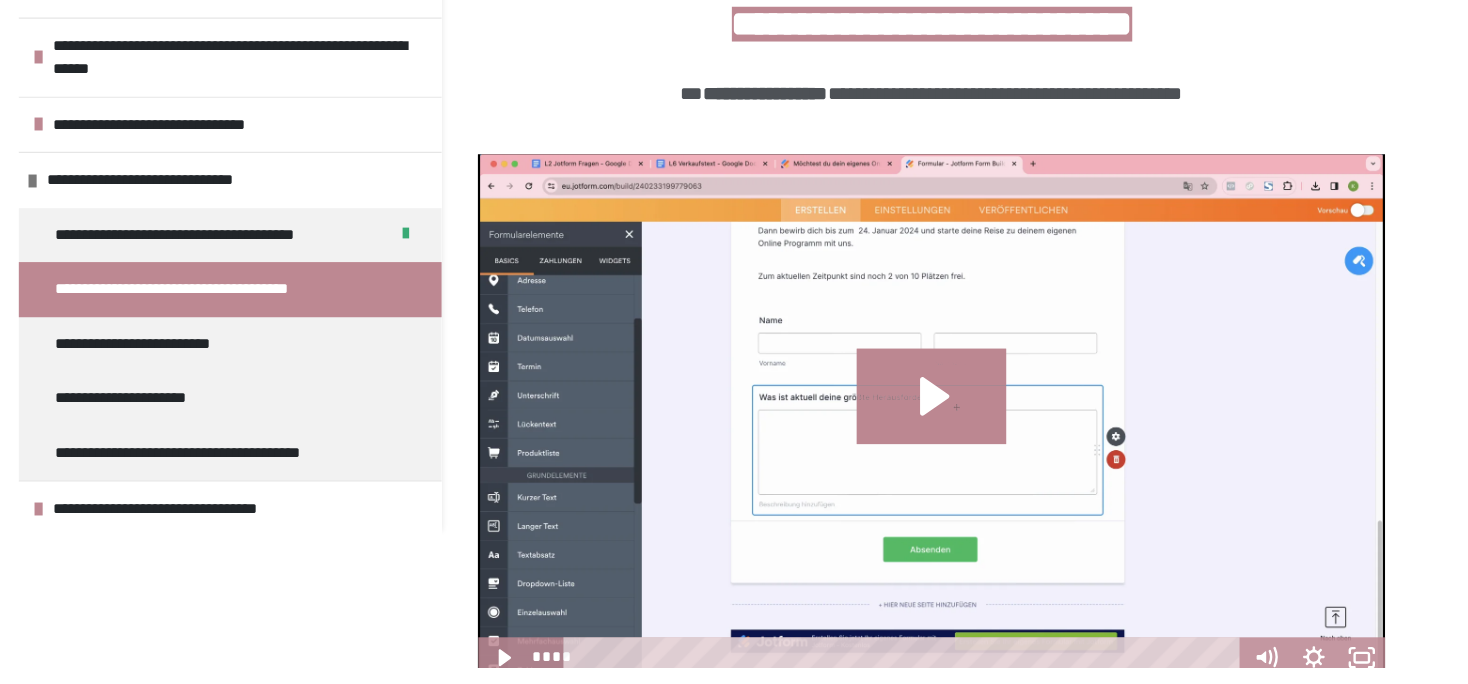 scroll, scrollTop: 283, scrollLeft: 0, axis: vertical 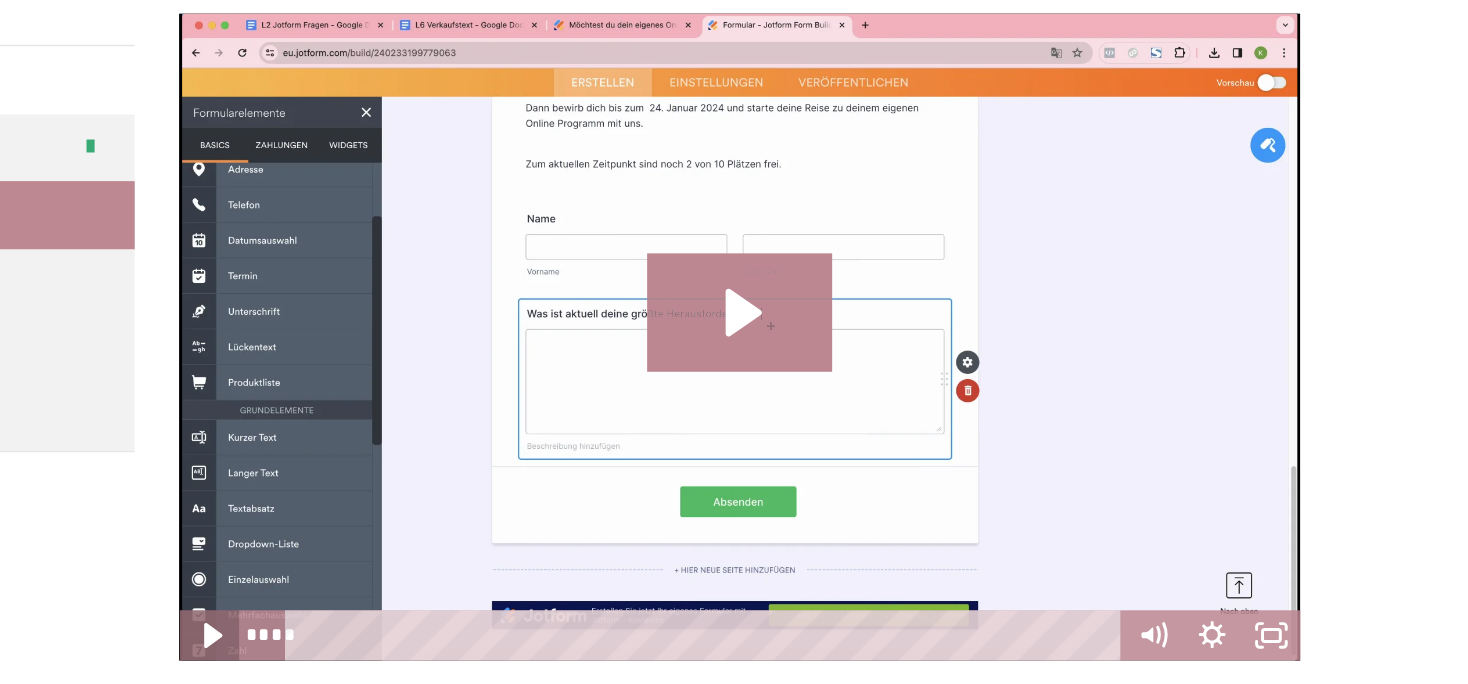 click 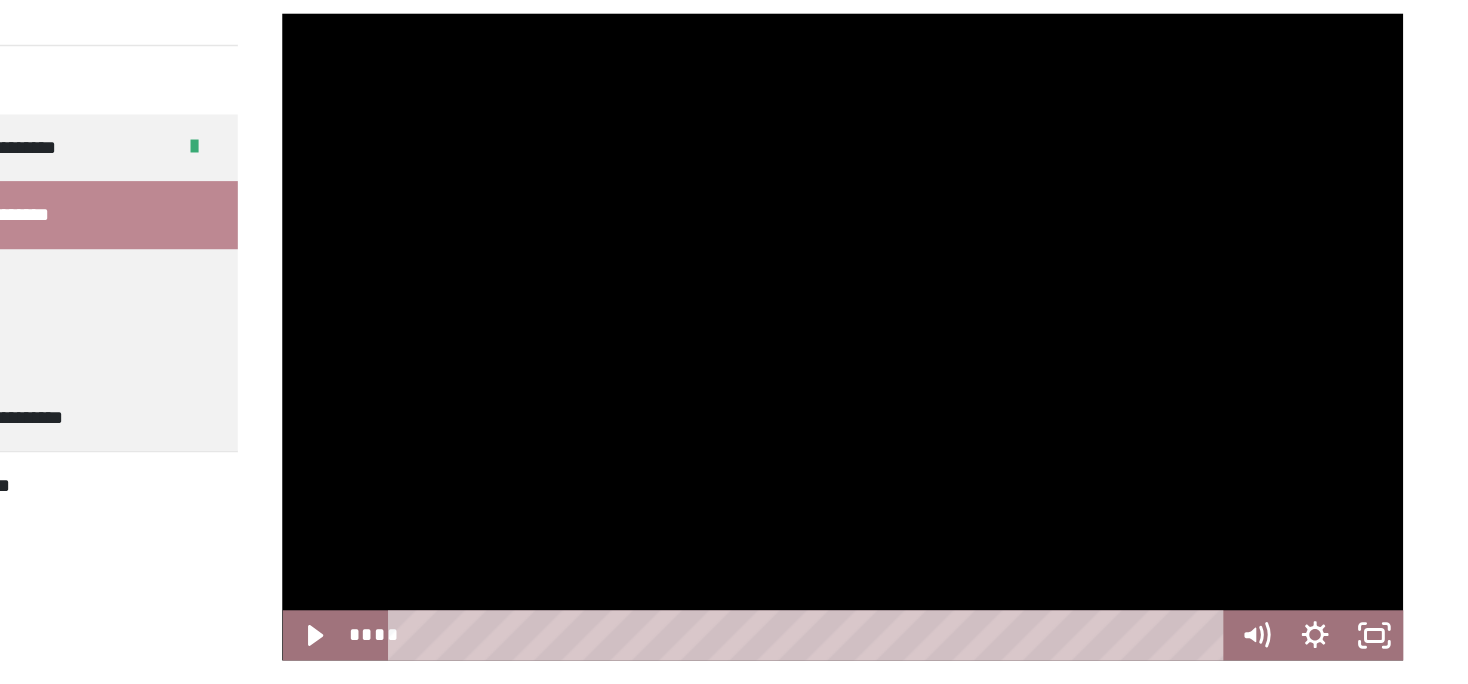 click on "**********" at bounding box center [734, 927] 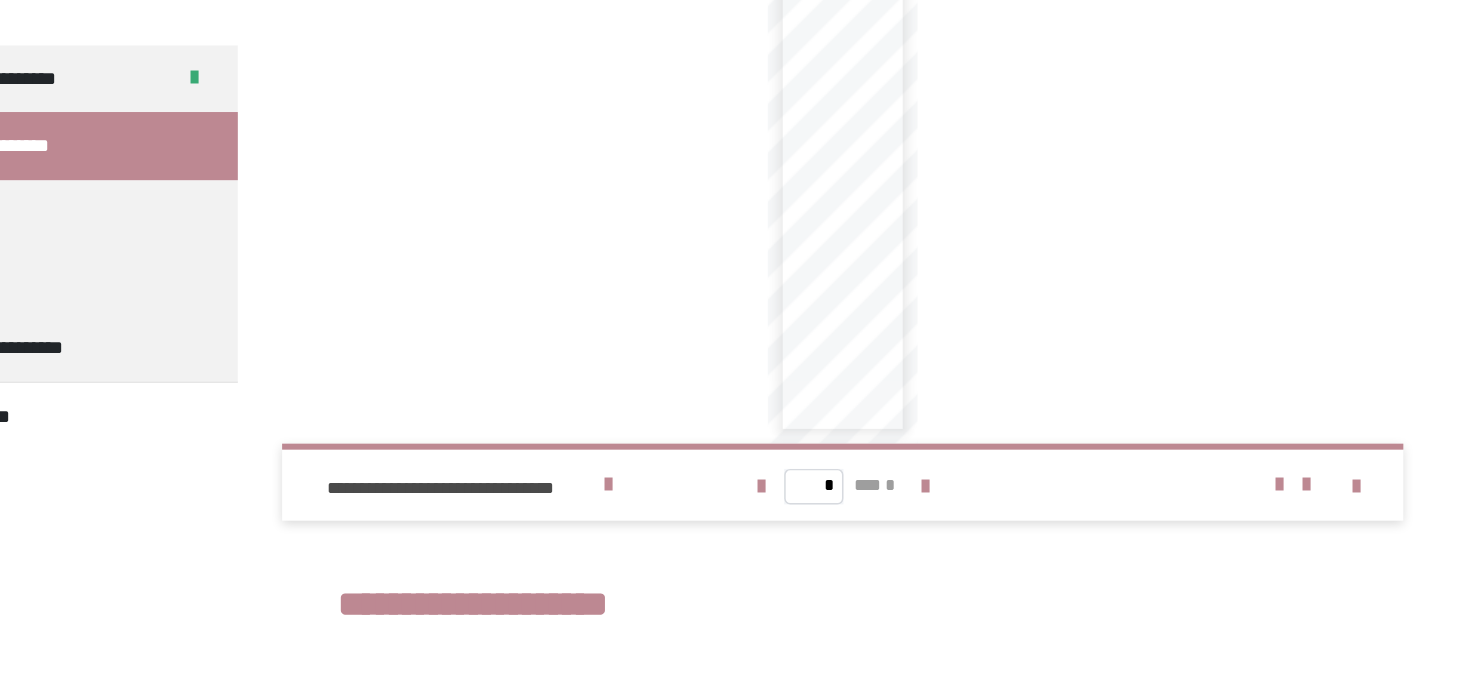 scroll, scrollTop: 945, scrollLeft: 0, axis: vertical 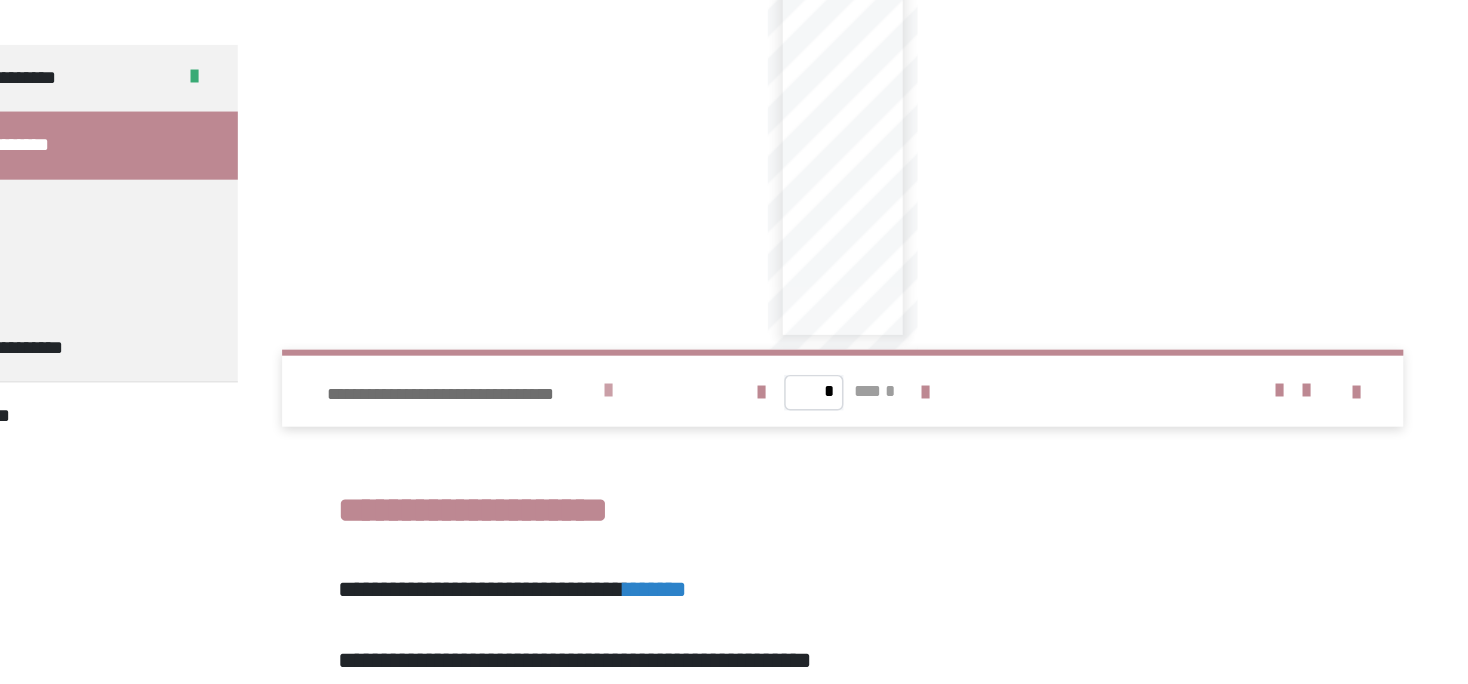 click at bounding box center [767, 498] 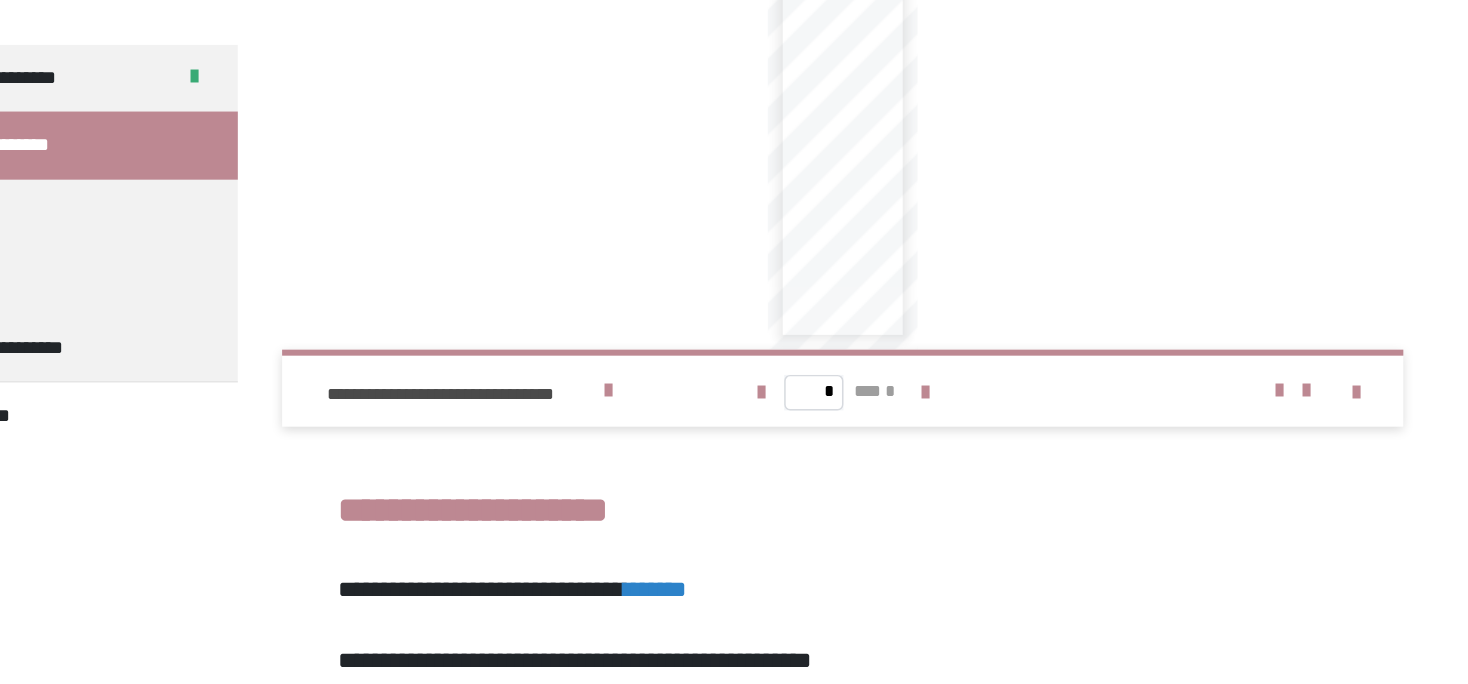 scroll, scrollTop: 1114, scrollLeft: 0, axis: vertical 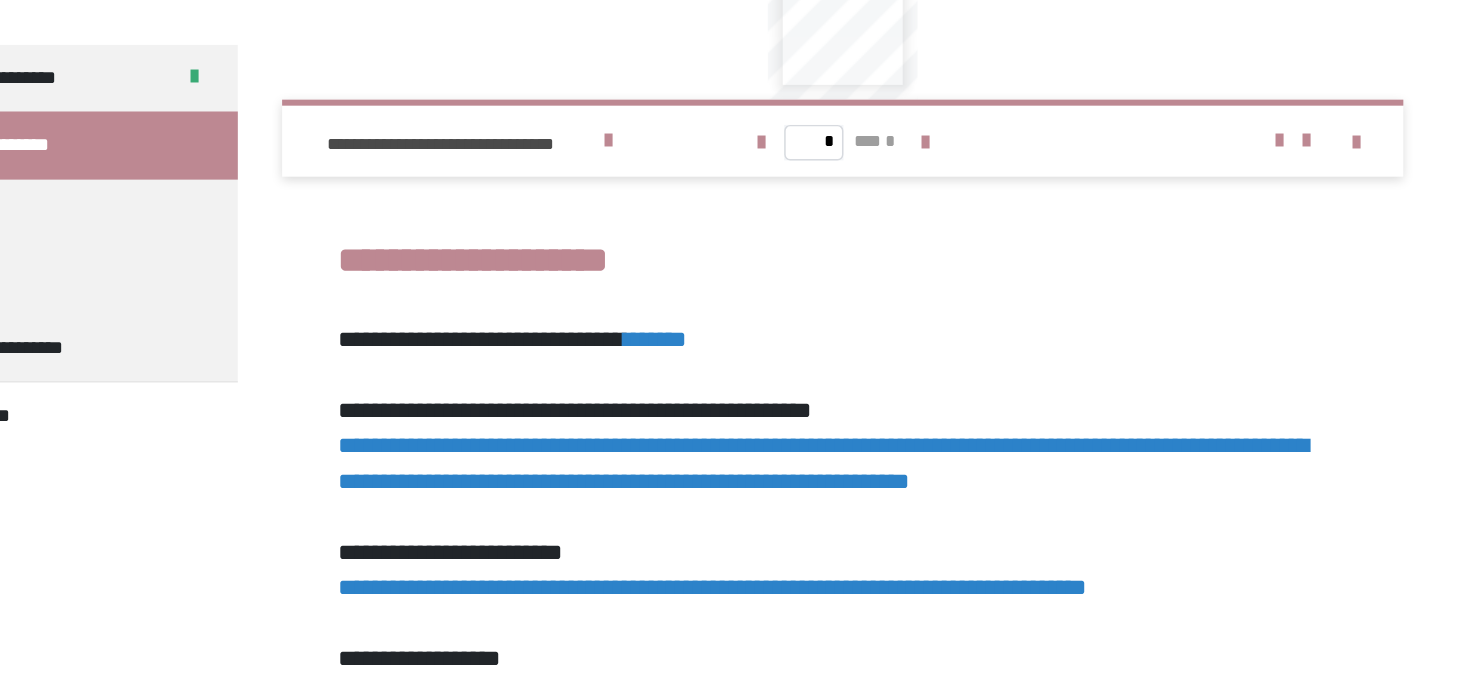 click on "*******" at bounding box center (799, 462) 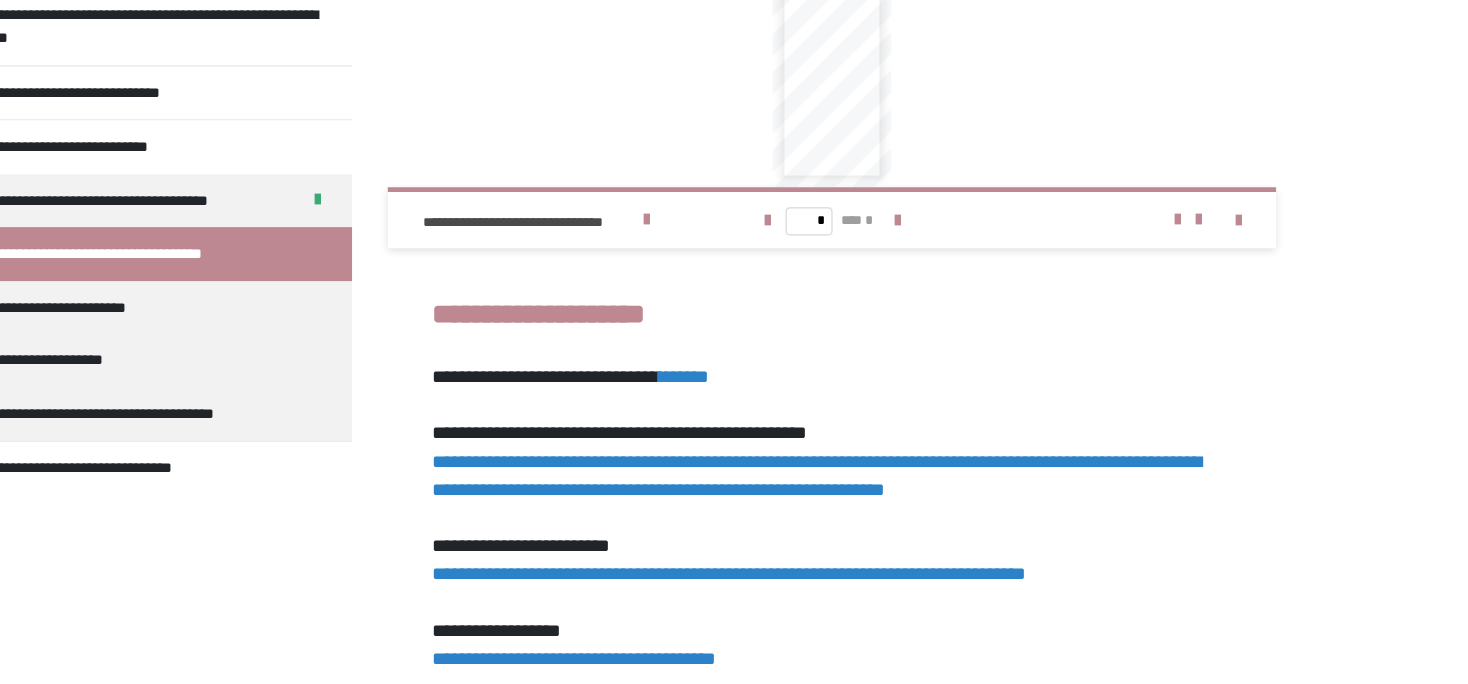 scroll, scrollTop: 1140, scrollLeft: 0, axis: vertical 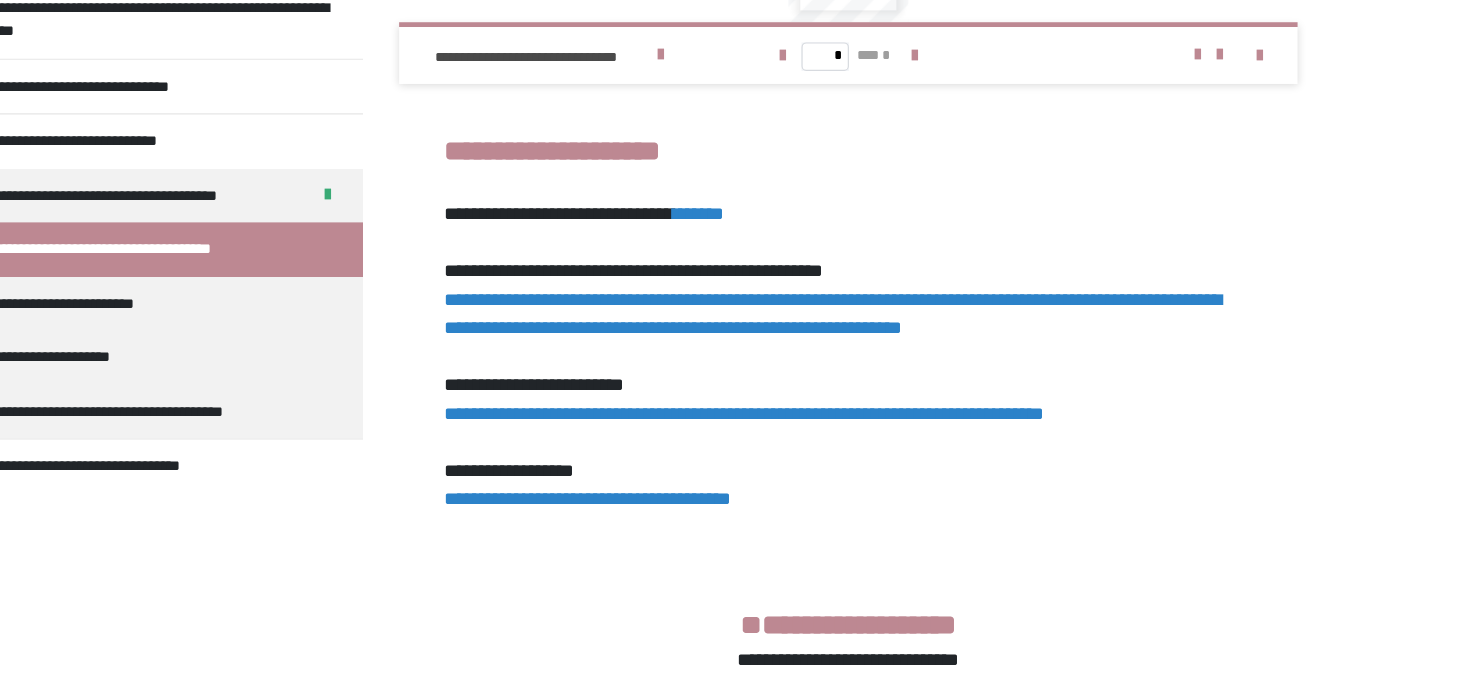 click on "**********" at bounding box center (912, 385) 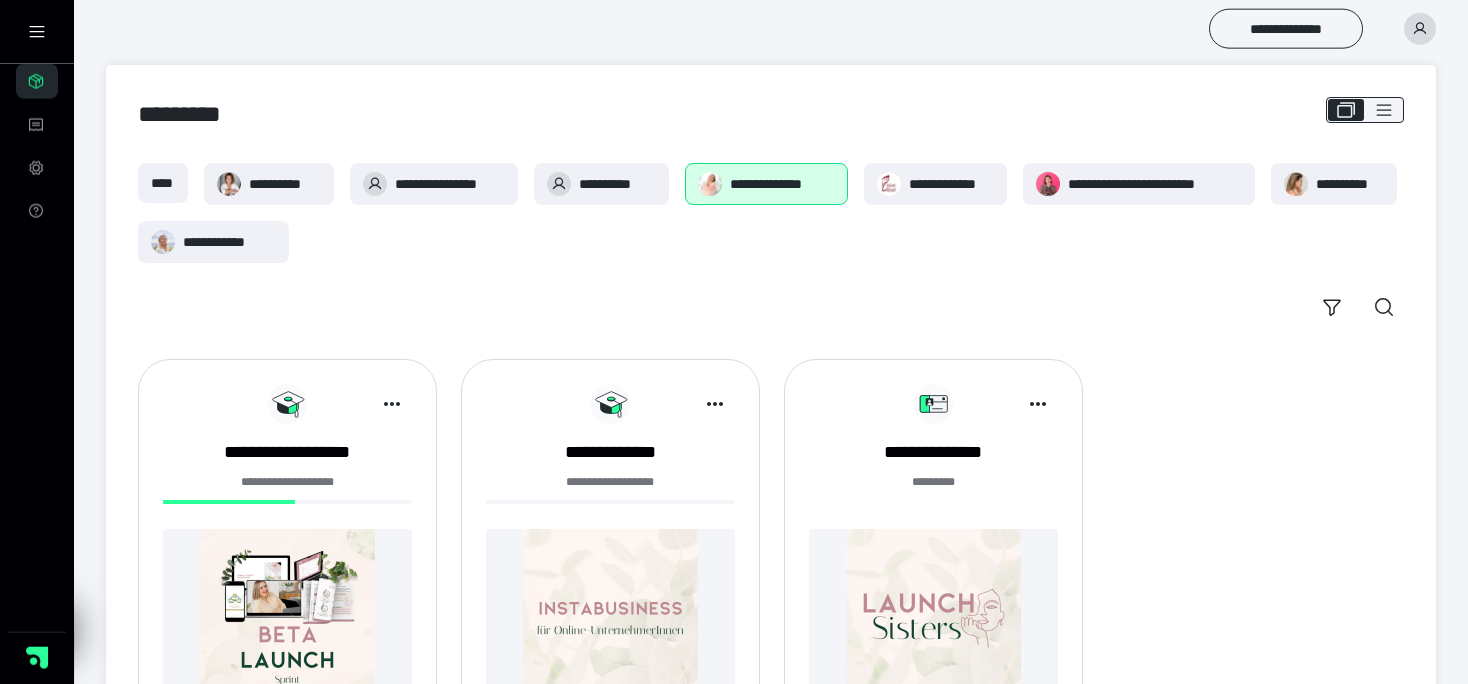 scroll, scrollTop: 16, scrollLeft: 0, axis: vertical 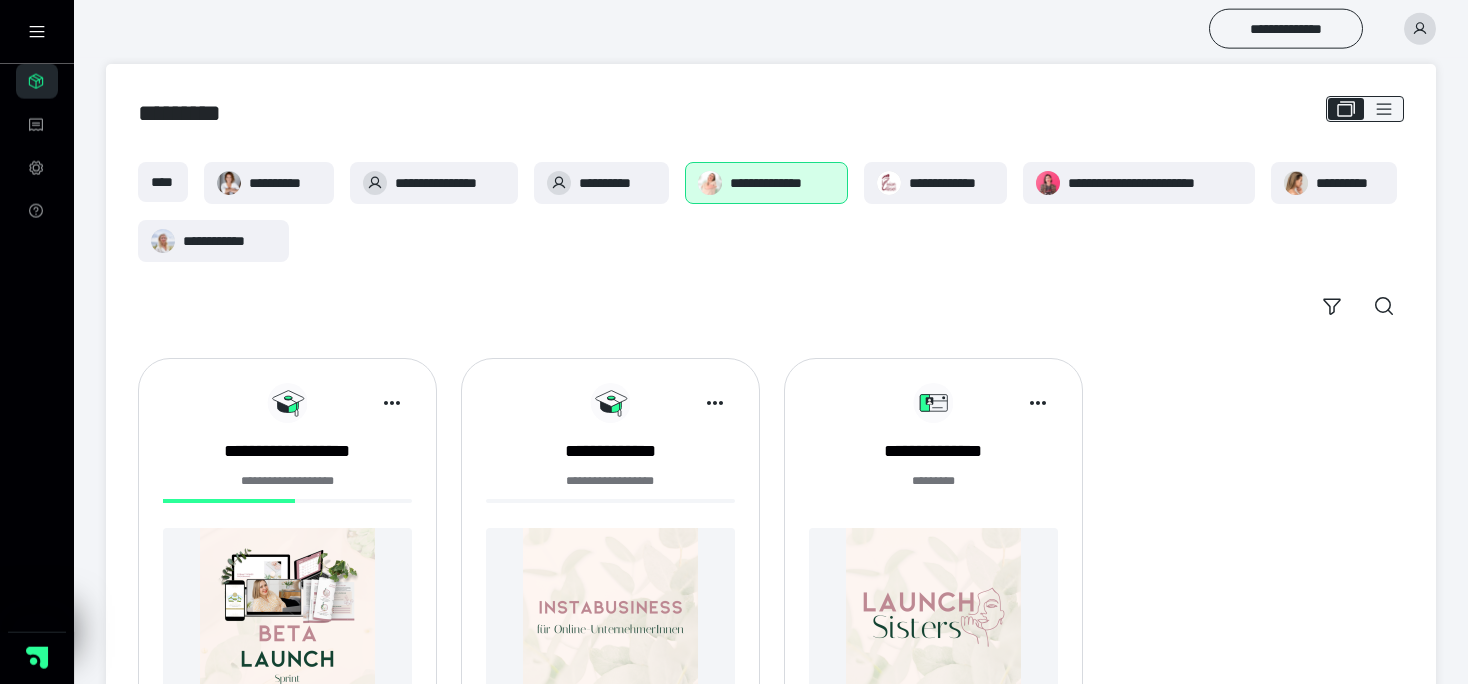 click at bounding box center (287, 615) 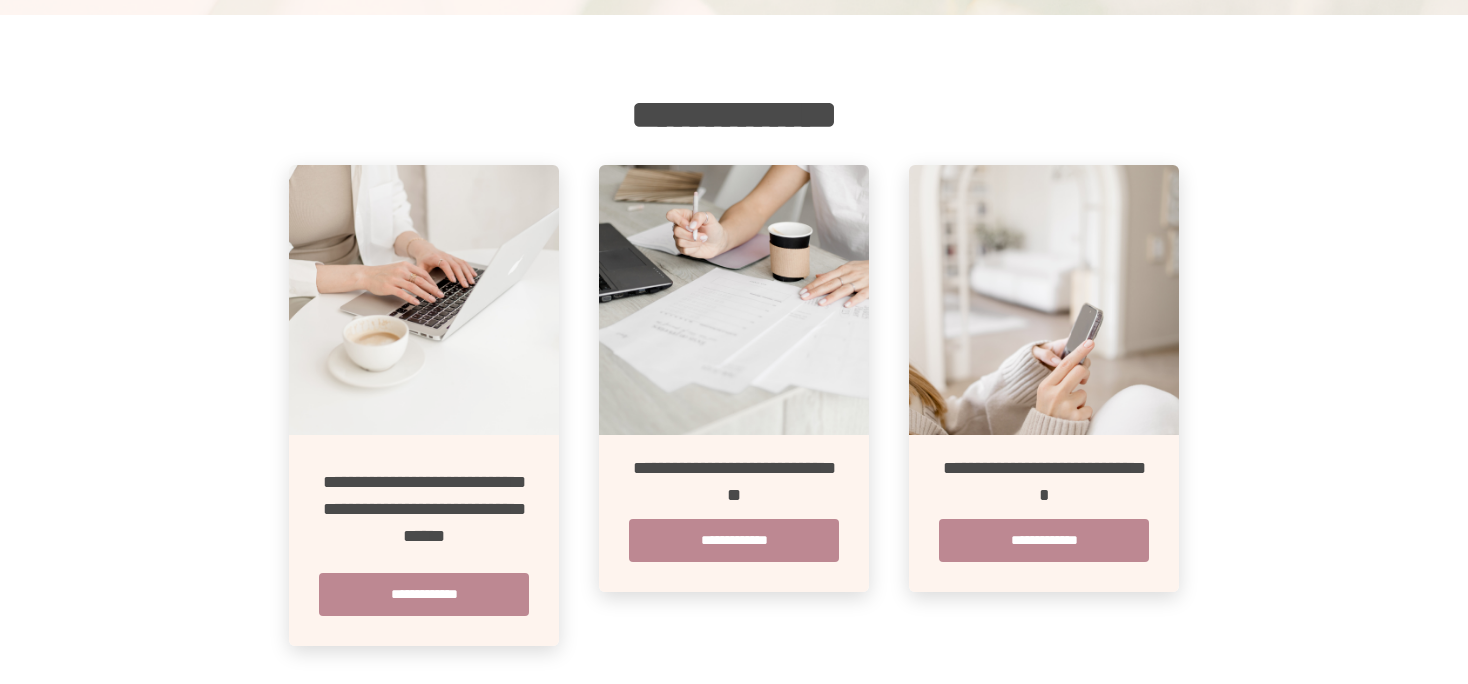 scroll, scrollTop: 266, scrollLeft: 0, axis: vertical 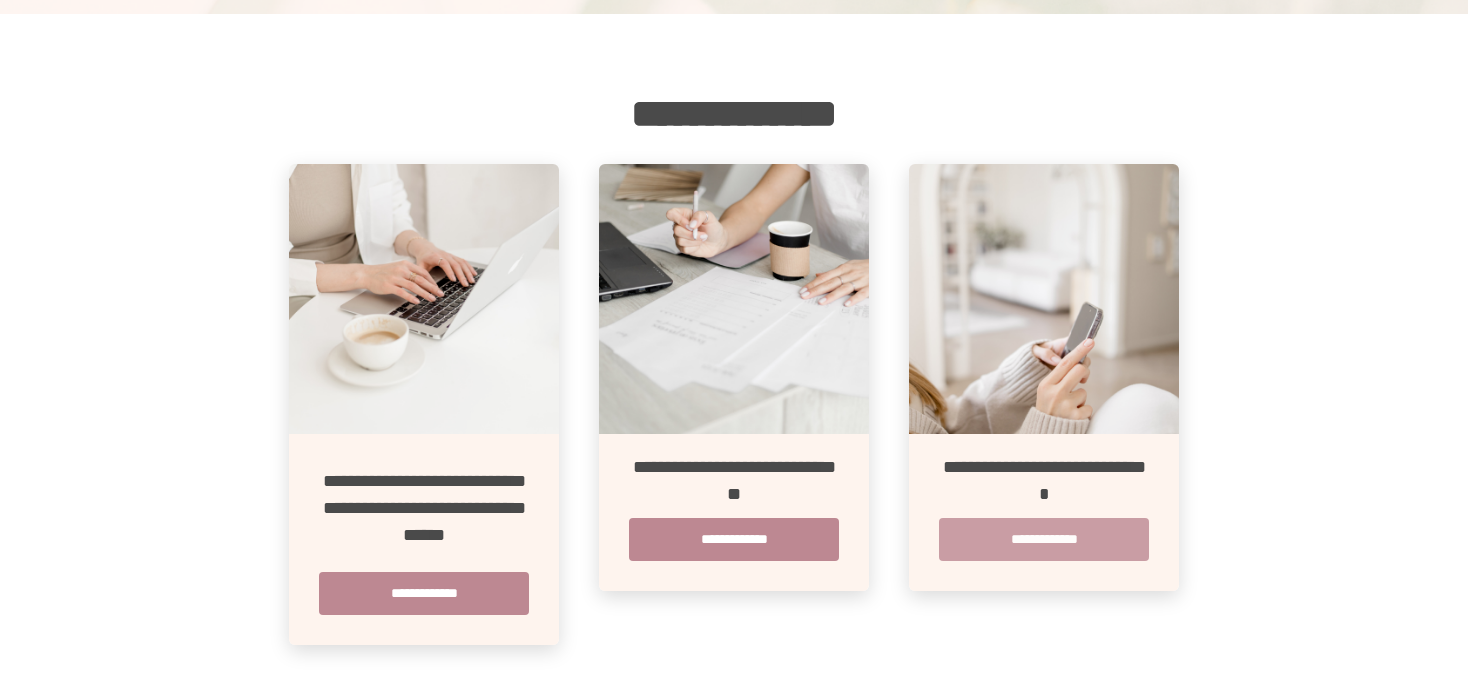 click on "**********" at bounding box center (1044, 539) 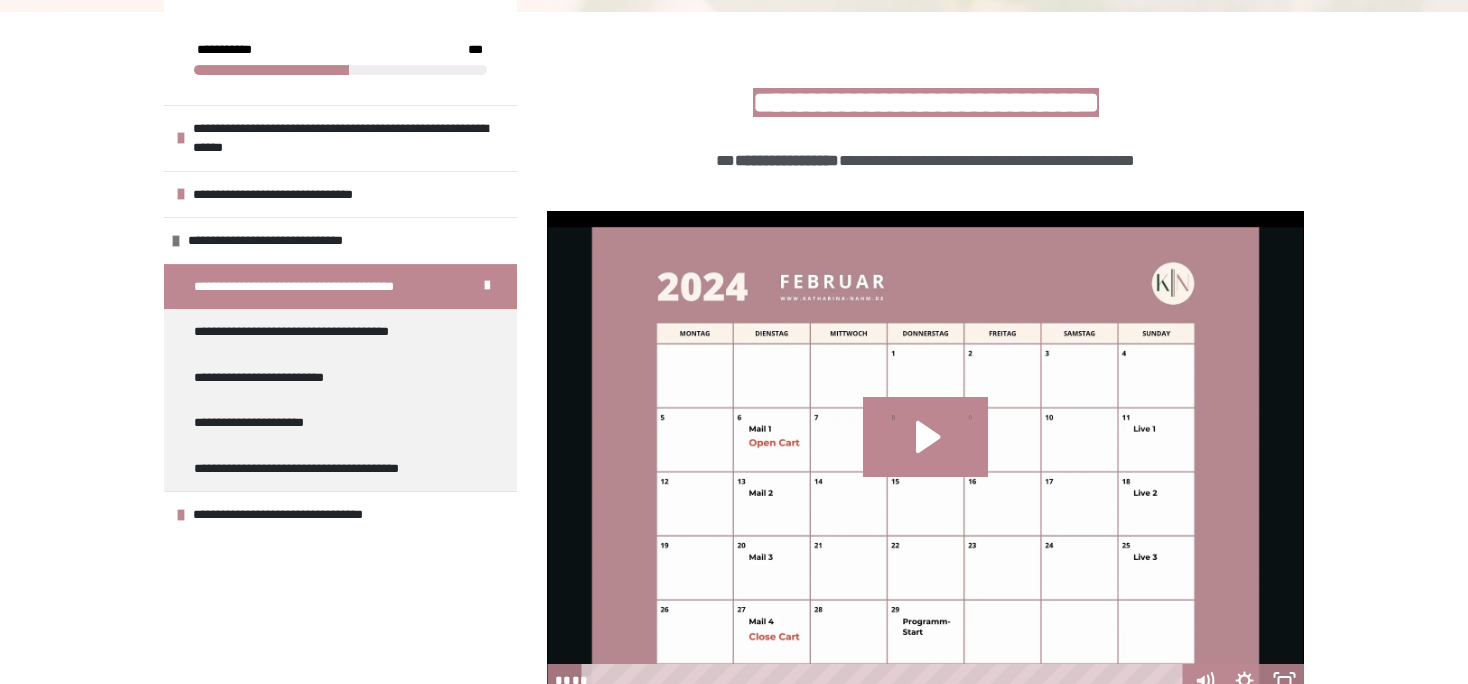 scroll, scrollTop: 448, scrollLeft: 0, axis: vertical 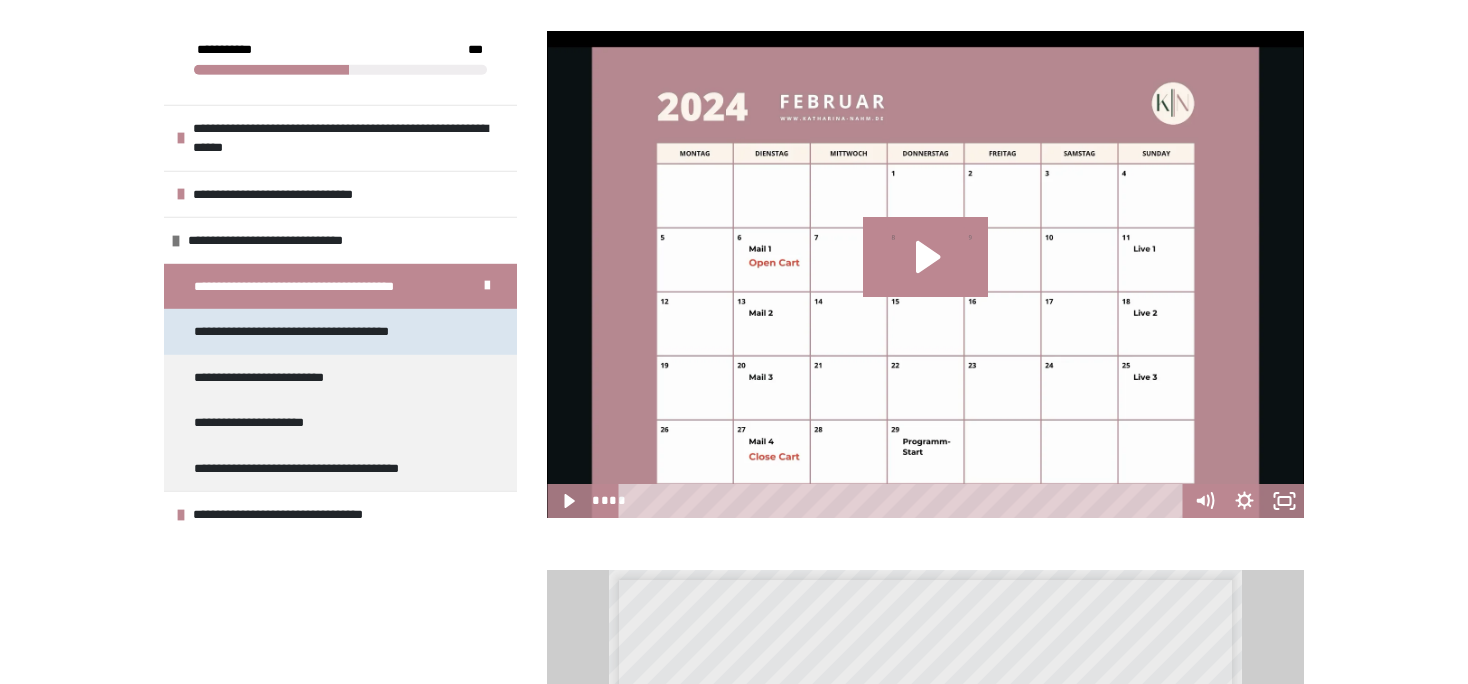 click on "**********" at bounding box center [340, 332] 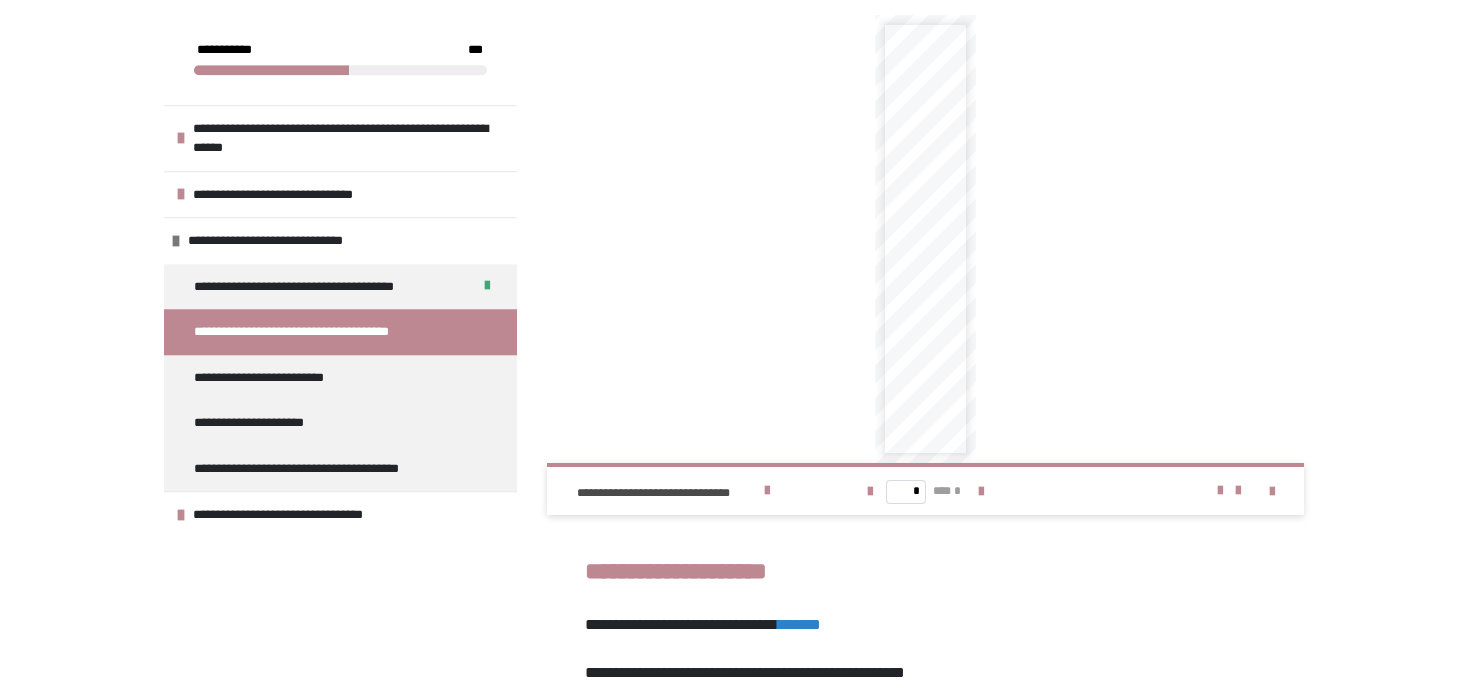 scroll, scrollTop: 1129, scrollLeft: 0, axis: vertical 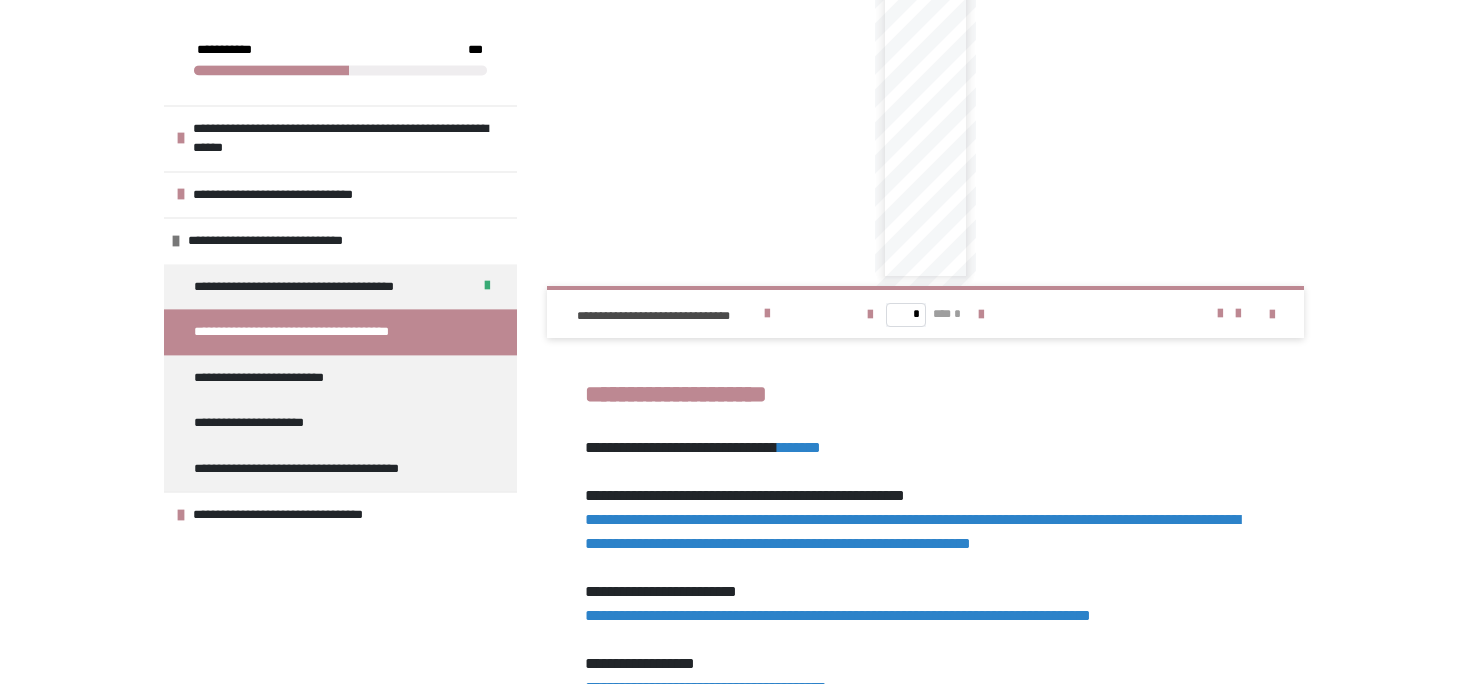 click on "**********" at bounding box center [912, 531] 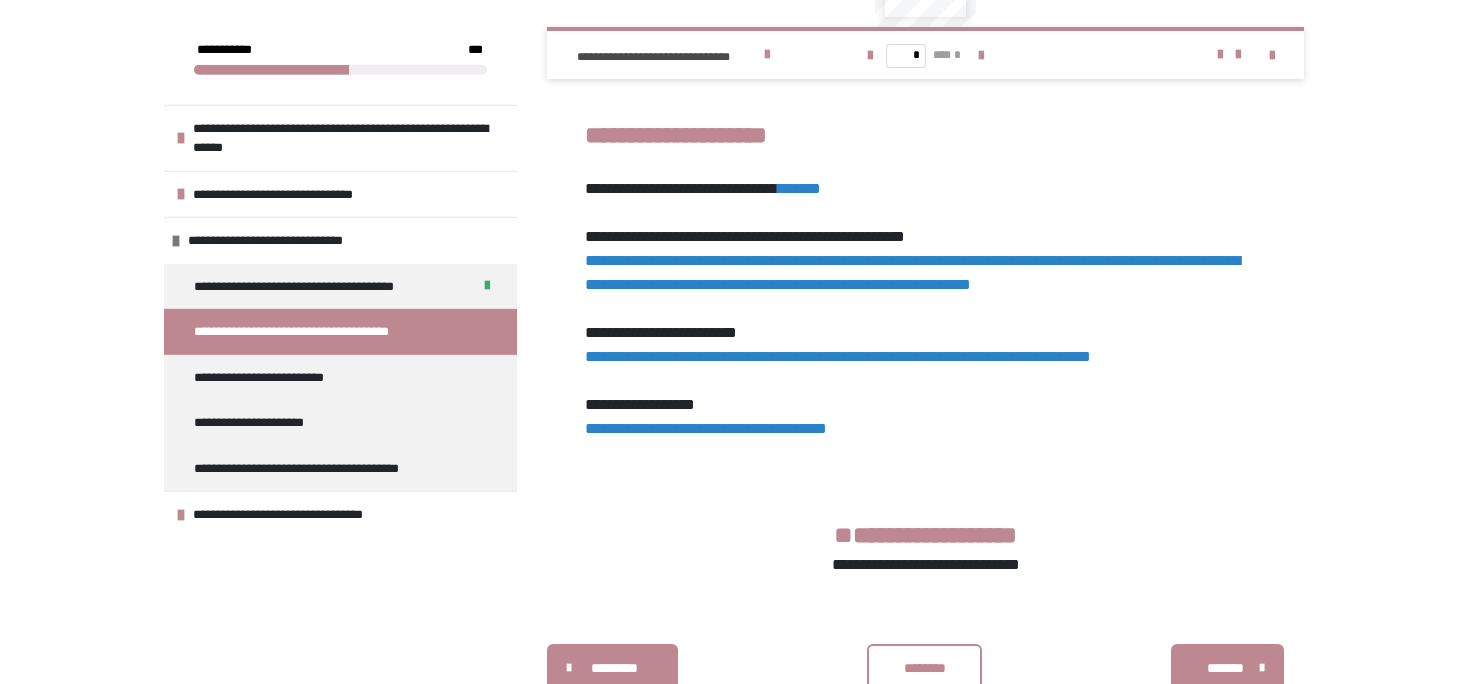 scroll, scrollTop: 1433, scrollLeft: 0, axis: vertical 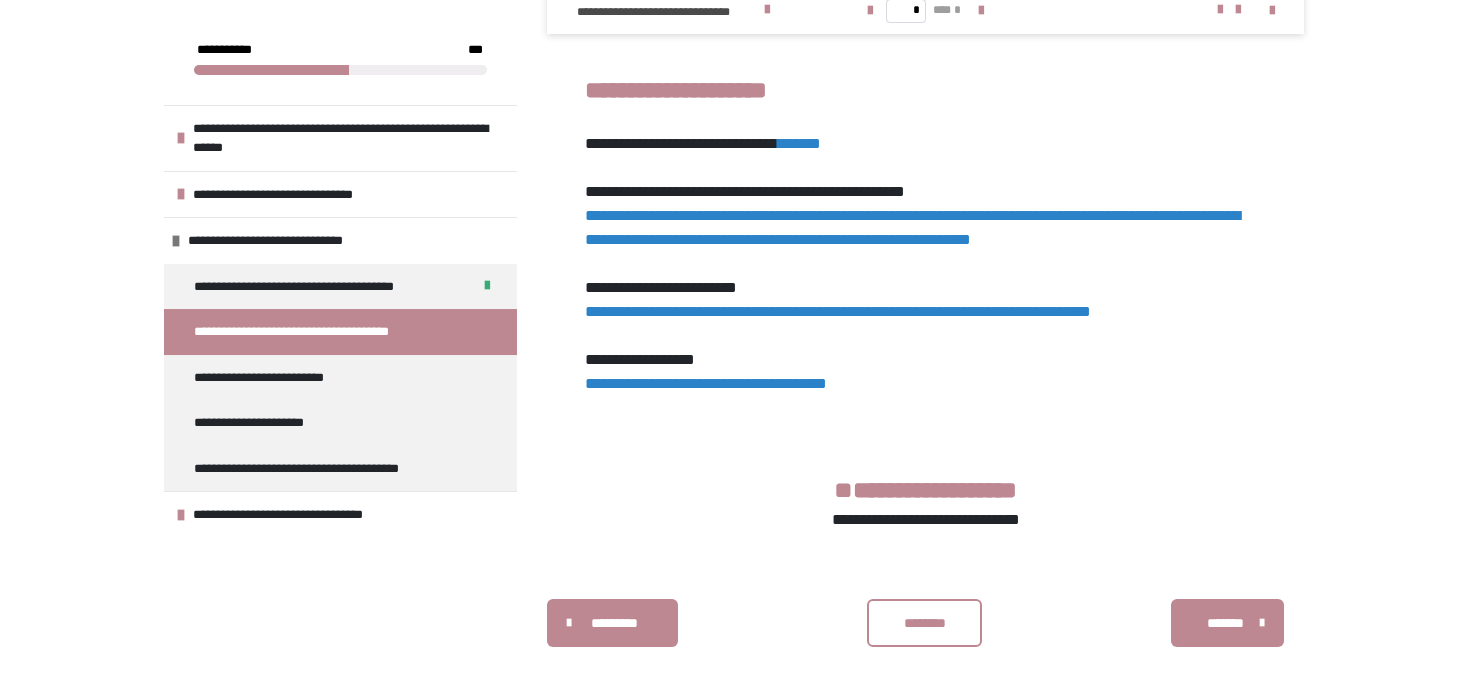 click on "**********" at bounding box center [838, 311] 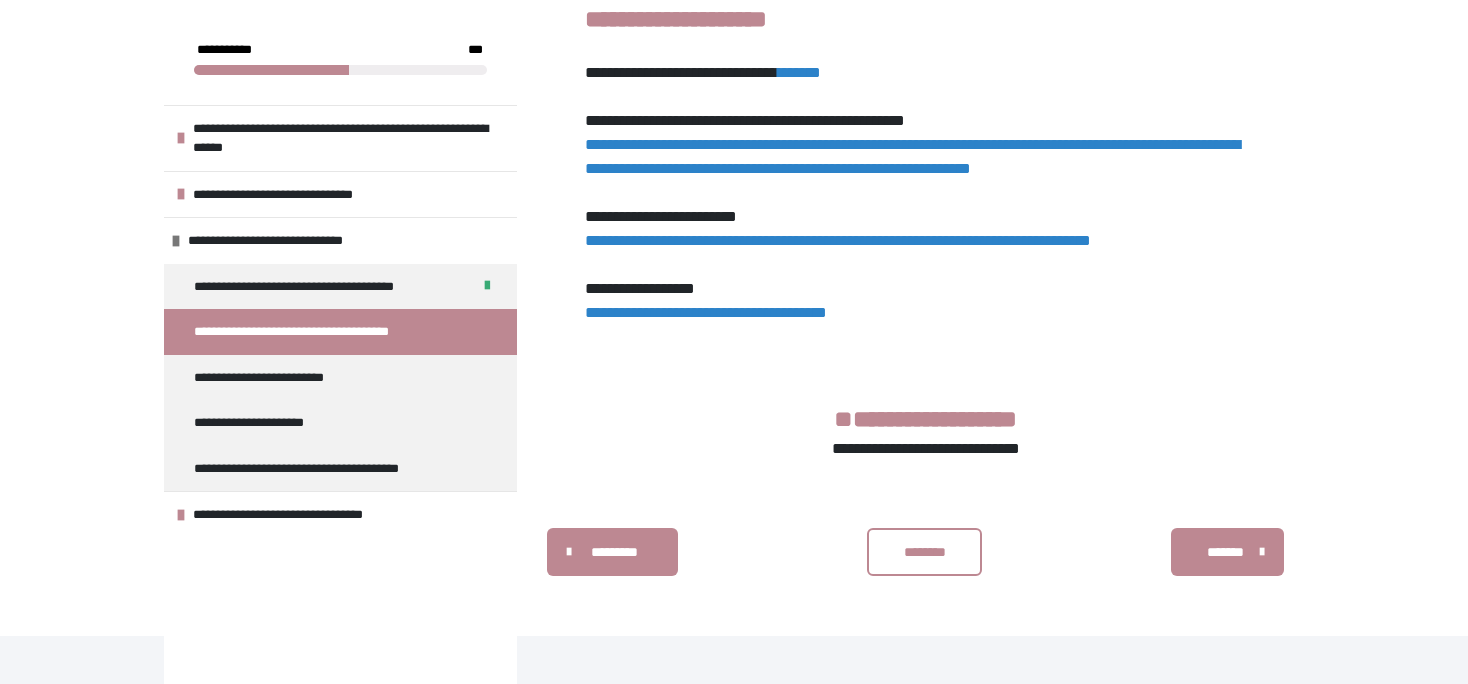 click on "**********" at bounding box center [706, 312] 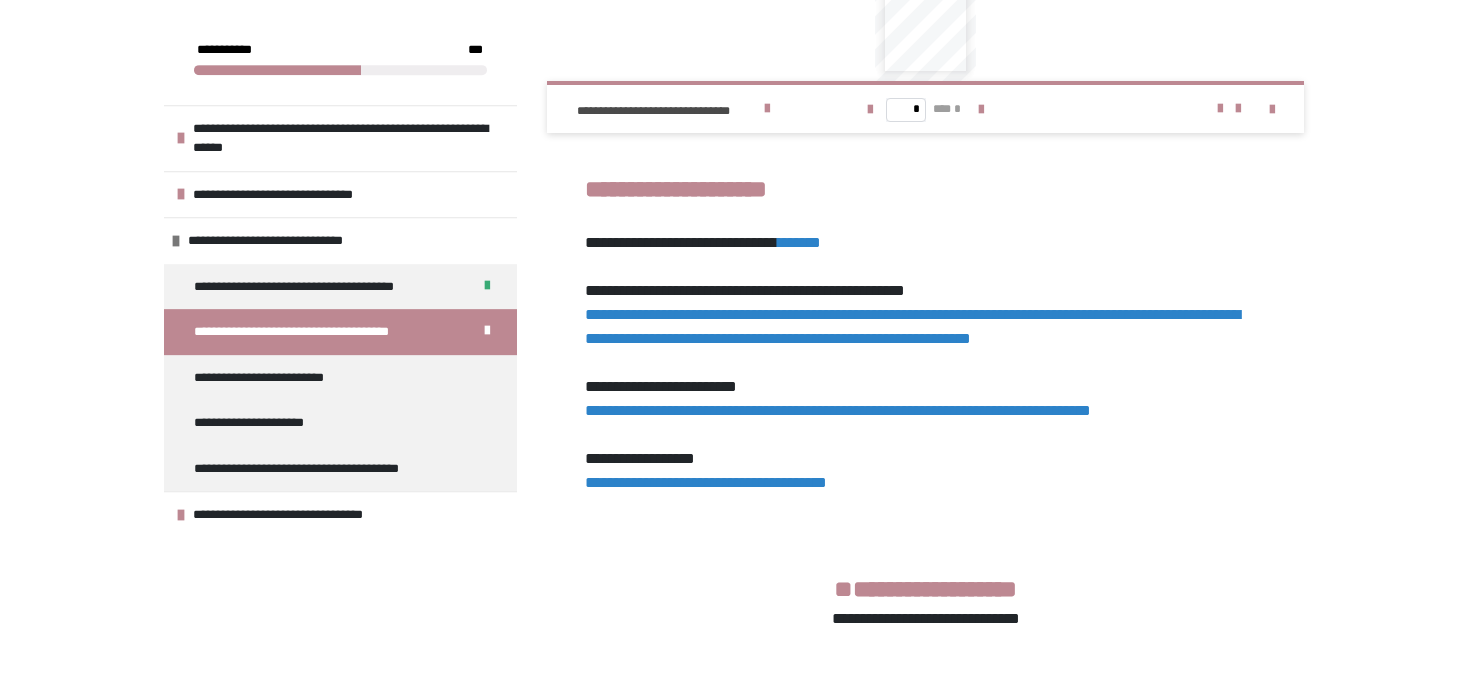 scroll, scrollTop: 1504, scrollLeft: 0, axis: vertical 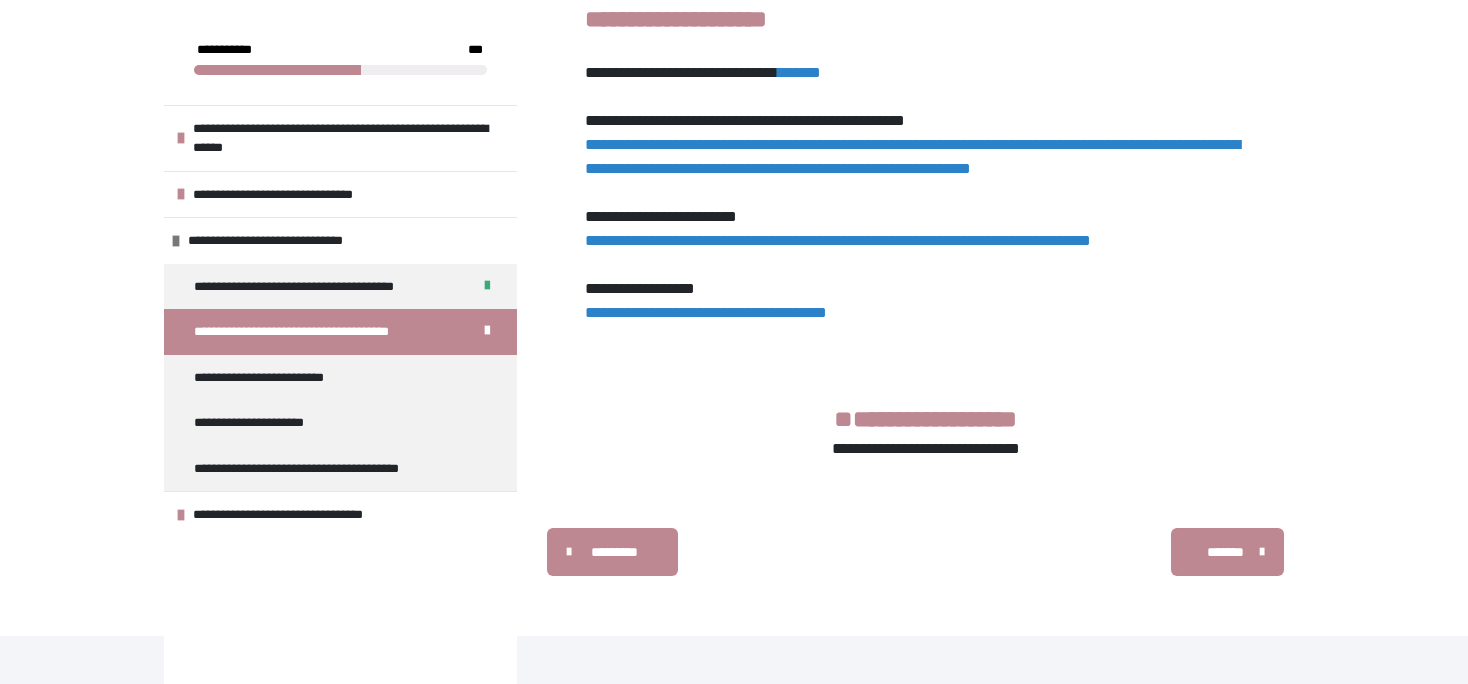 click on "*******" at bounding box center (1225, 552) 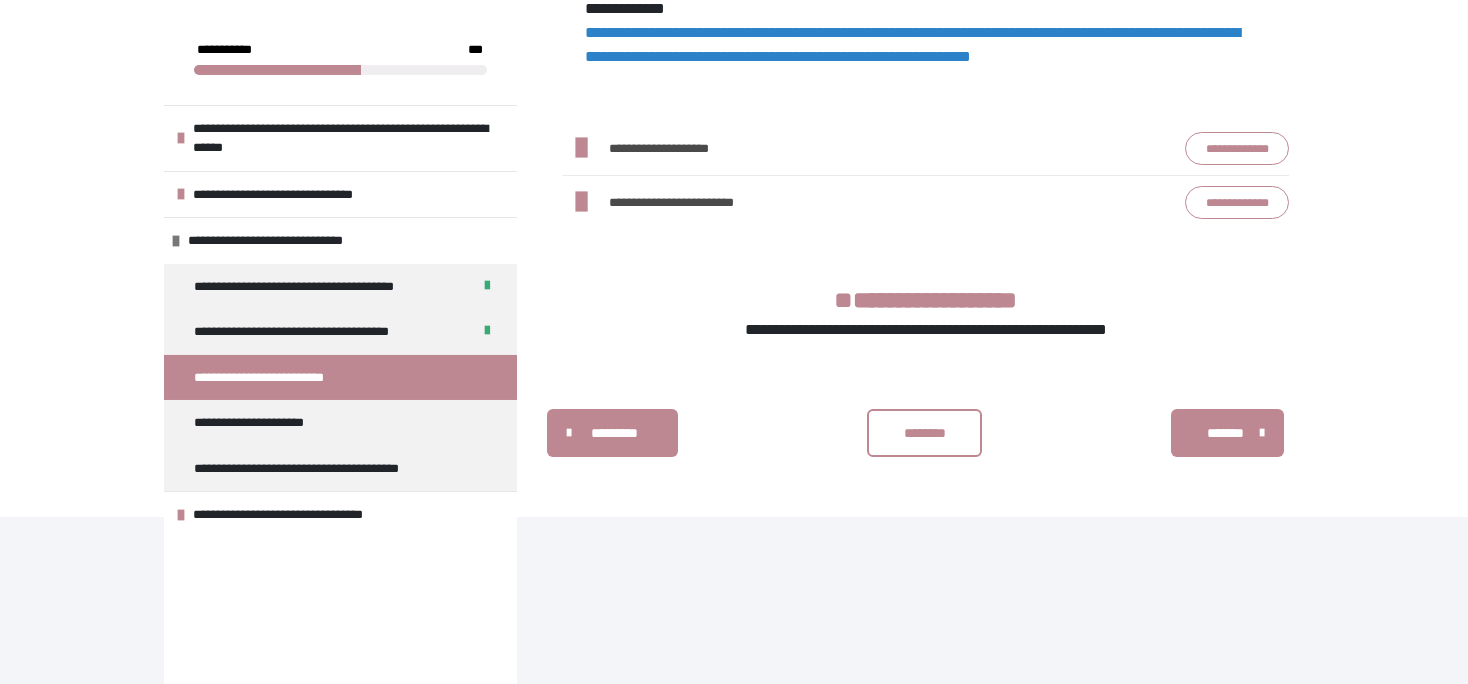 scroll, scrollTop: 1356, scrollLeft: 0, axis: vertical 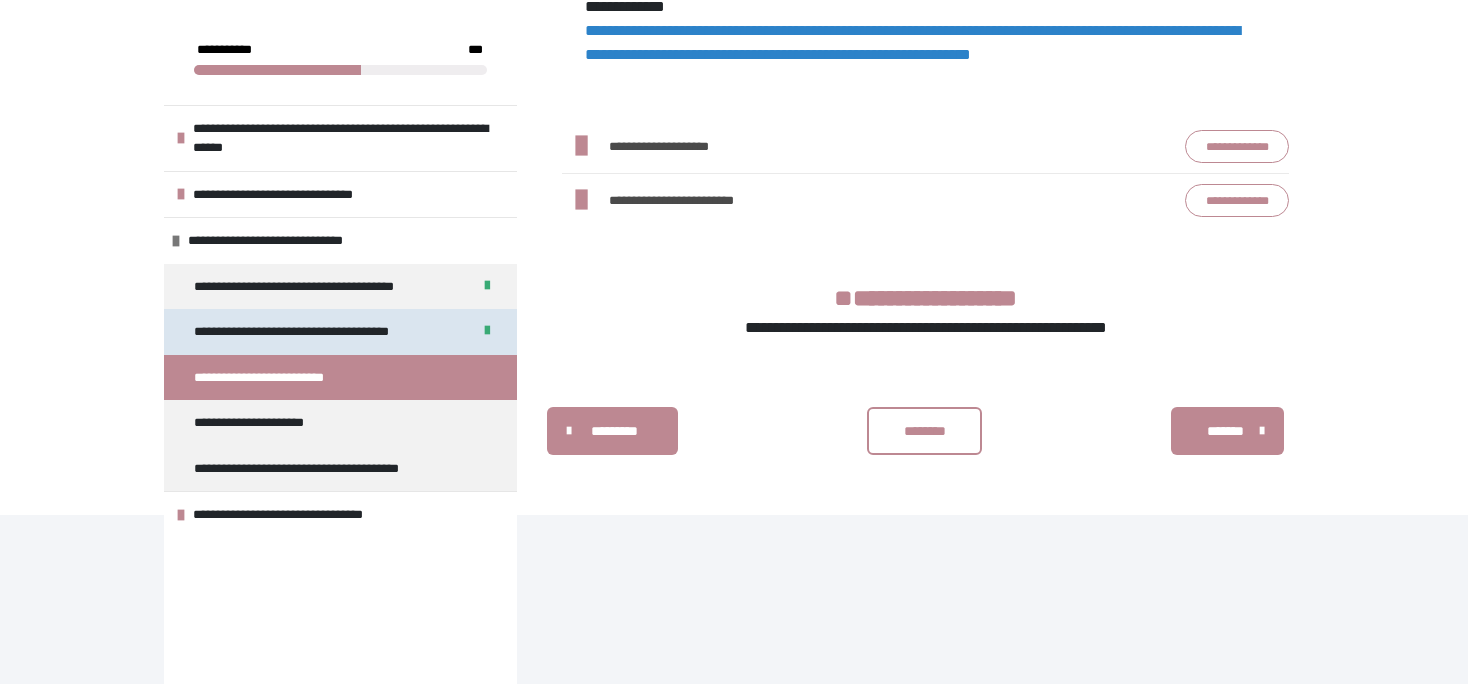 click on "**********" at bounding box center (315, 332) 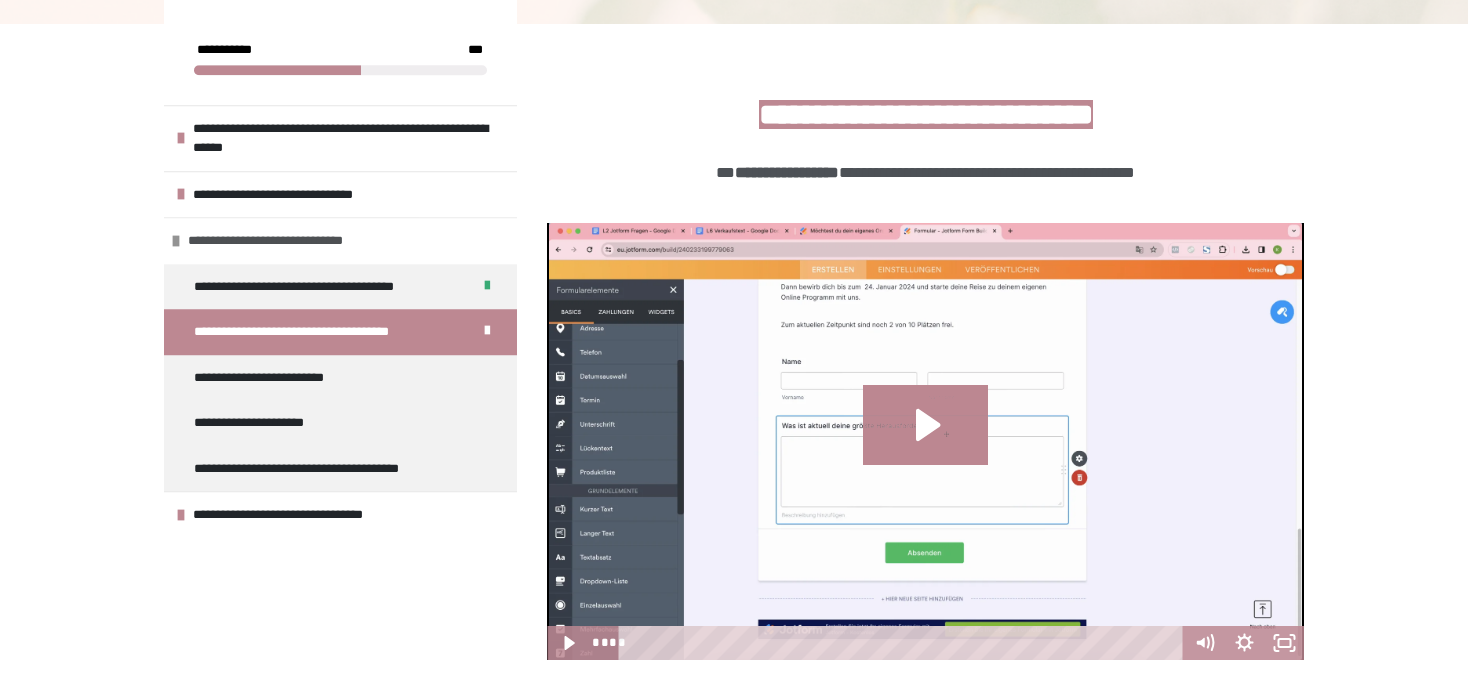 scroll, scrollTop: 328, scrollLeft: 0, axis: vertical 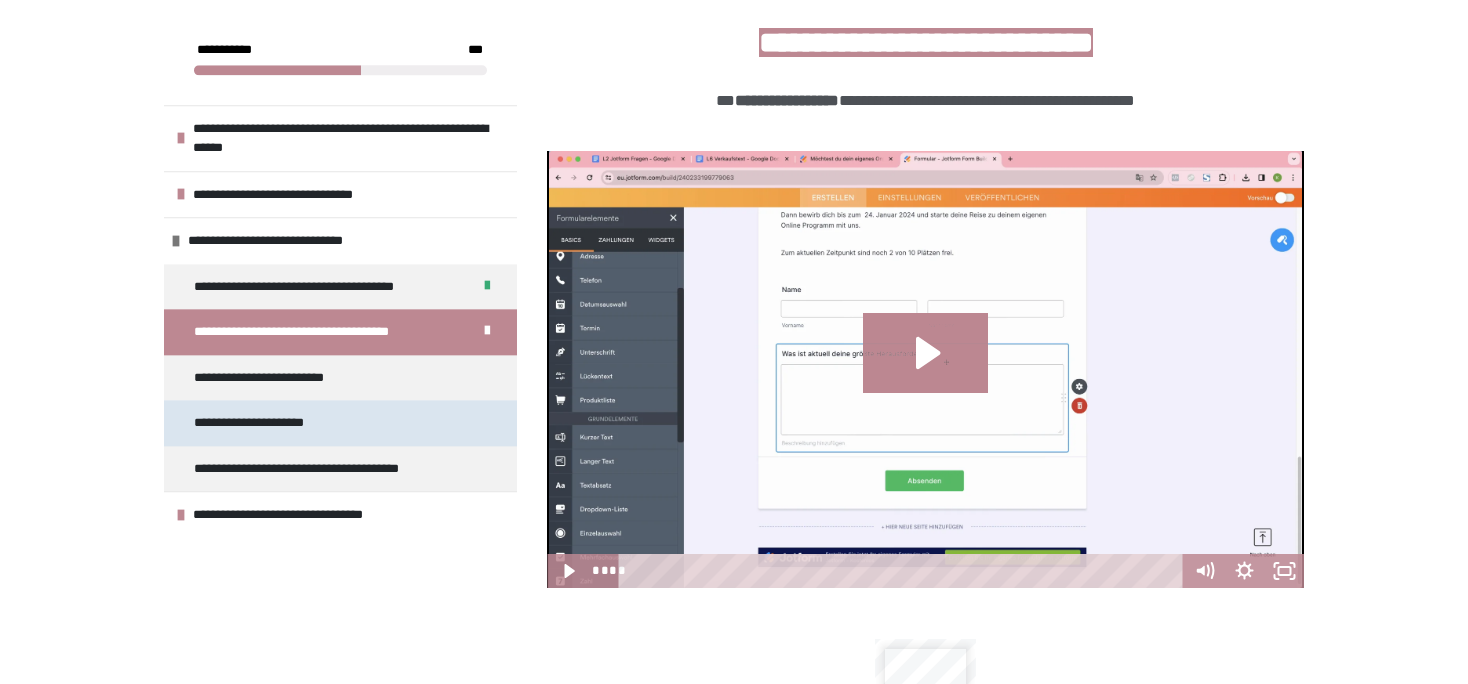 click on "**********" at bounding box center (340, 423) 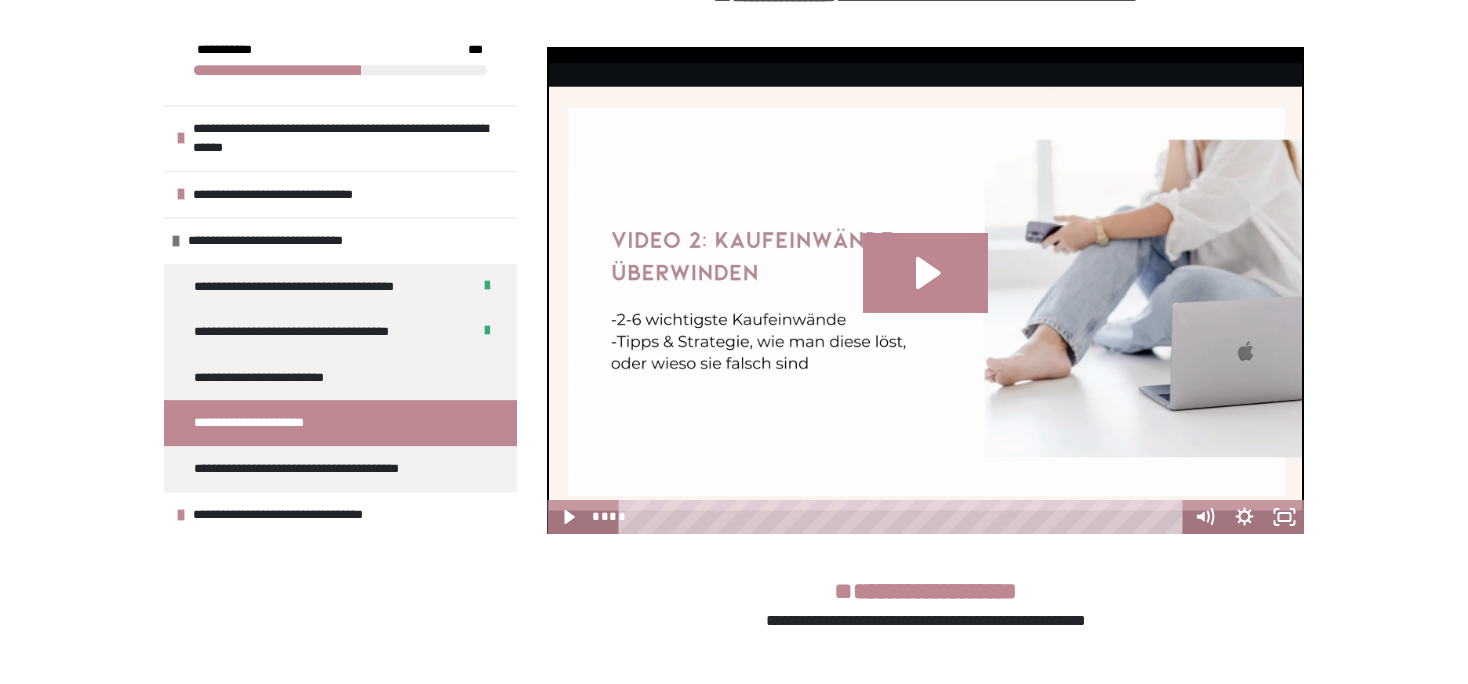 scroll, scrollTop: 471, scrollLeft: 0, axis: vertical 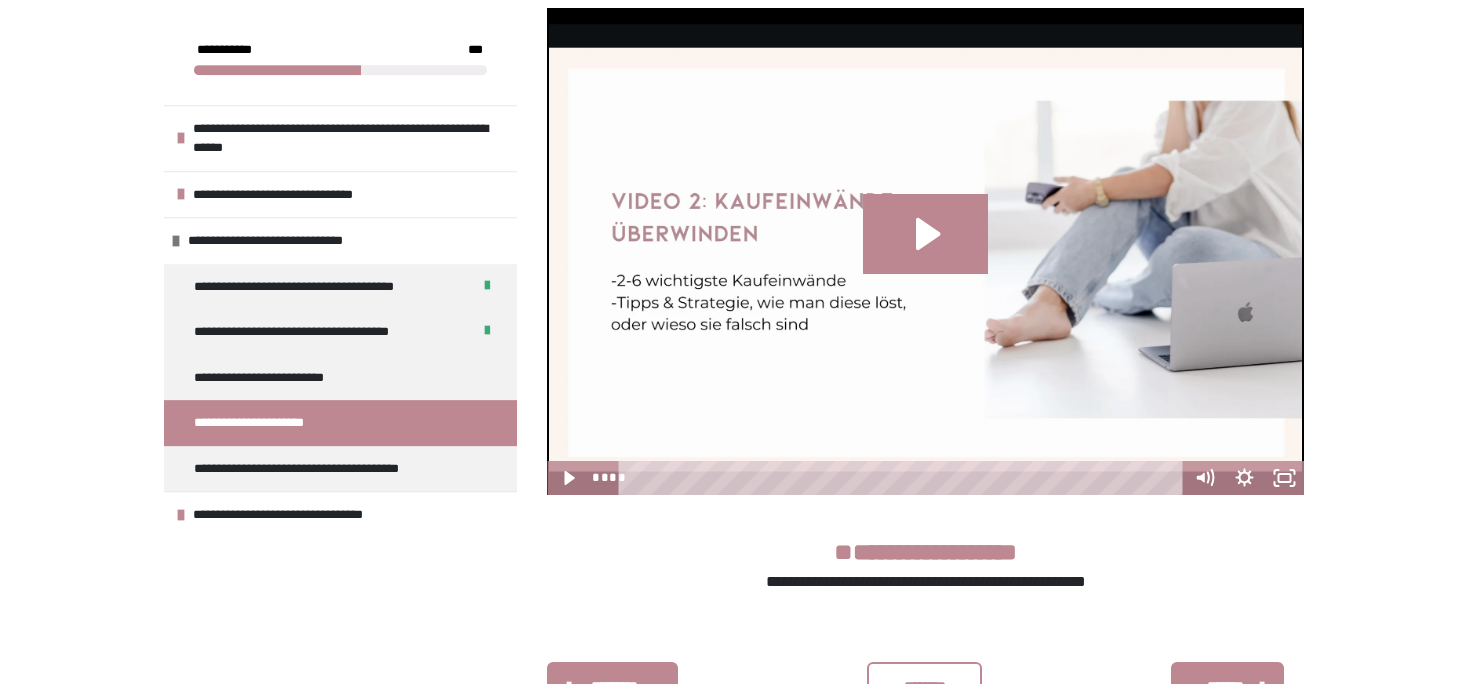 drag, startPoint x: 1334, startPoint y: 204, endPoint x: 1285, endPoint y: 234, distance: 57.45433 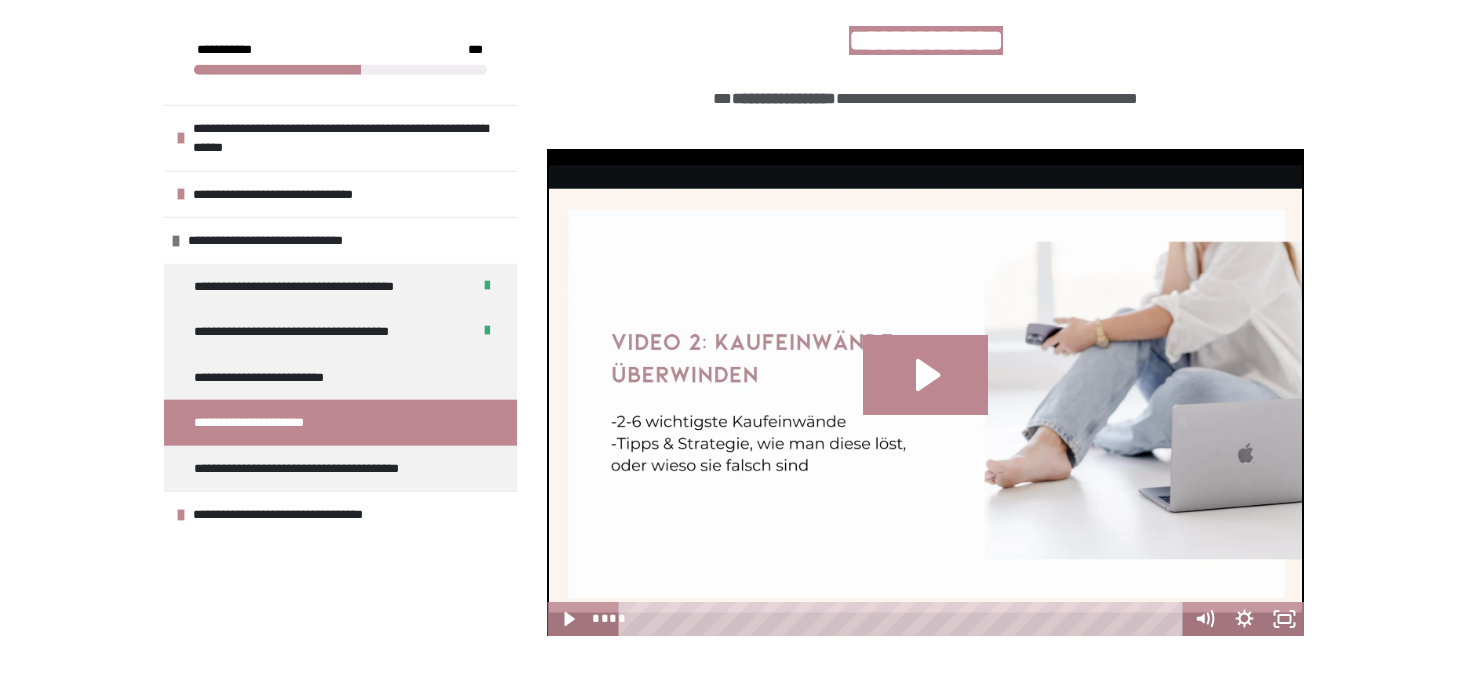 scroll, scrollTop: 331, scrollLeft: 0, axis: vertical 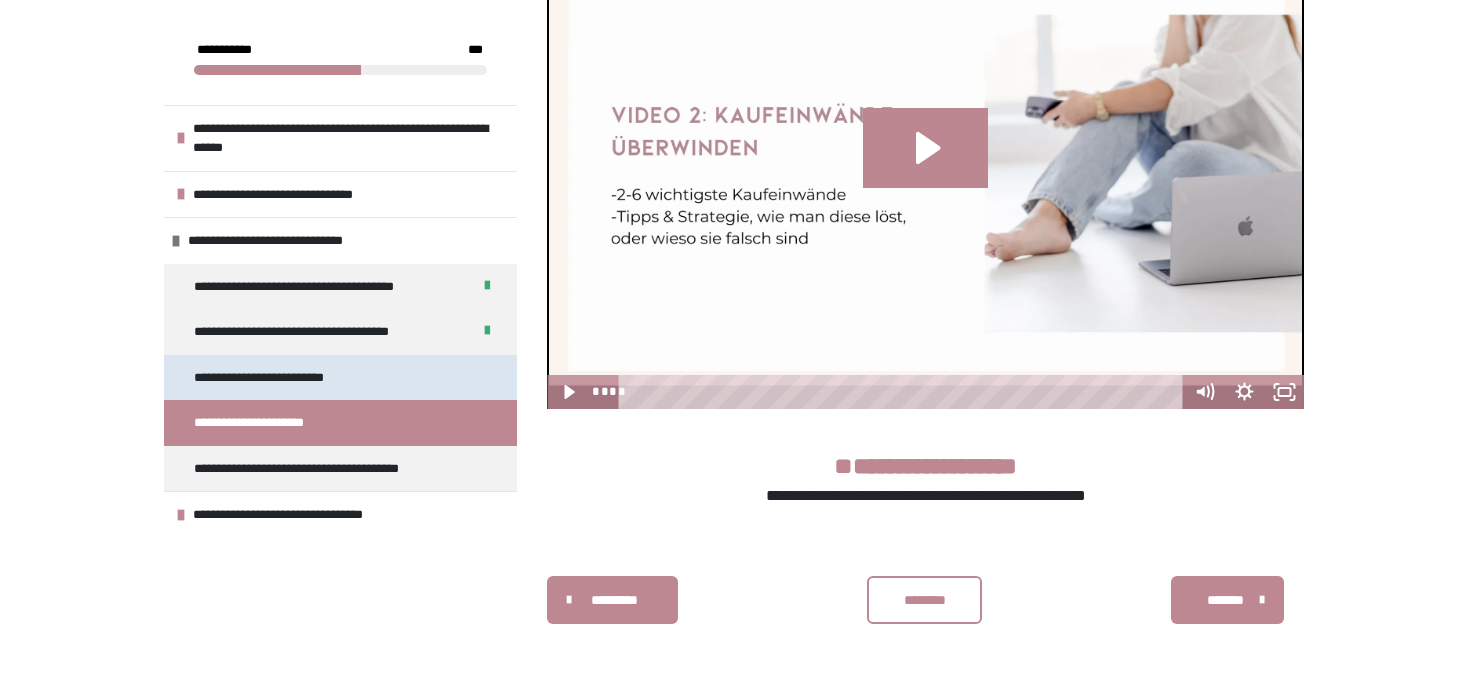 click on "**********" at bounding box center (269, 378) 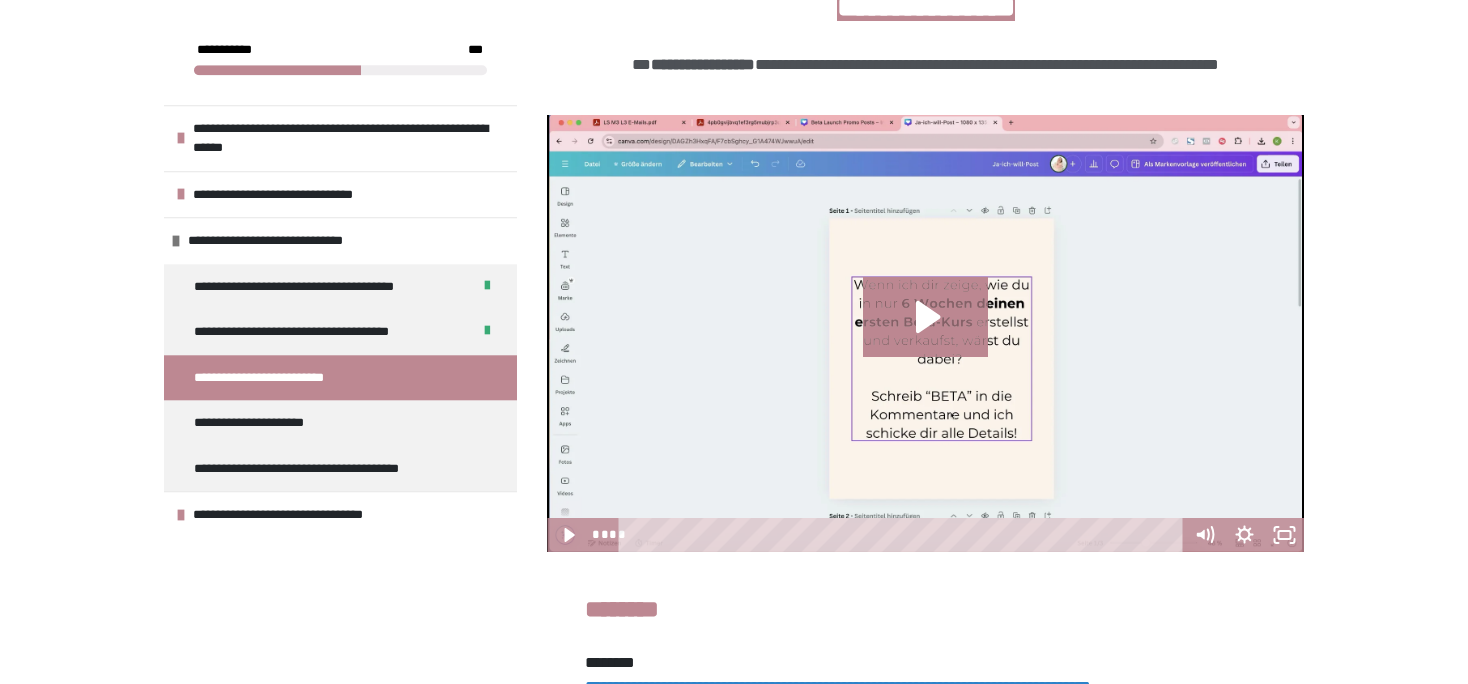 scroll, scrollTop: 372, scrollLeft: 0, axis: vertical 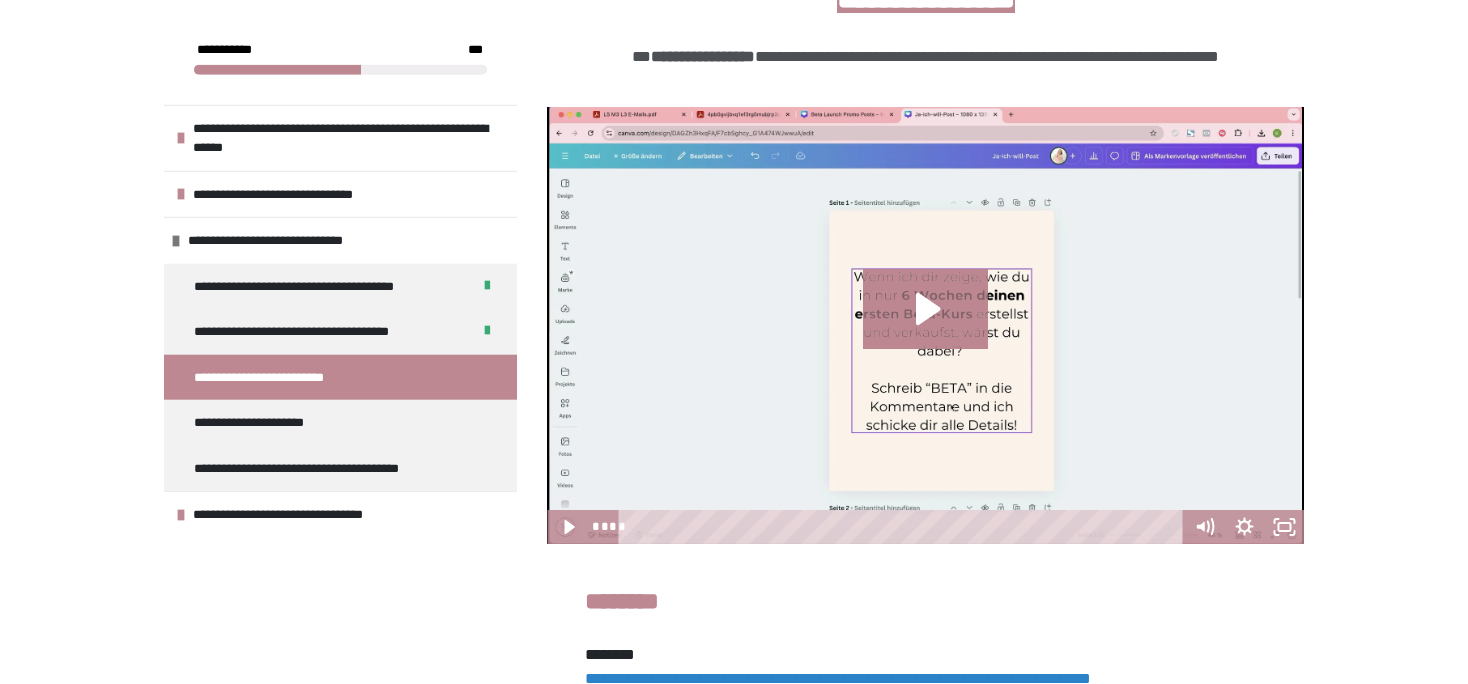 drag, startPoint x: 1291, startPoint y: 96, endPoint x: 1224, endPoint y: 138, distance: 79.07591 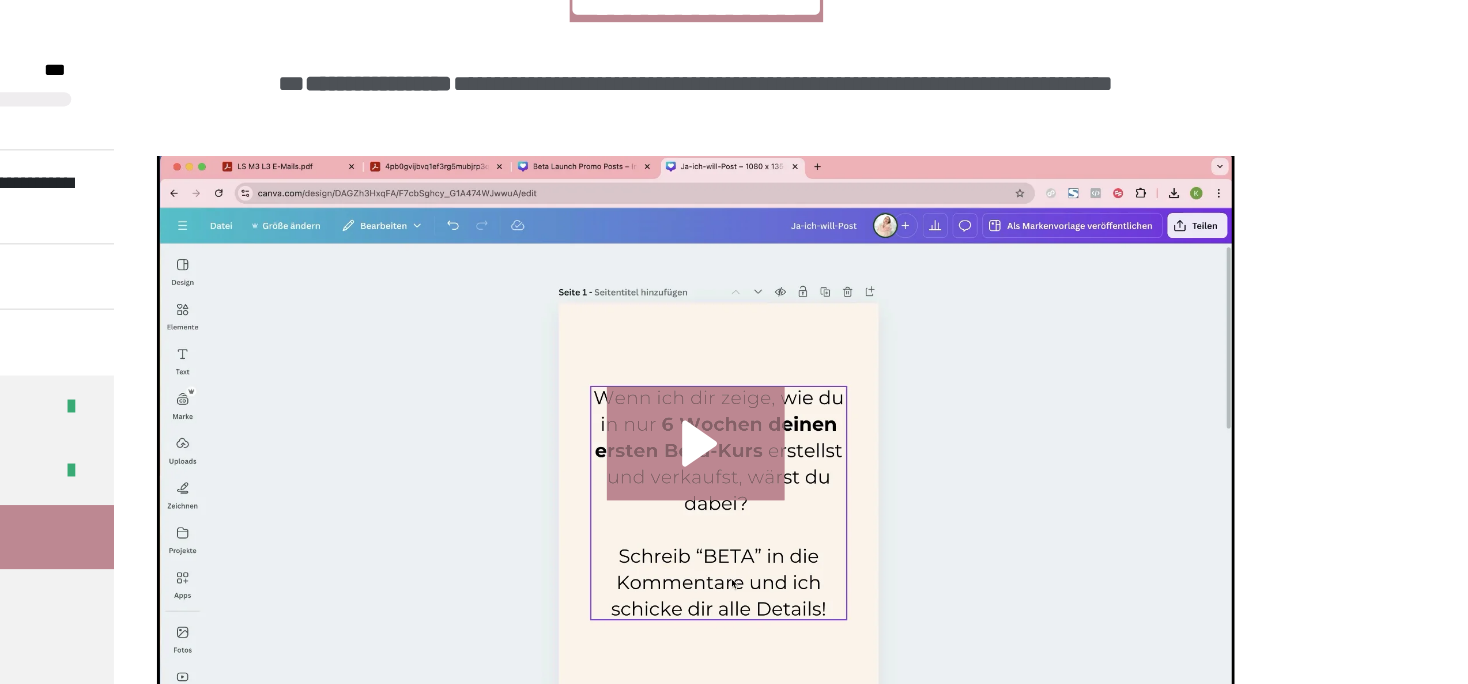 scroll, scrollTop: 354, scrollLeft: 0, axis: vertical 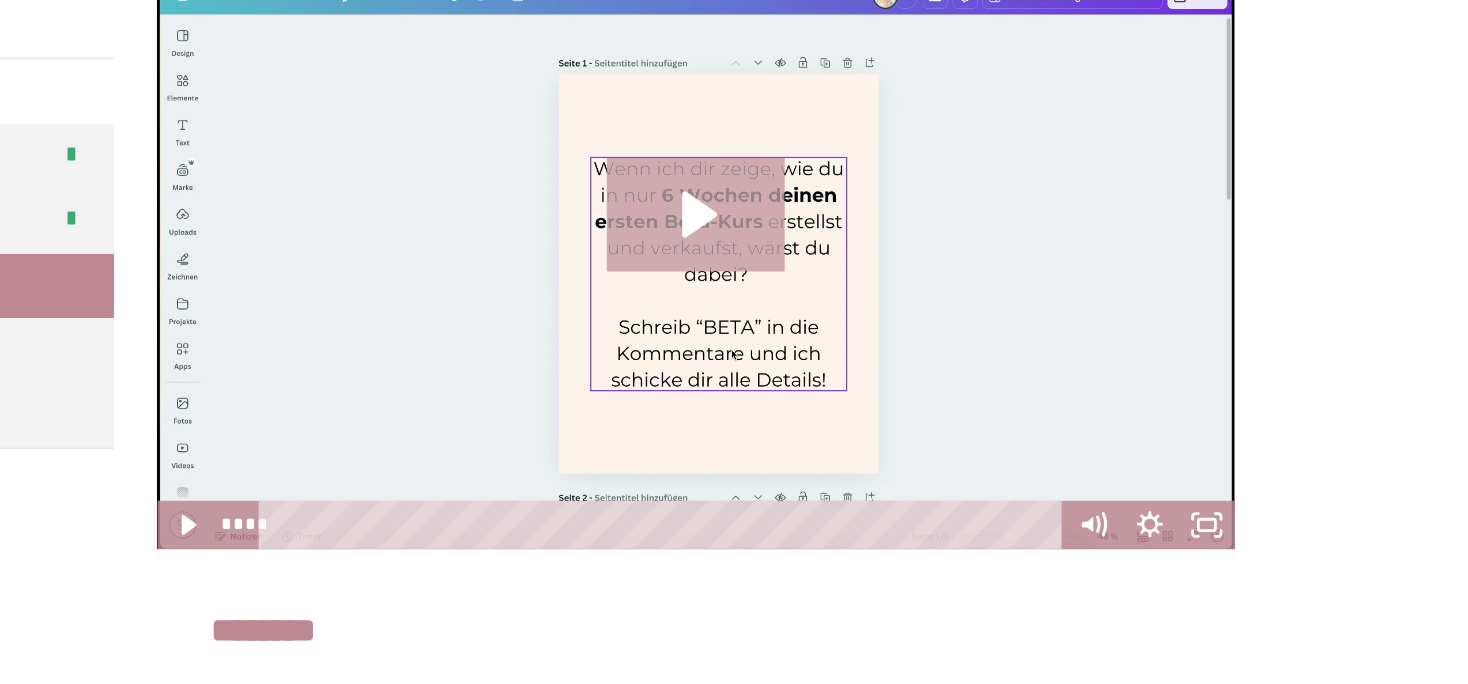 click 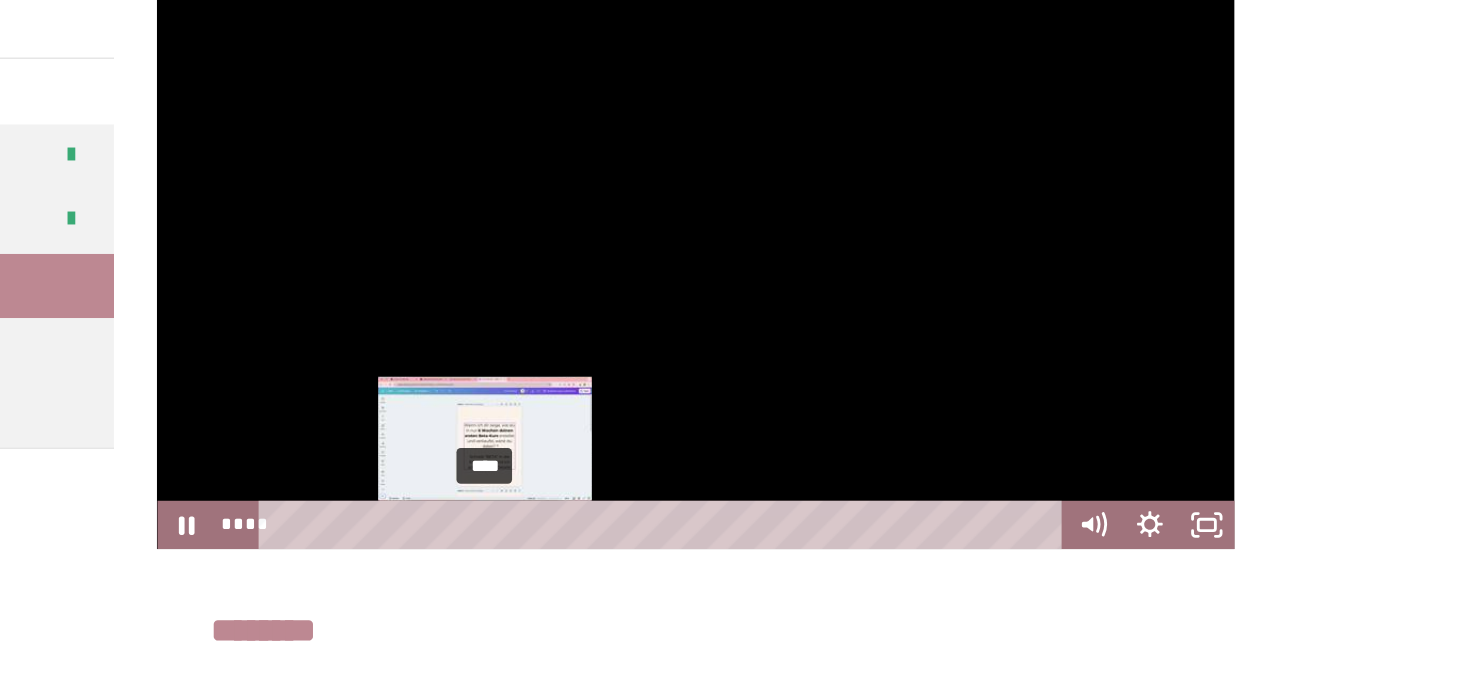 click on "****" at bounding box center (904, 545) 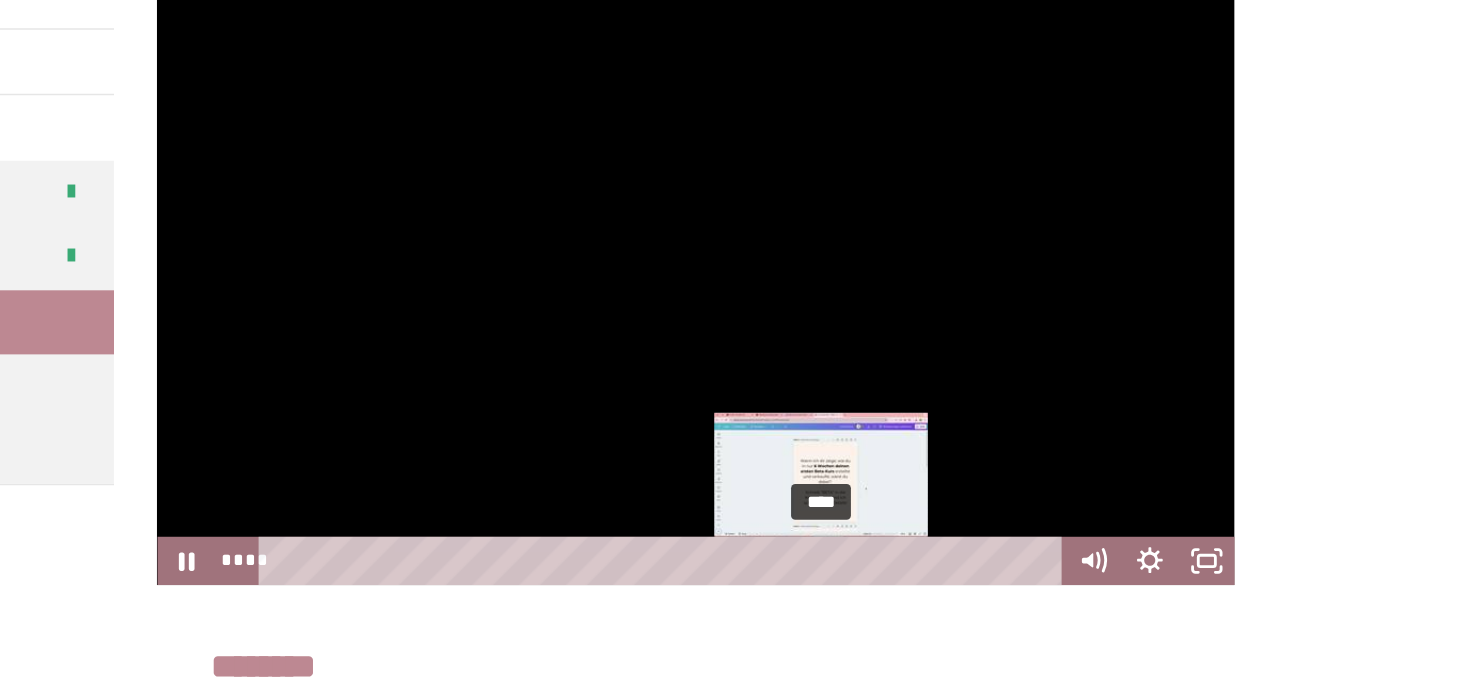 click on "****" at bounding box center [904, 545] 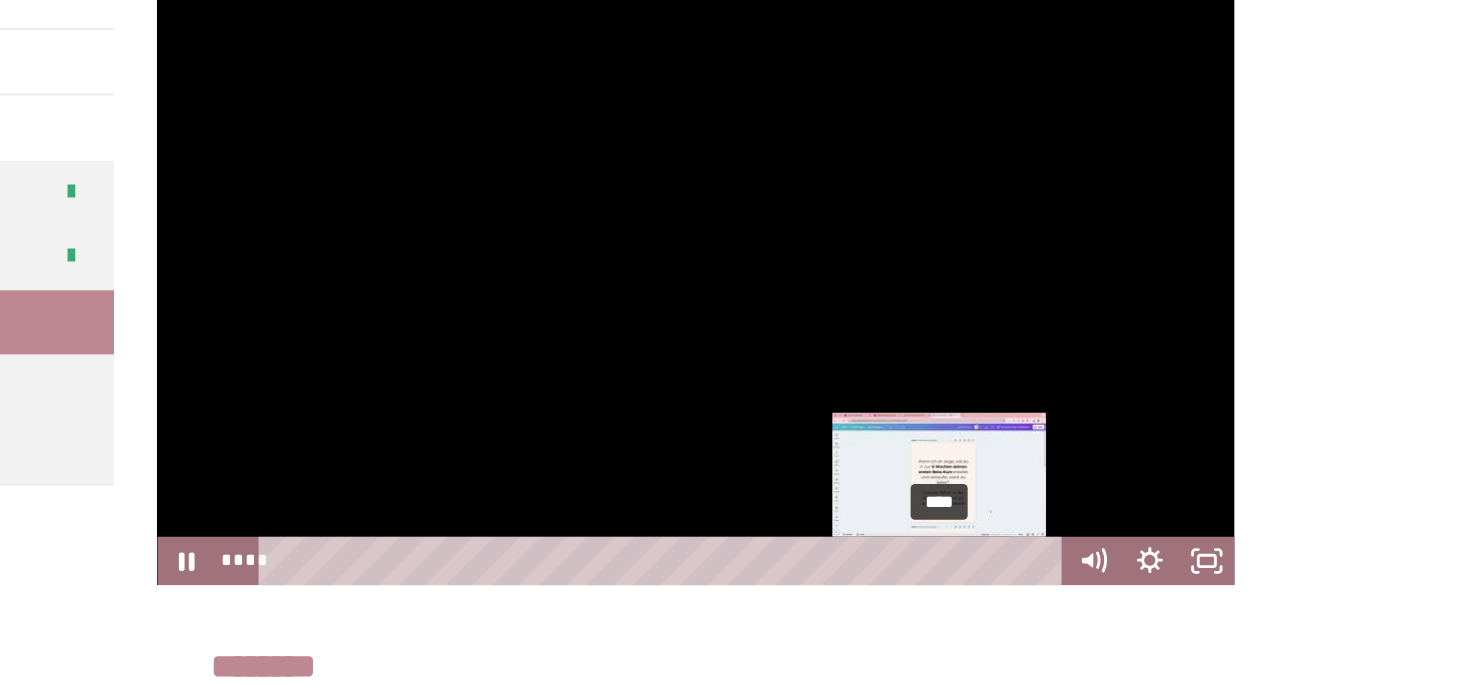 click on "****" at bounding box center (904, 545) 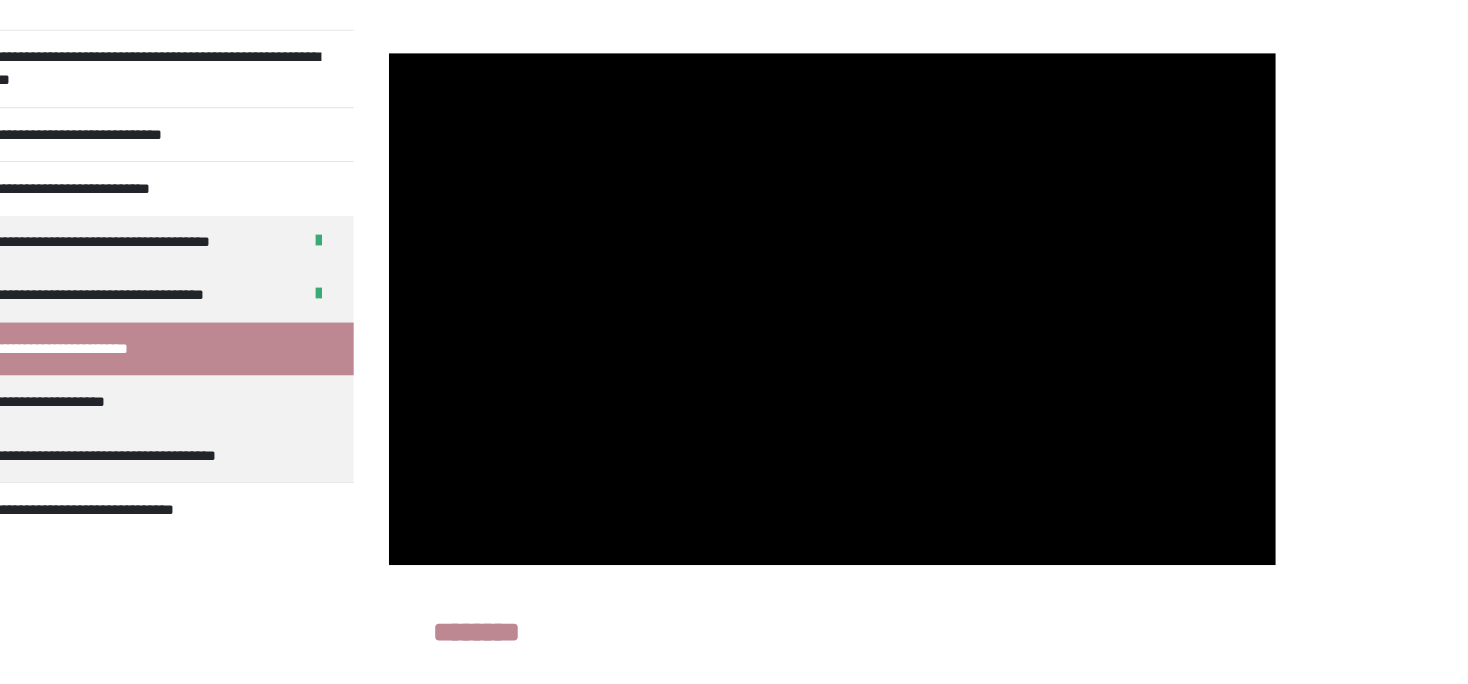 scroll, scrollTop: 354, scrollLeft: 0, axis: vertical 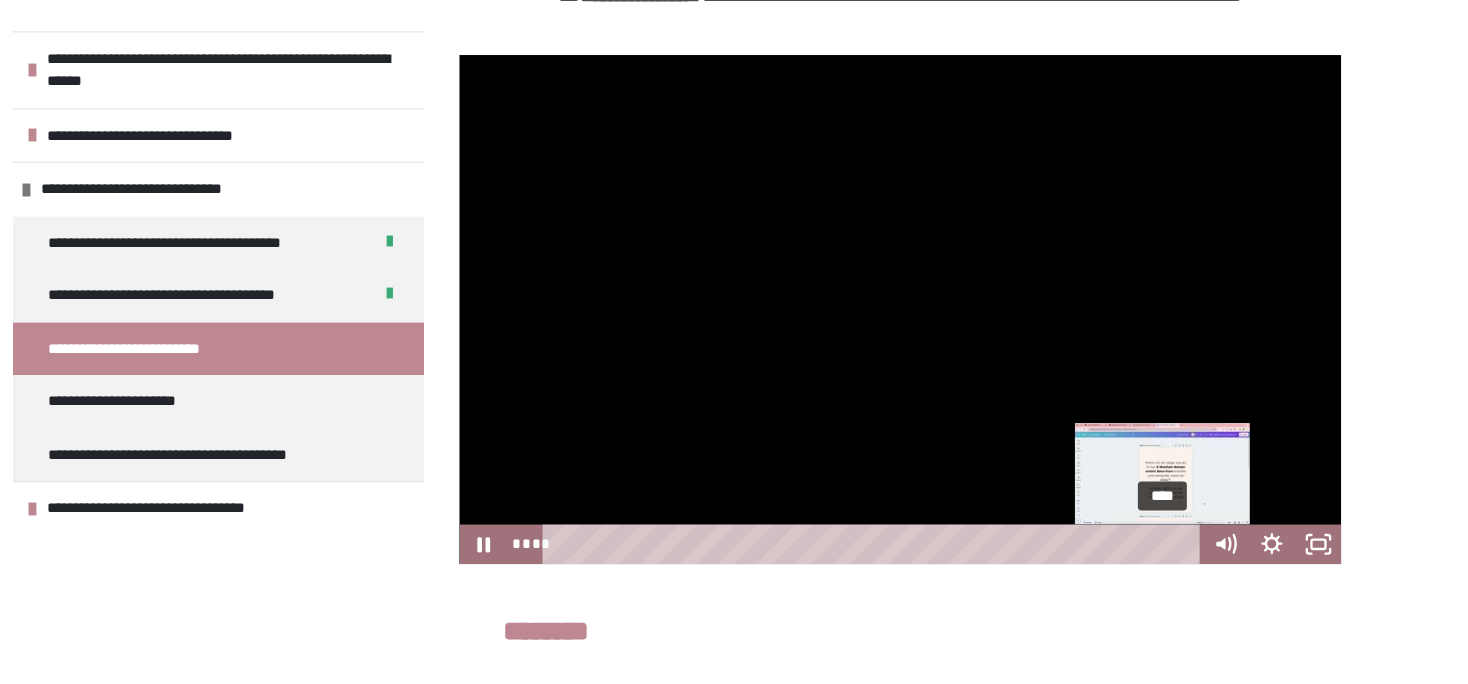 click on "****" at bounding box center [904, 545] 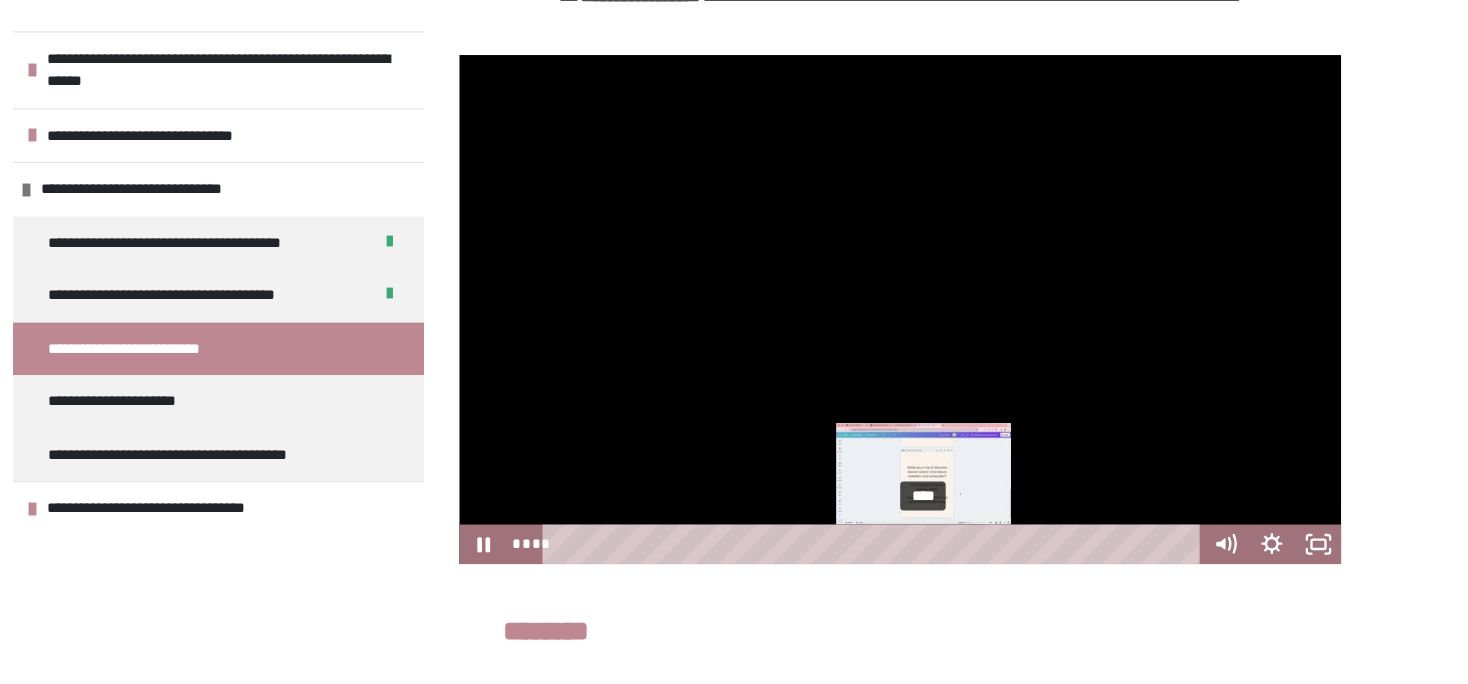 click on "****" at bounding box center [904, 545] 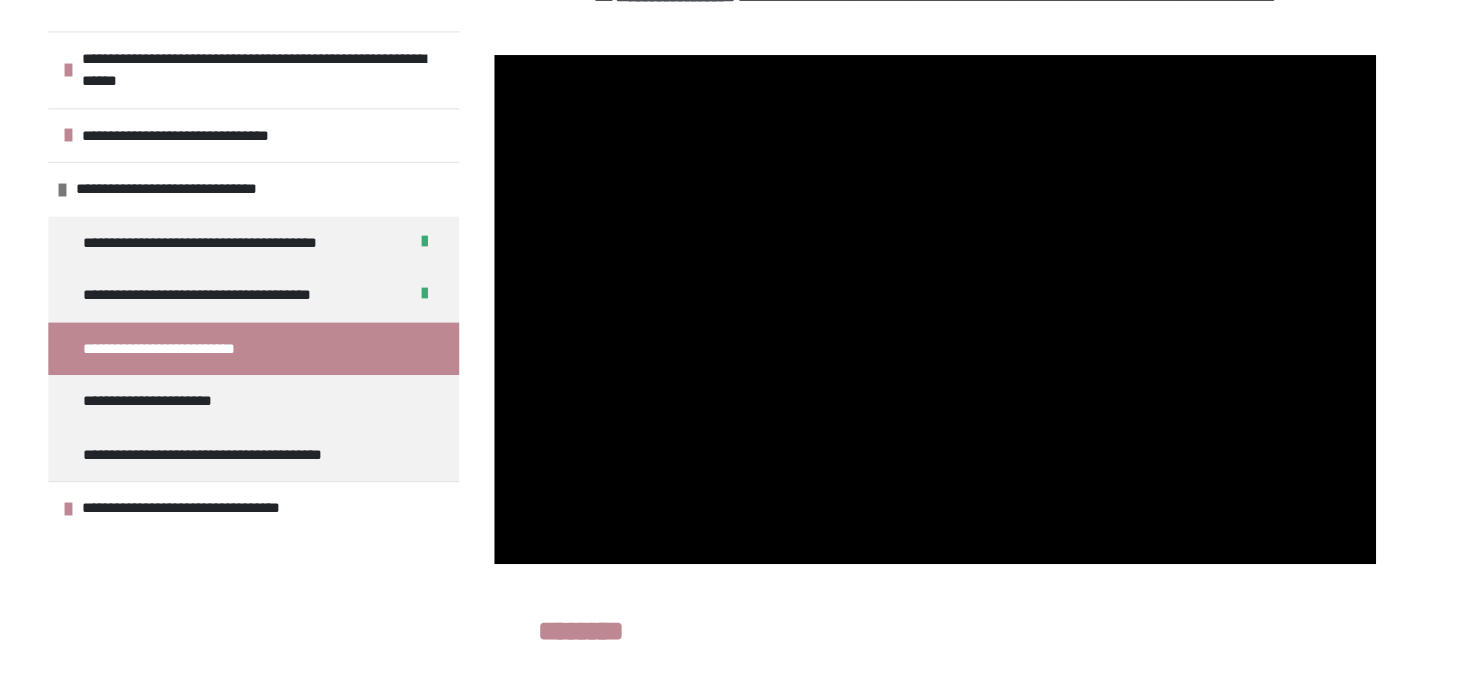 scroll, scrollTop: 354, scrollLeft: 0, axis: vertical 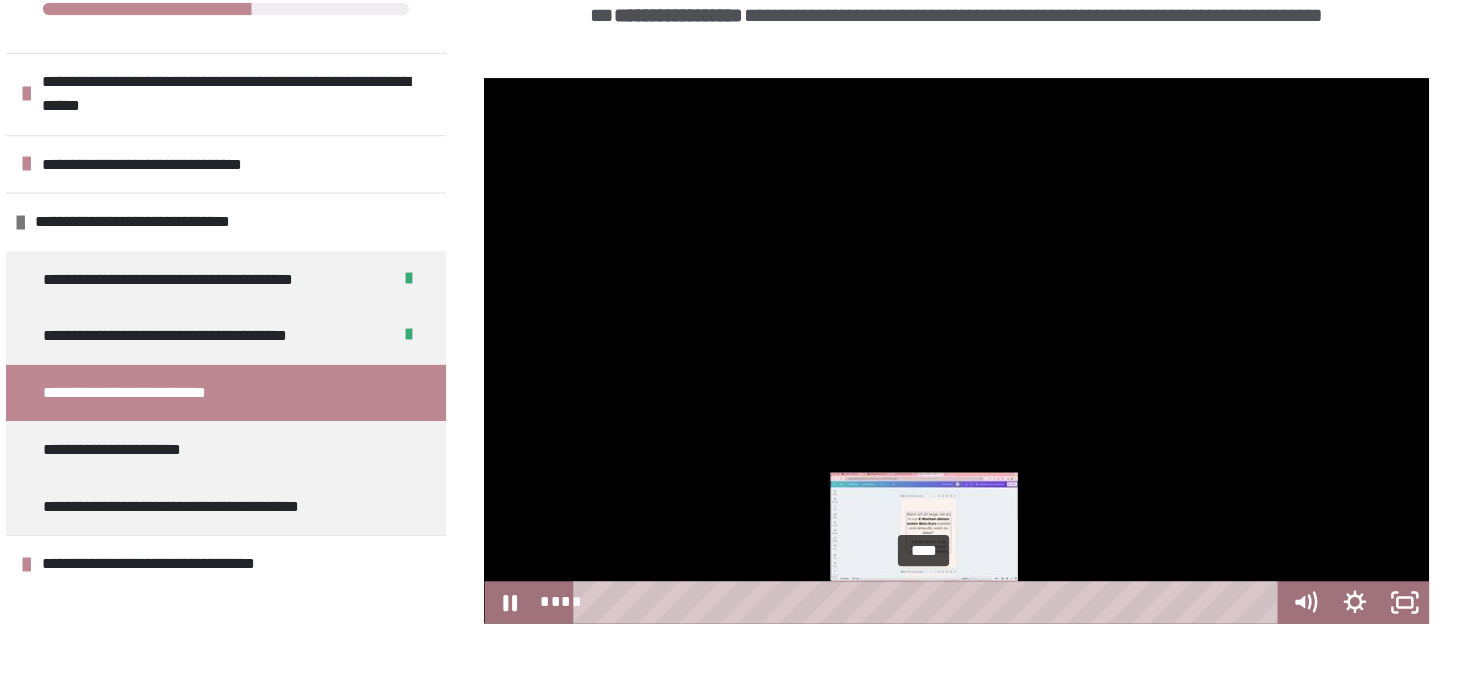 click on "****" at bounding box center (904, 545) 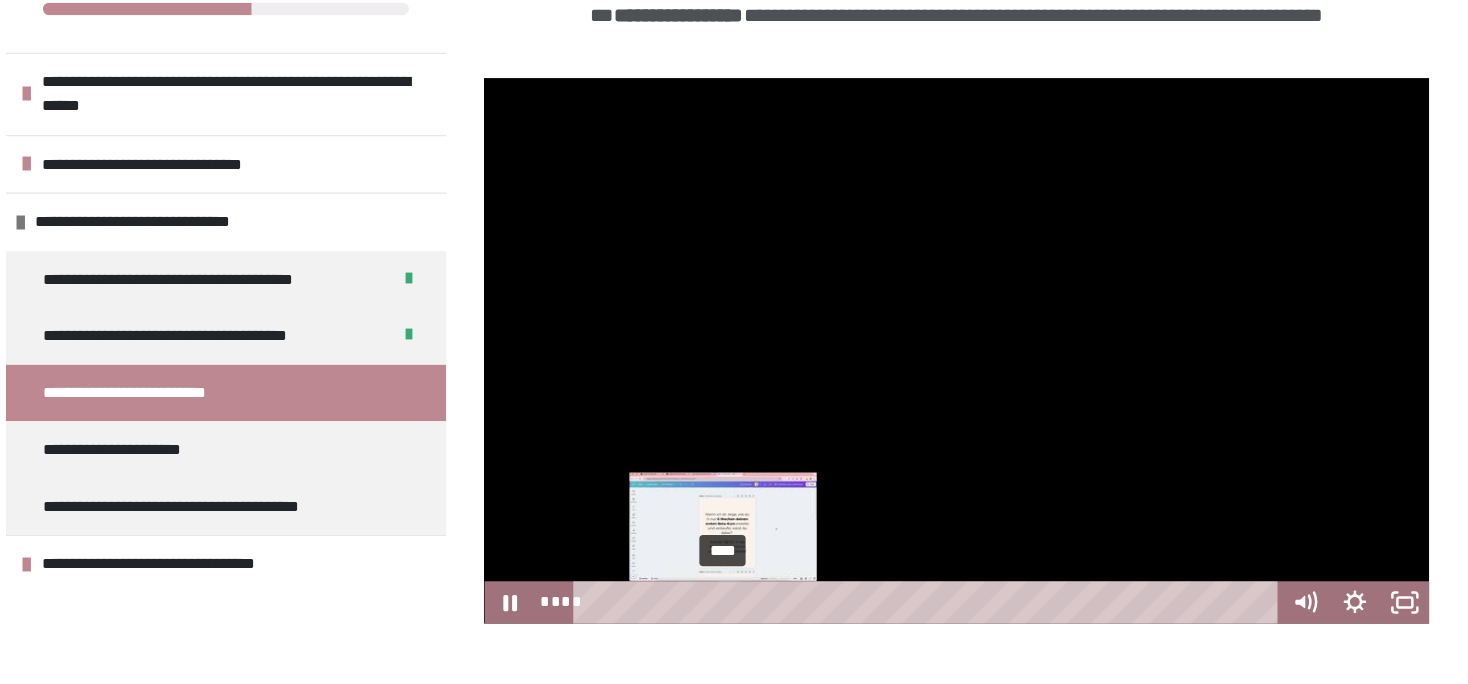 click on "****" at bounding box center (904, 545) 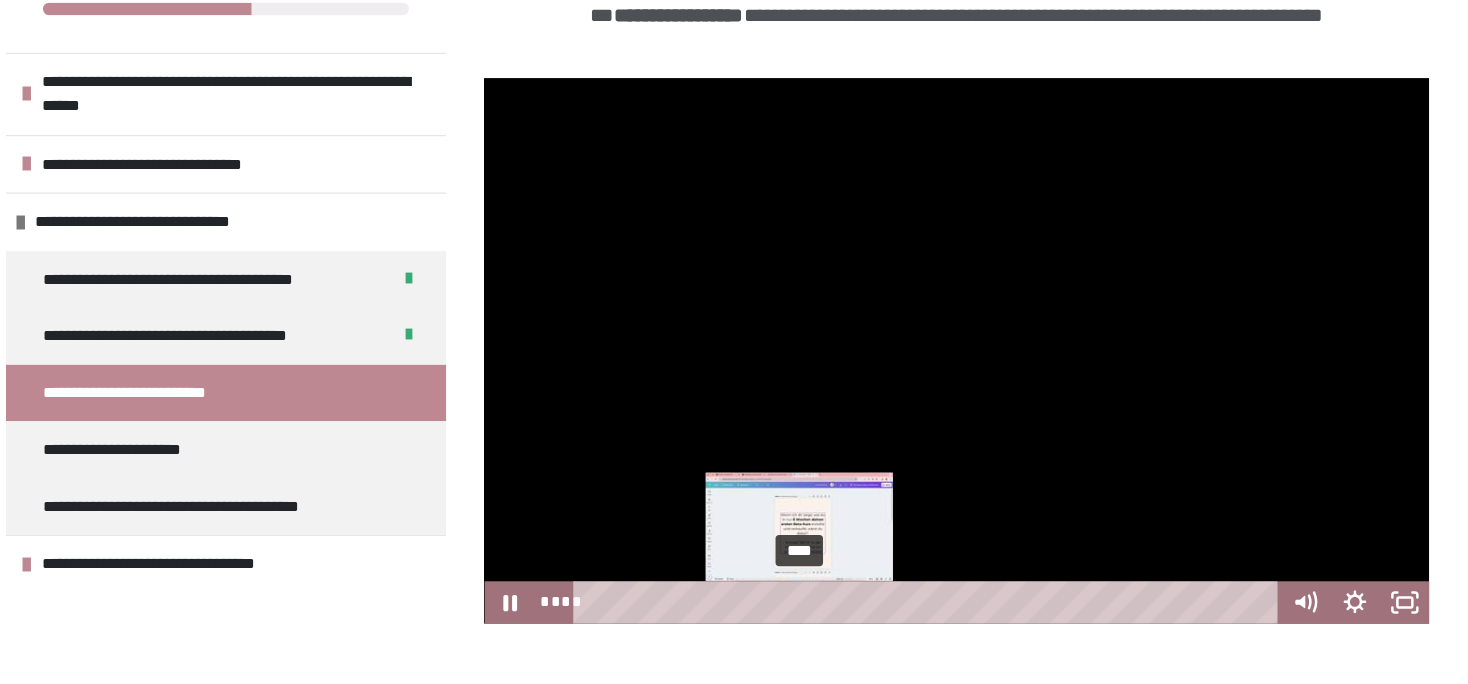 click on "****" at bounding box center (904, 545) 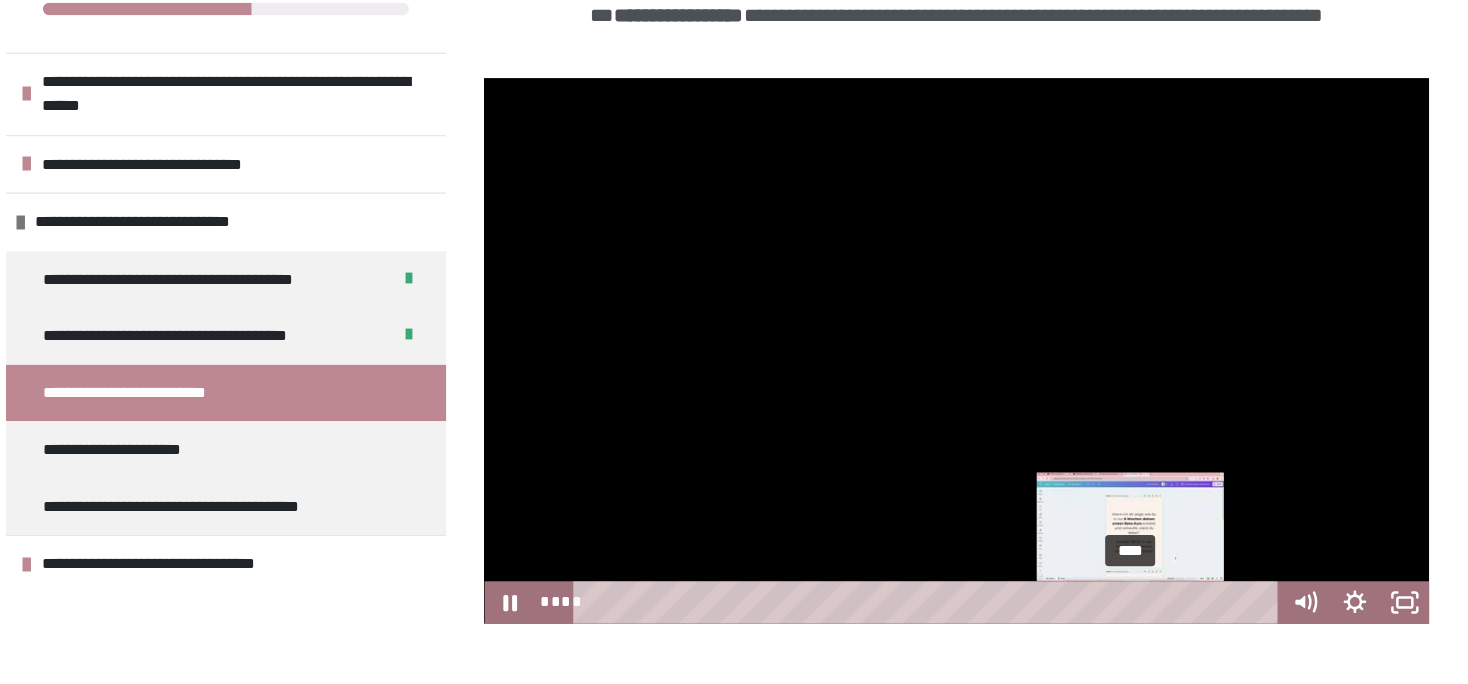 click on "****" at bounding box center [904, 545] 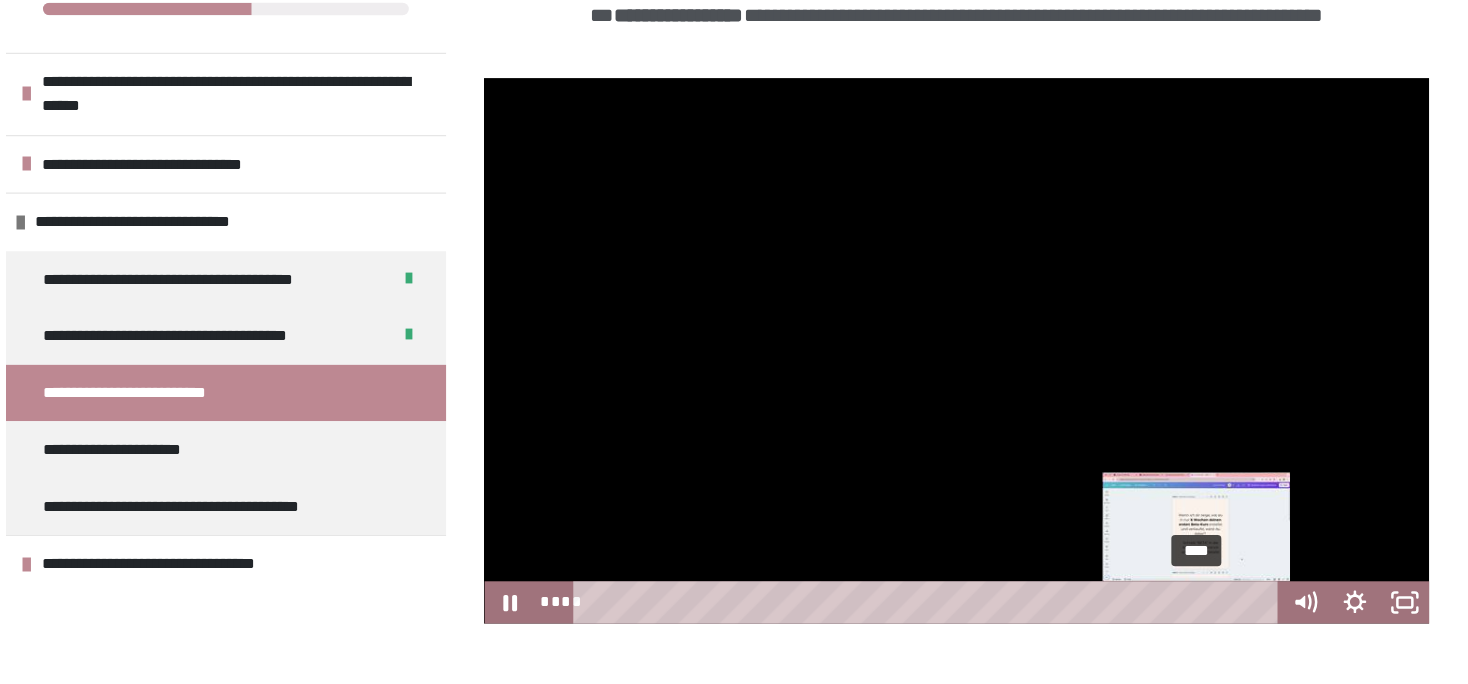 click on "****" at bounding box center [904, 545] 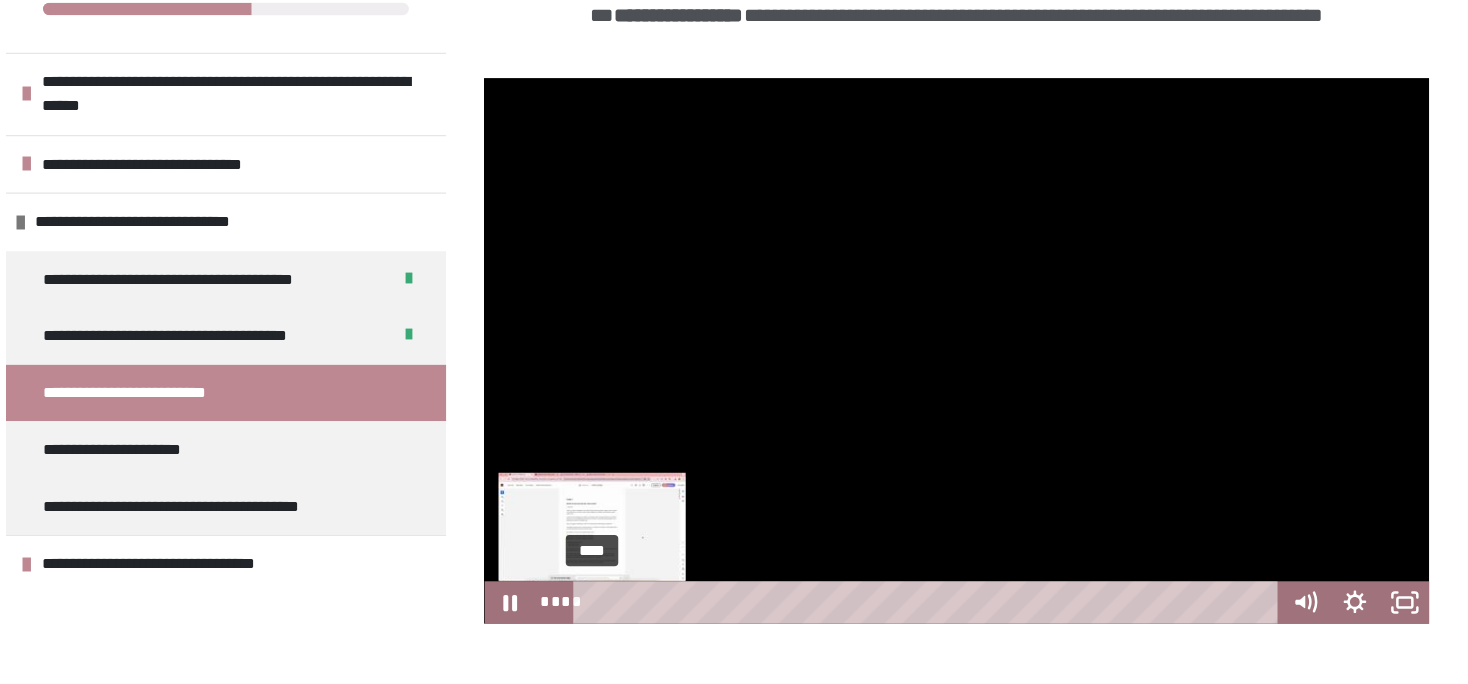 click on "****" at bounding box center [904, 545] 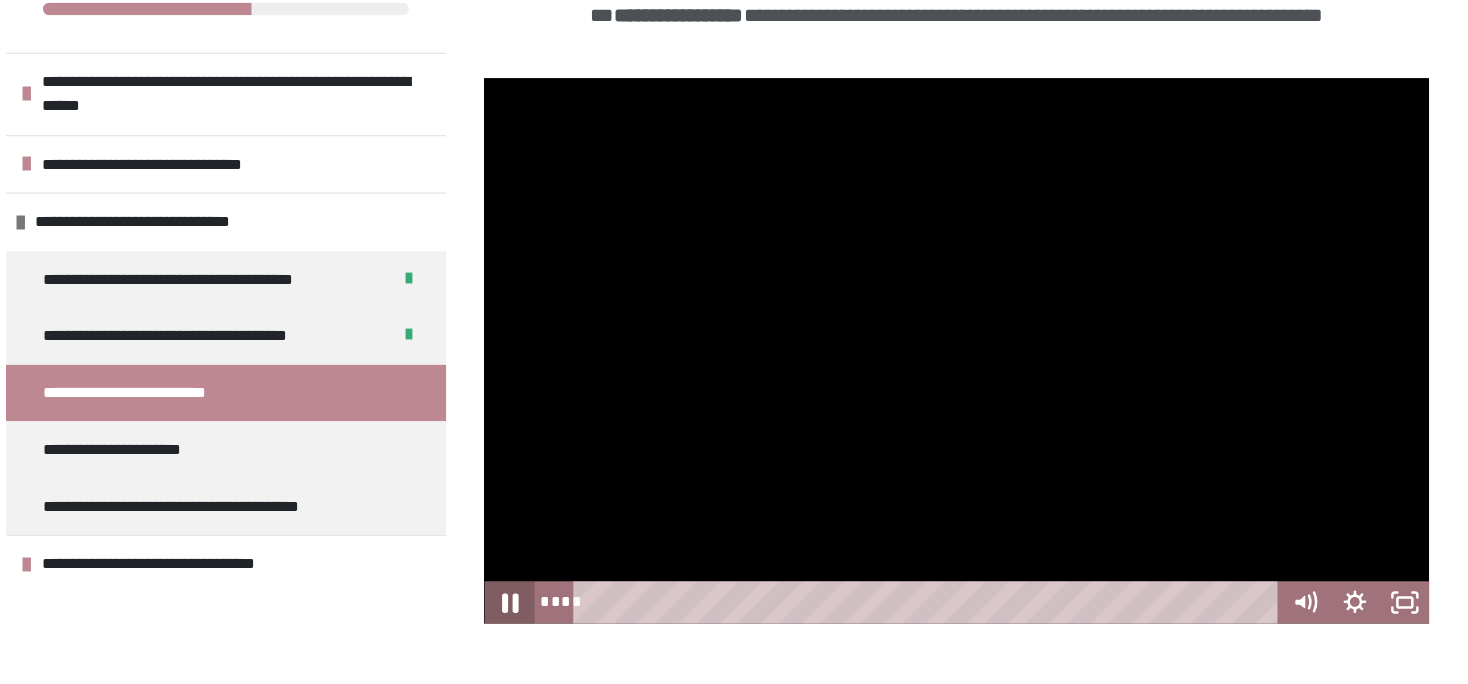 click 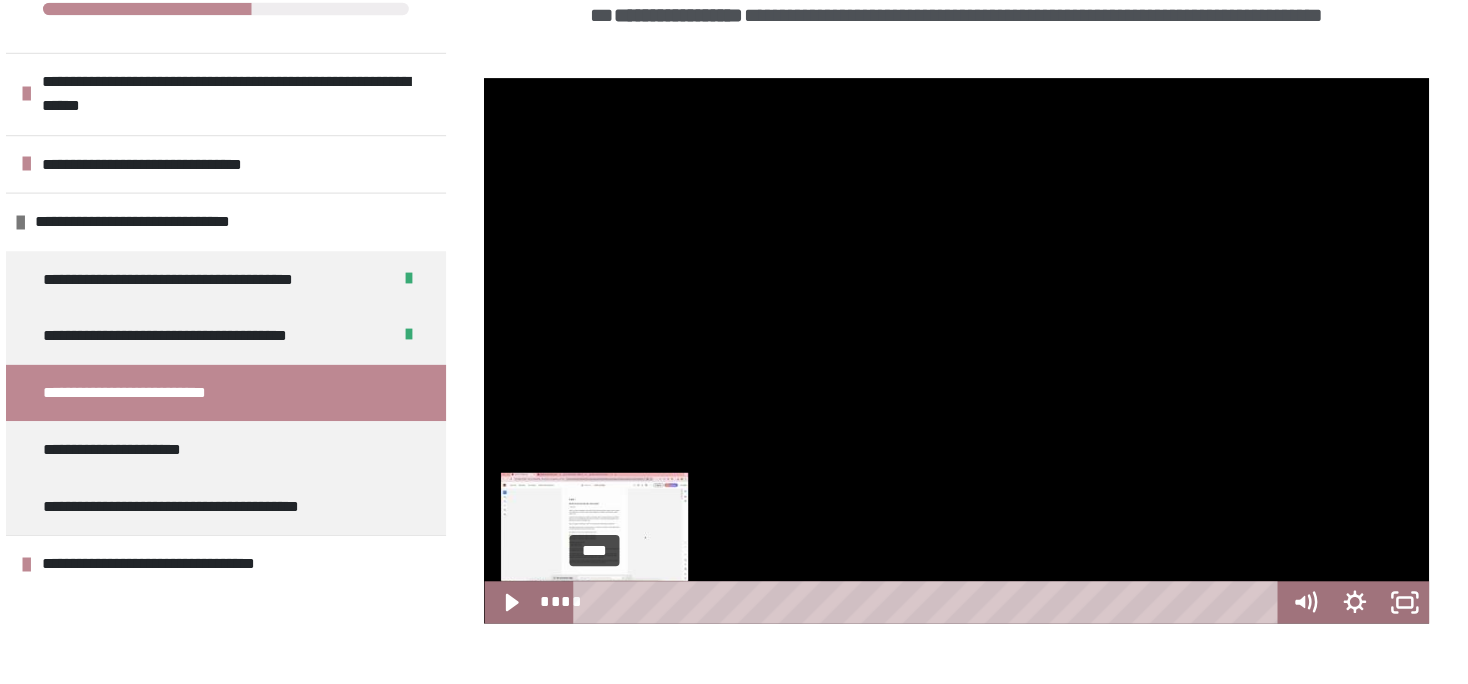 click at bounding box center (634, 545) 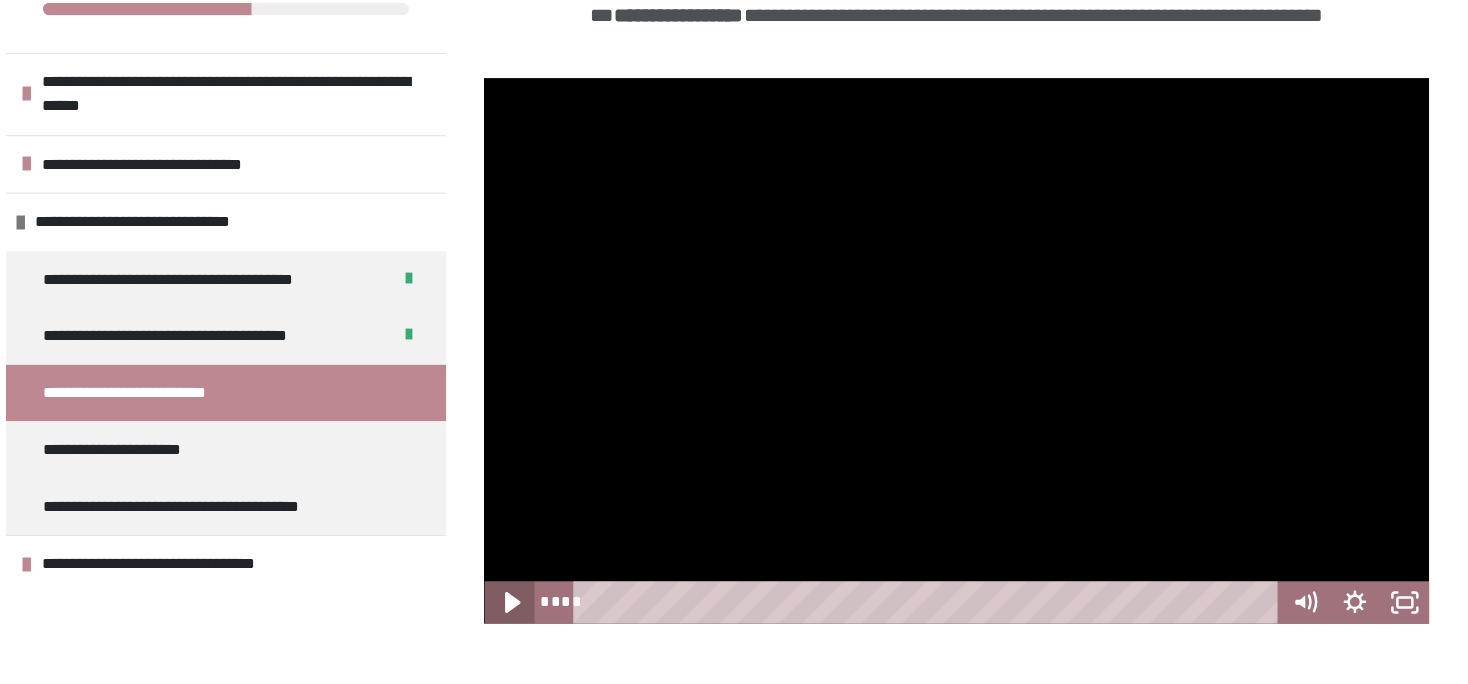 click 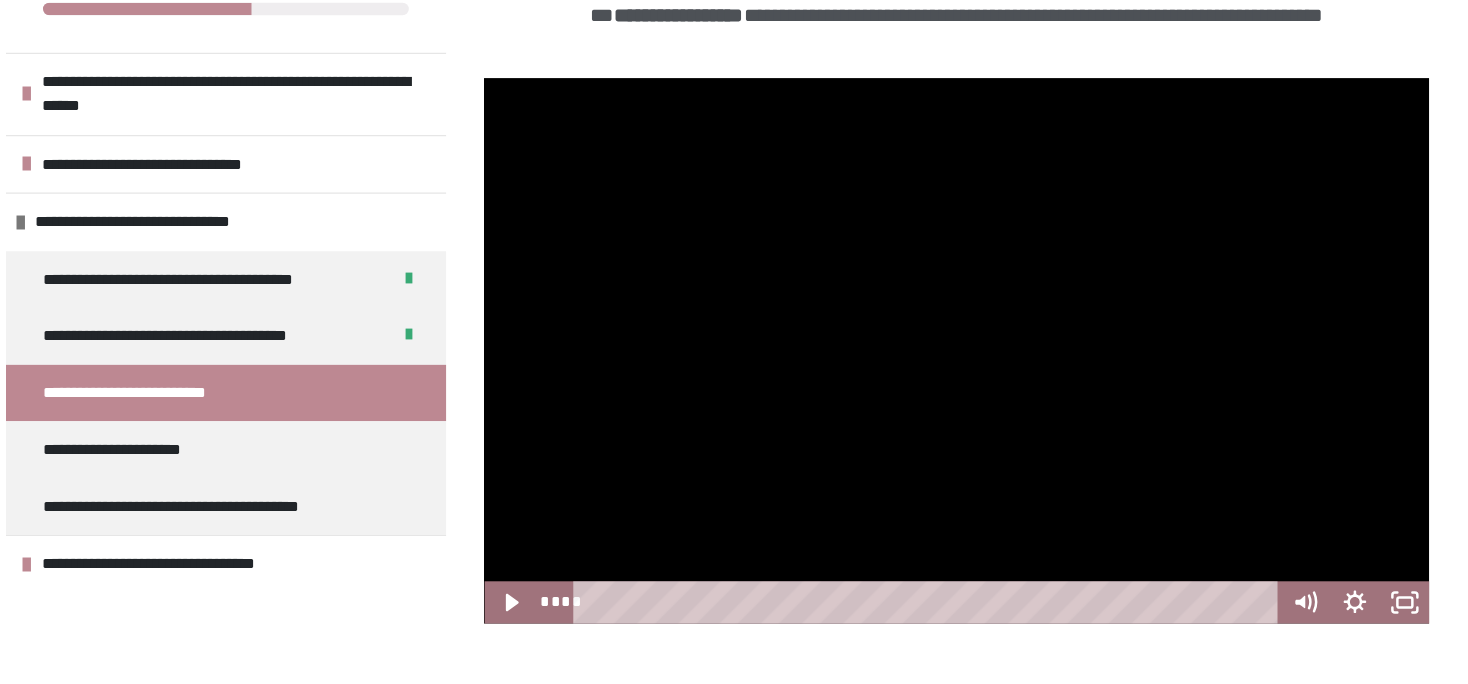 click on "**********" at bounding box center [340, 344] 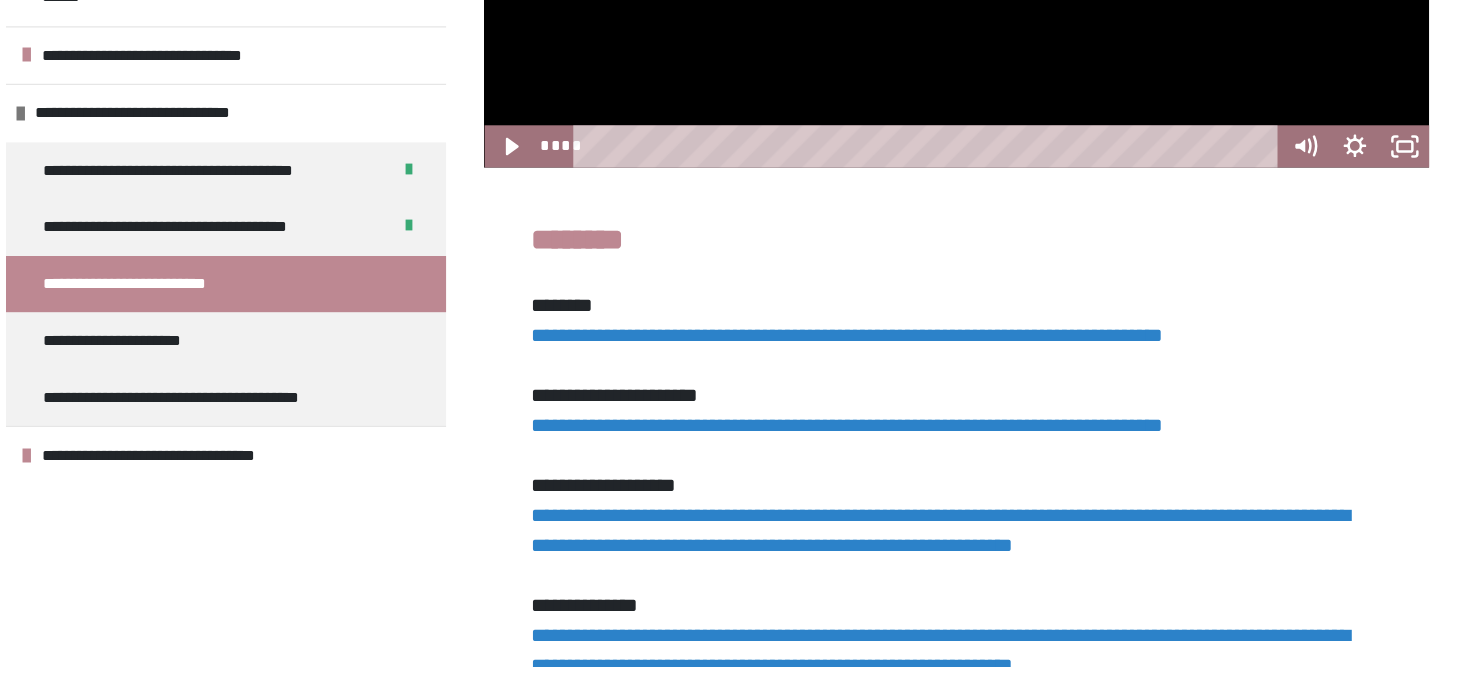scroll, scrollTop: 710, scrollLeft: 0, axis: vertical 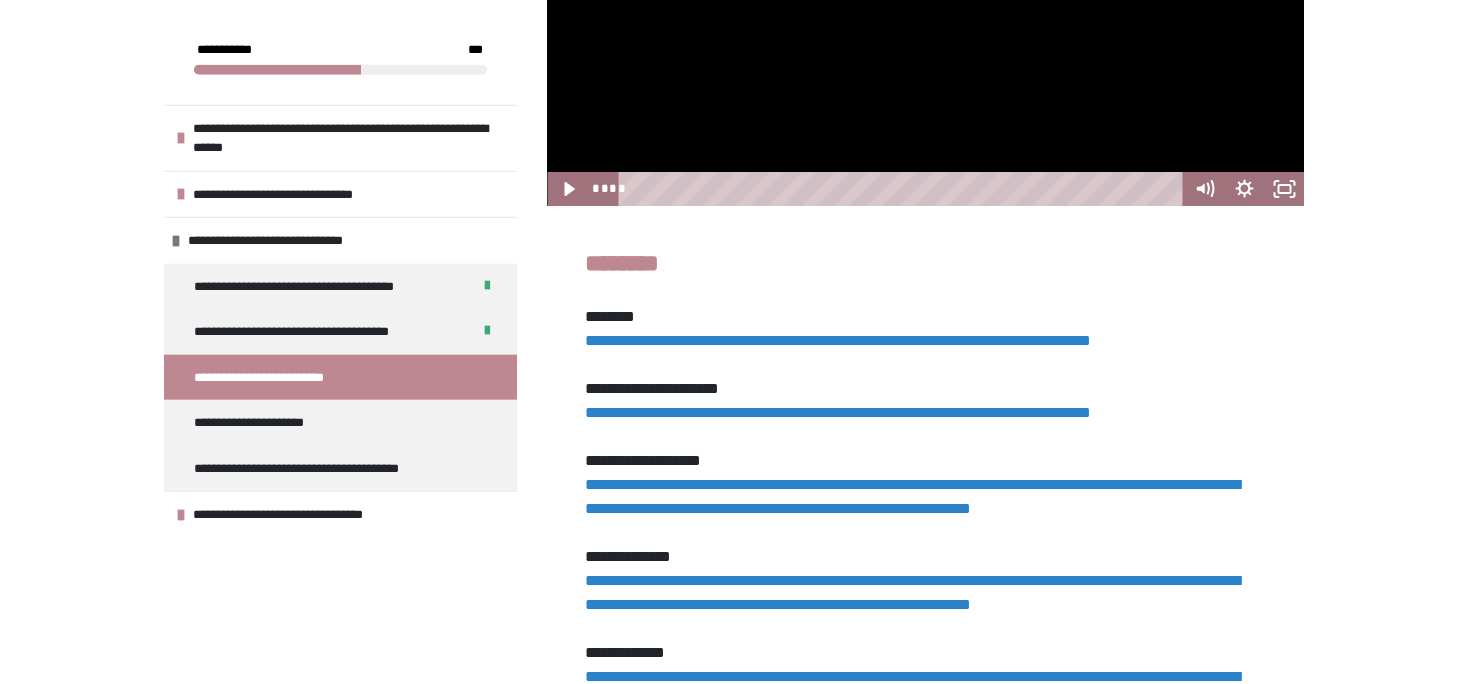 click on "**********" at bounding box center [838, 340] 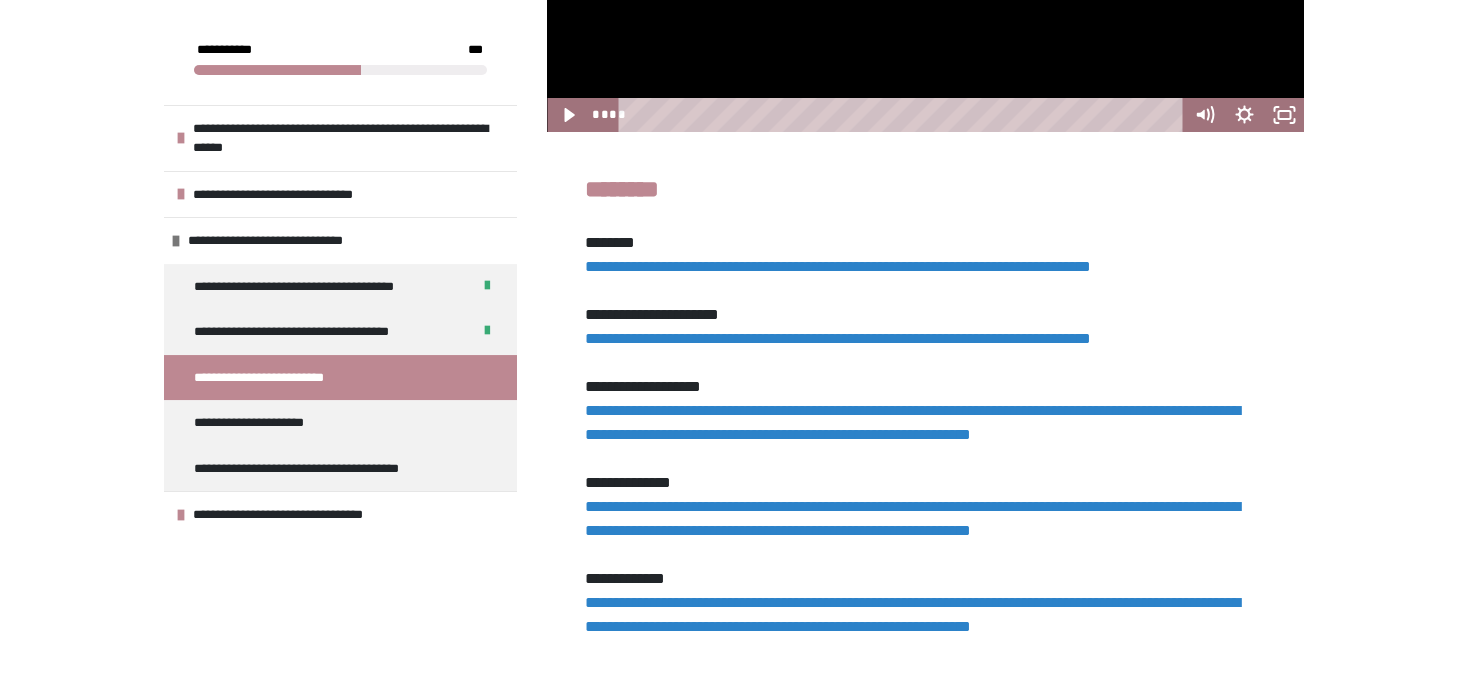 scroll, scrollTop: 788, scrollLeft: 0, axis: vertical 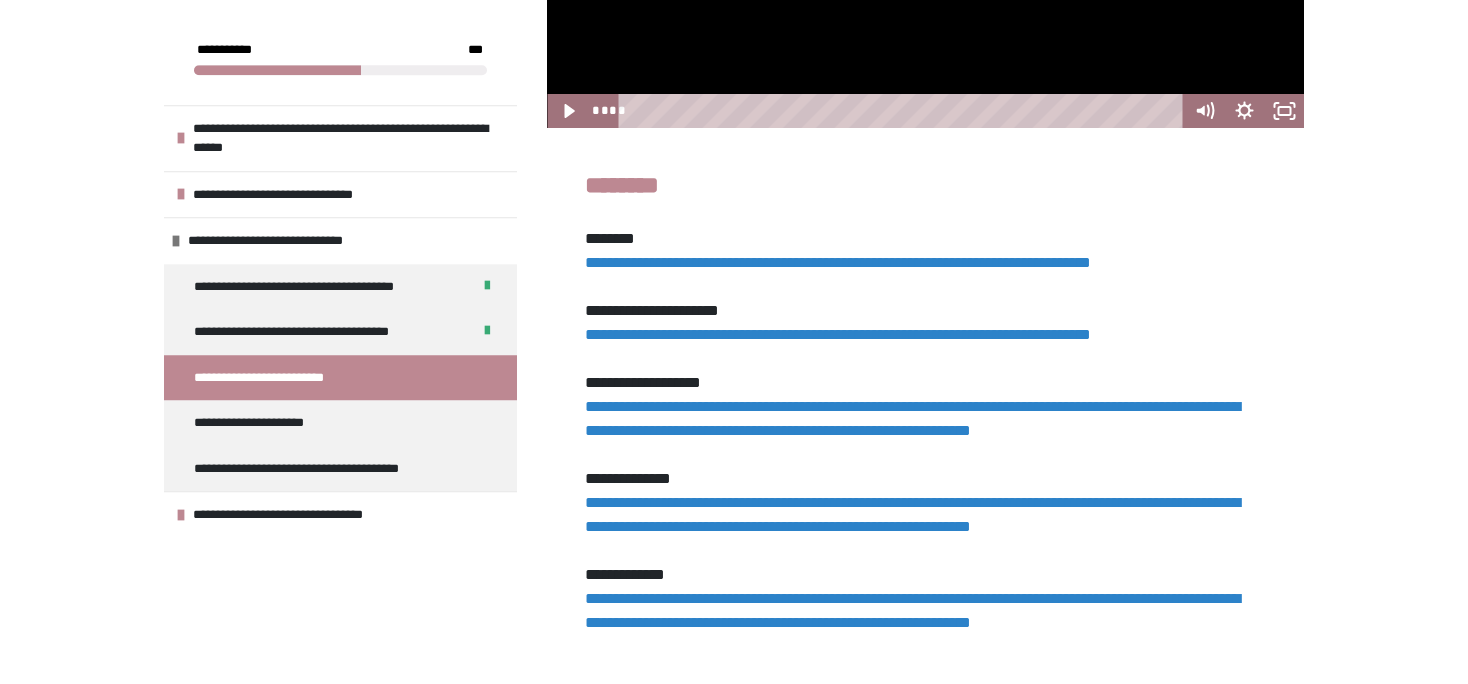 click on "**********" at bounding box center (838, 334) 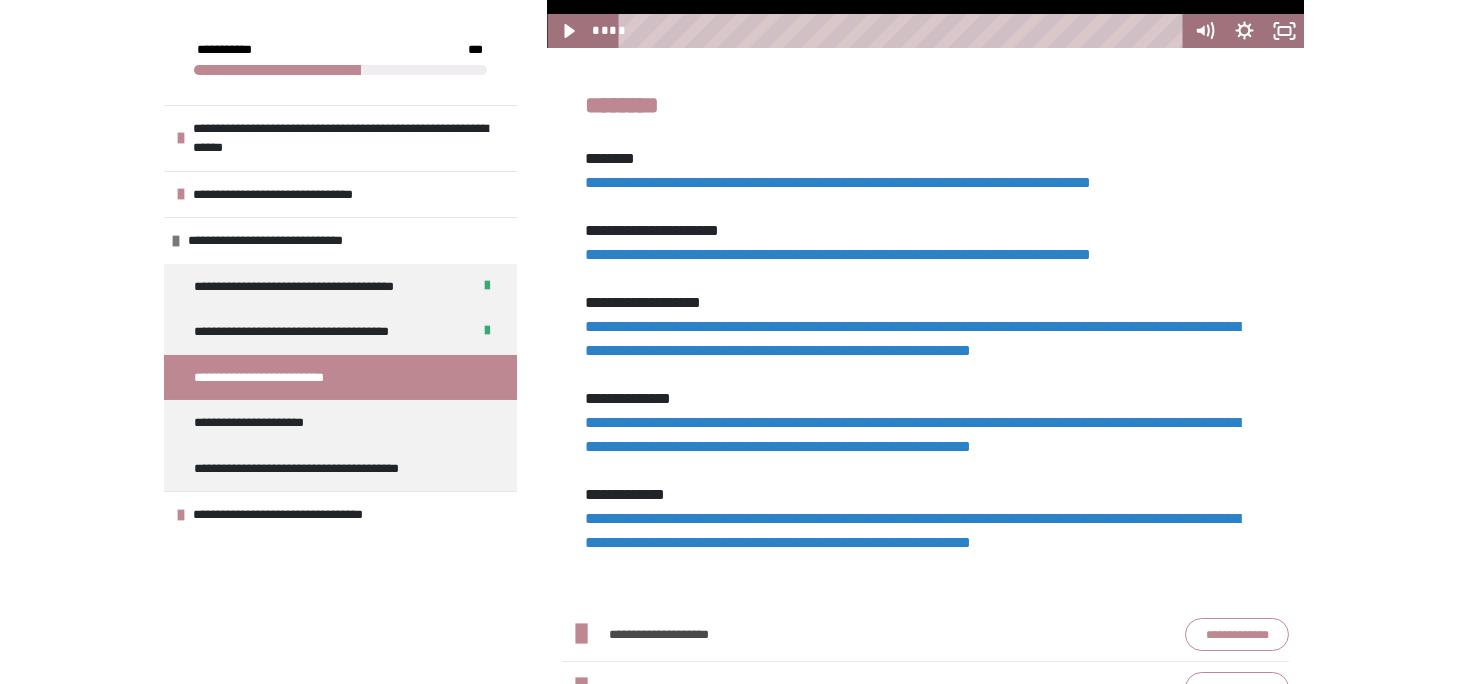 scroll, scrollTop: 904, scrollLeft: 0, axis: vertical 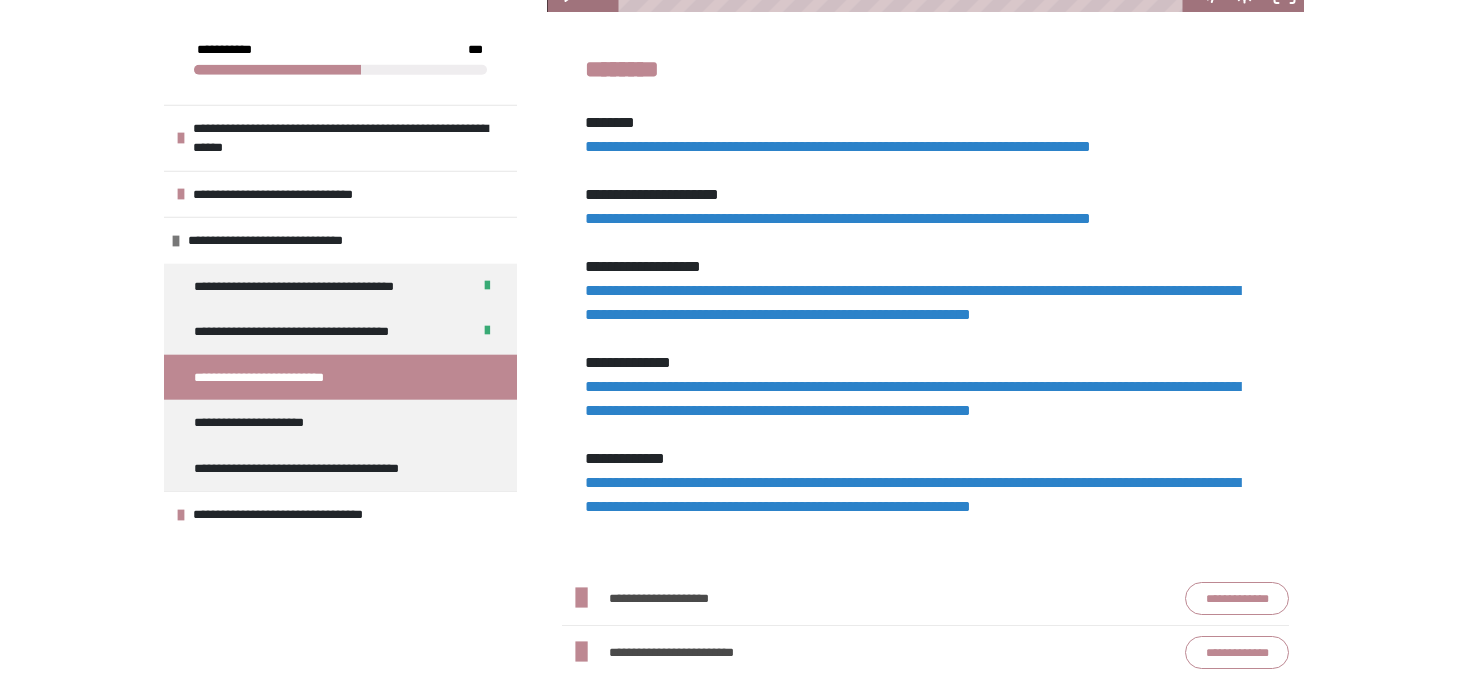 click on "**********" at bounding box center (912, 302) 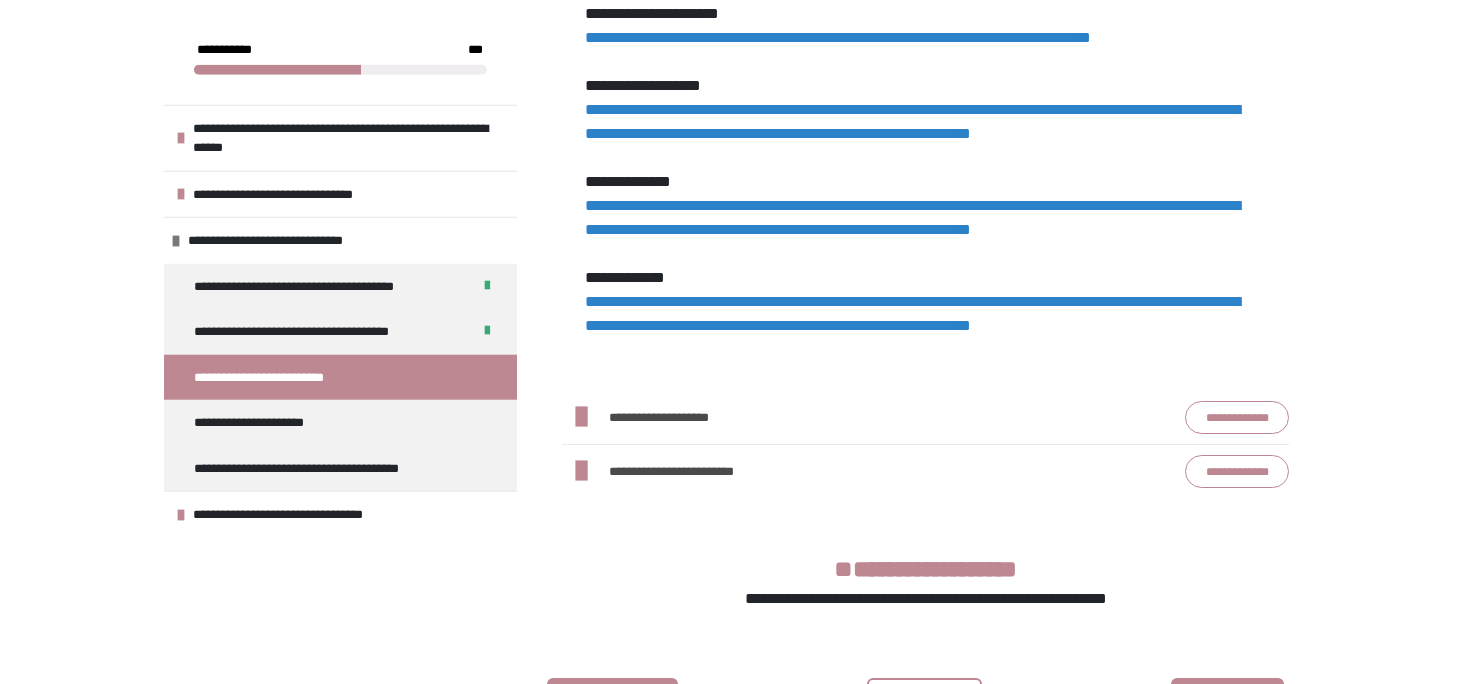 scroll, scrollTop: 1090, scrollLeft: 0, axis: vertical 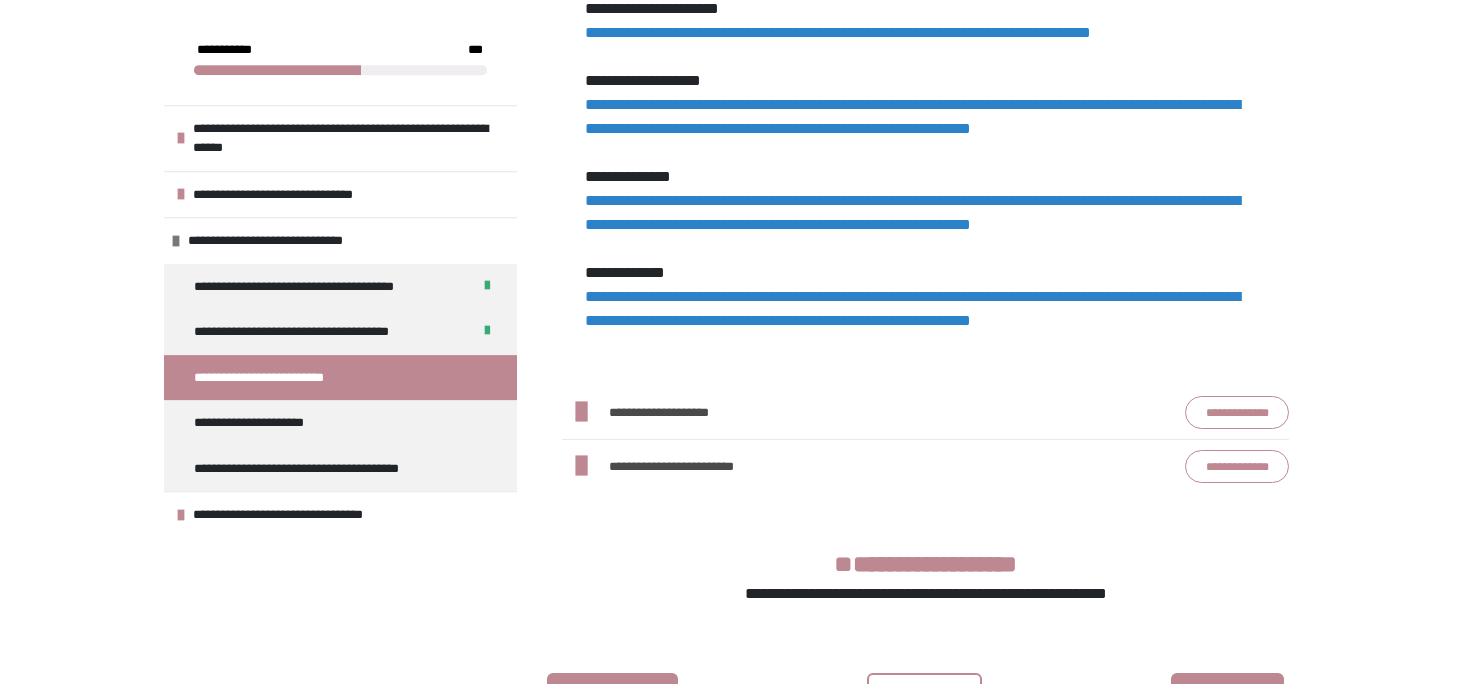 click on "**********" at bounding box center [912, 212] 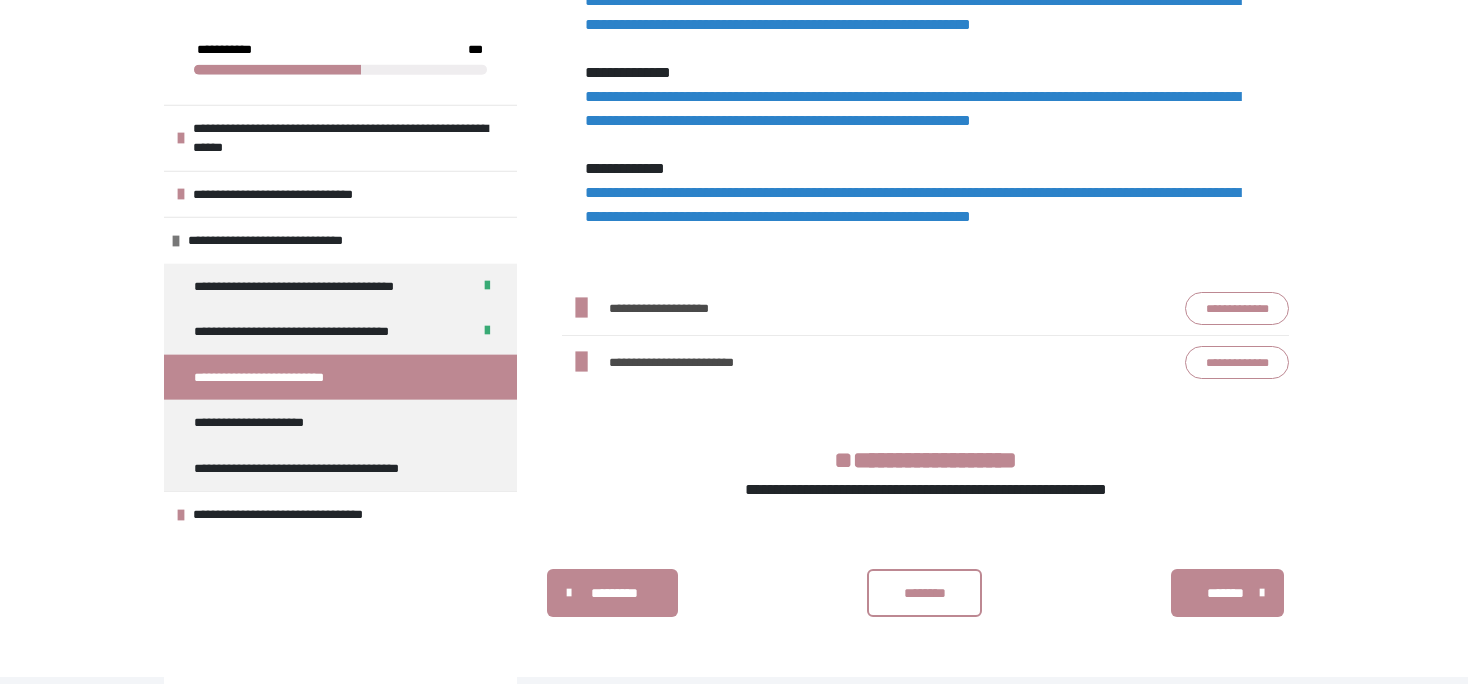 click on "**********" at bounding box center (1237, 309) 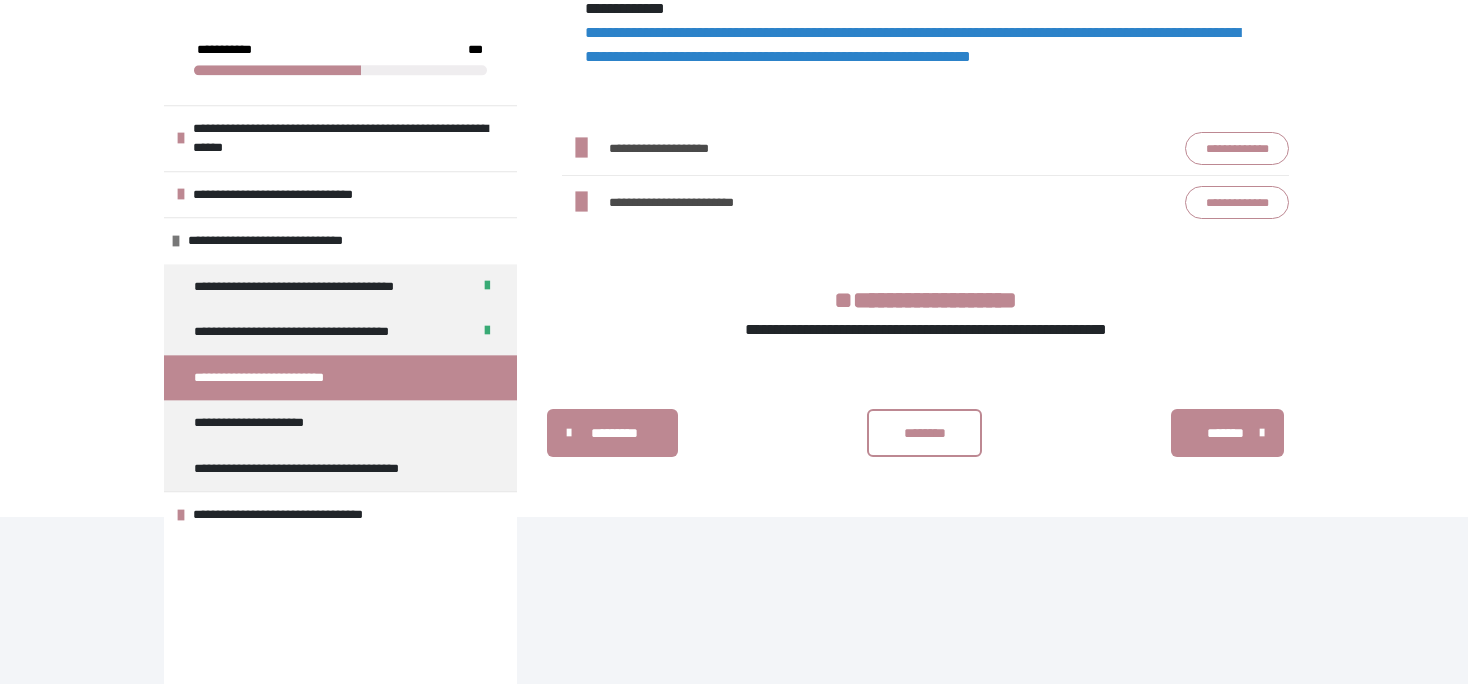 scroll, scrollTop: 1356, scrollLeft: 0, axis: vertical 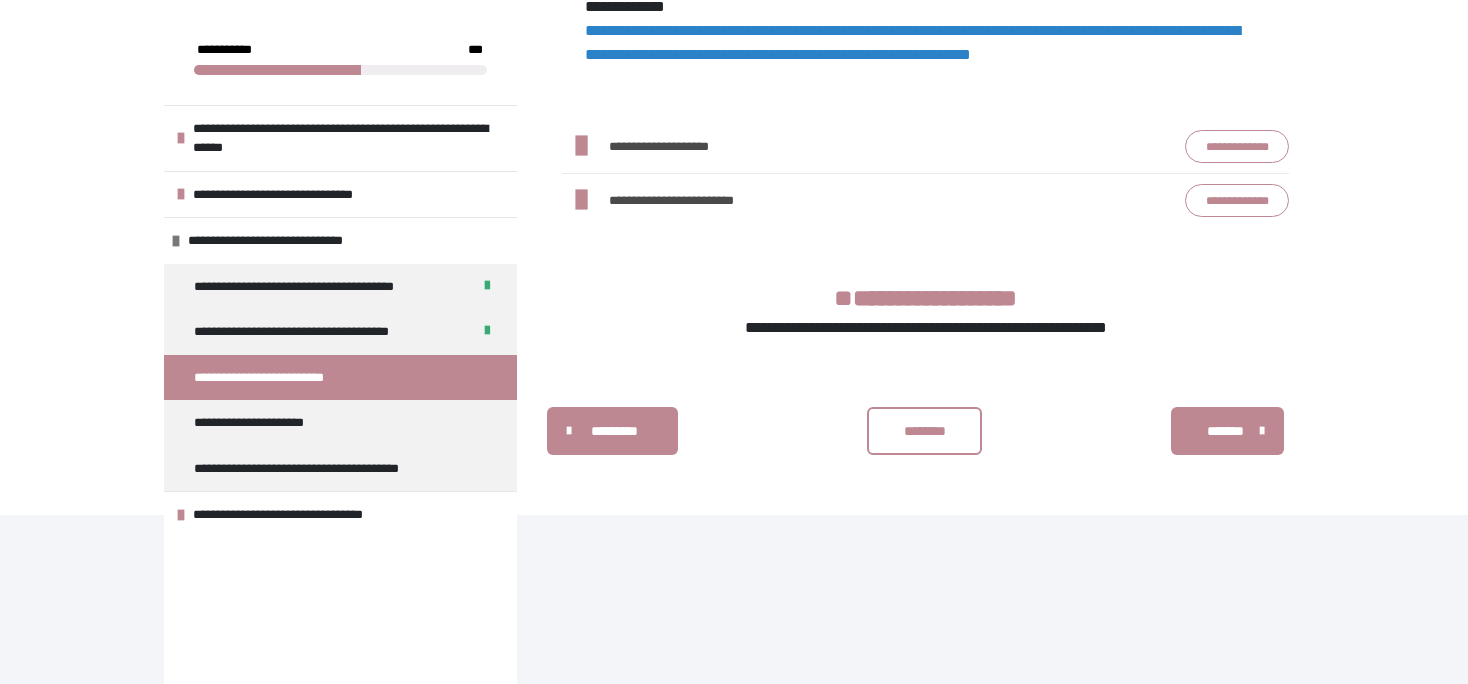 click on "********" at bounding box center (925, 431) 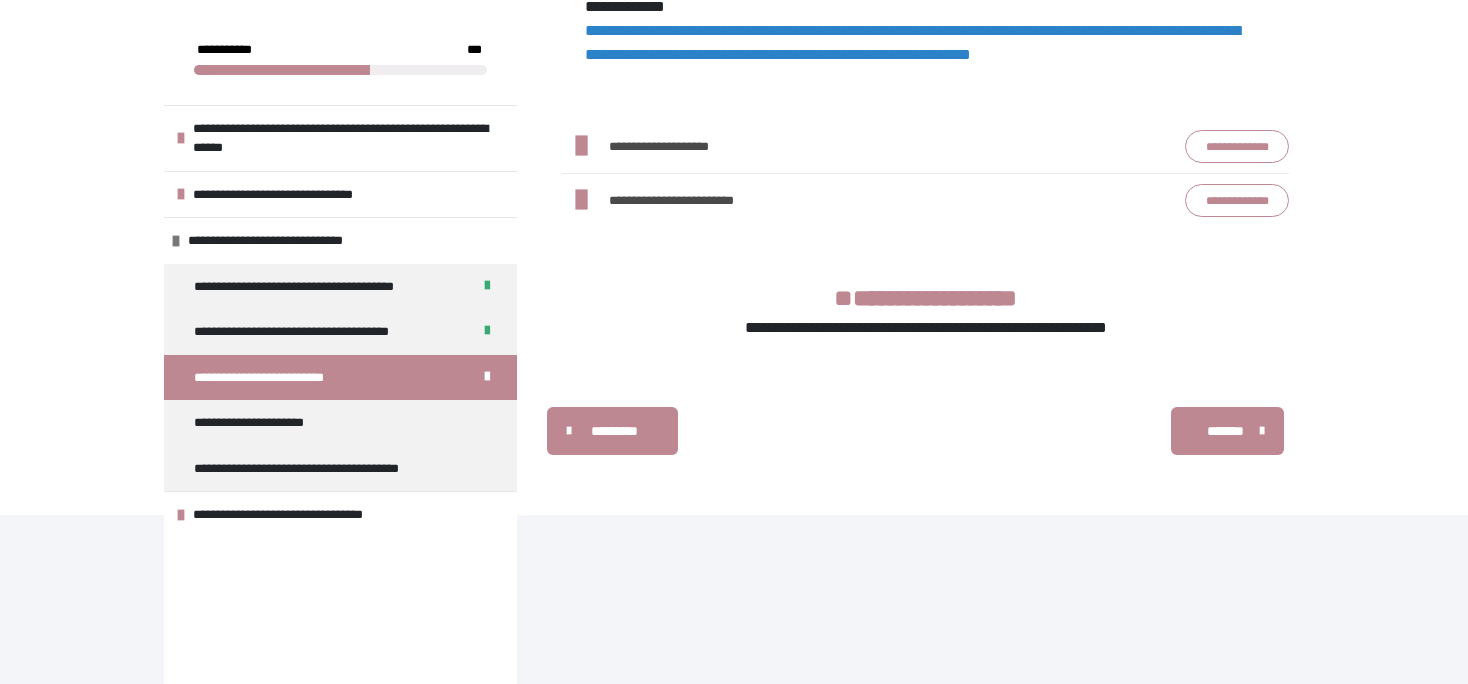 click on "*******" at bounding box center [1225, 431] 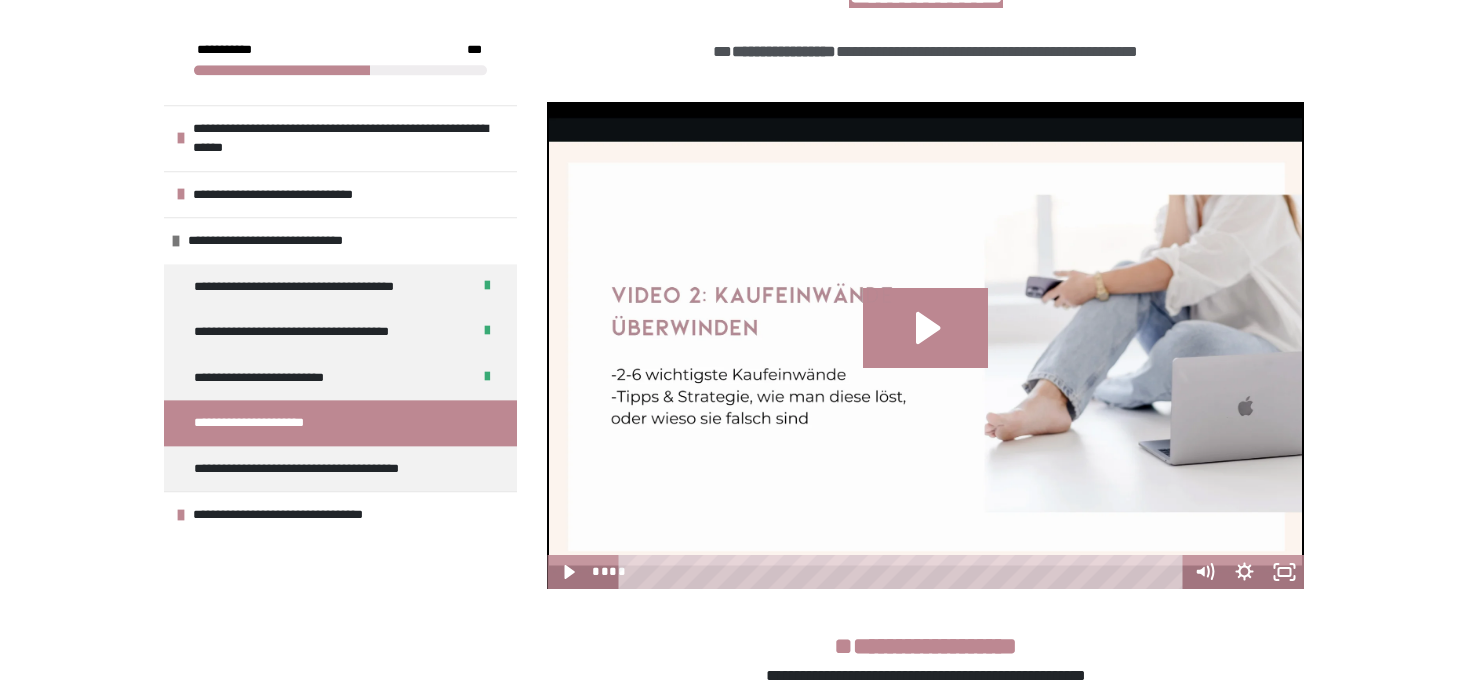 scroll, scrollTop: 376, scrollLeft: 0, axis: vertical 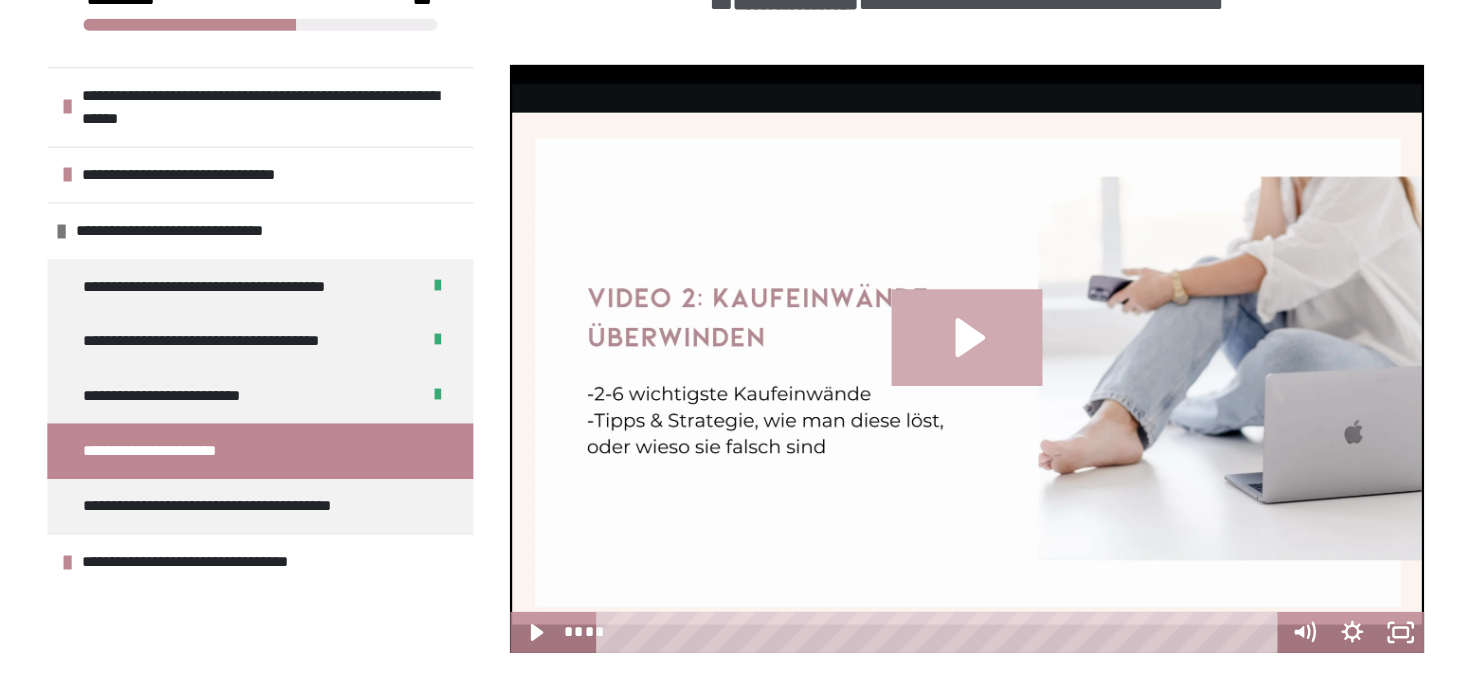 click 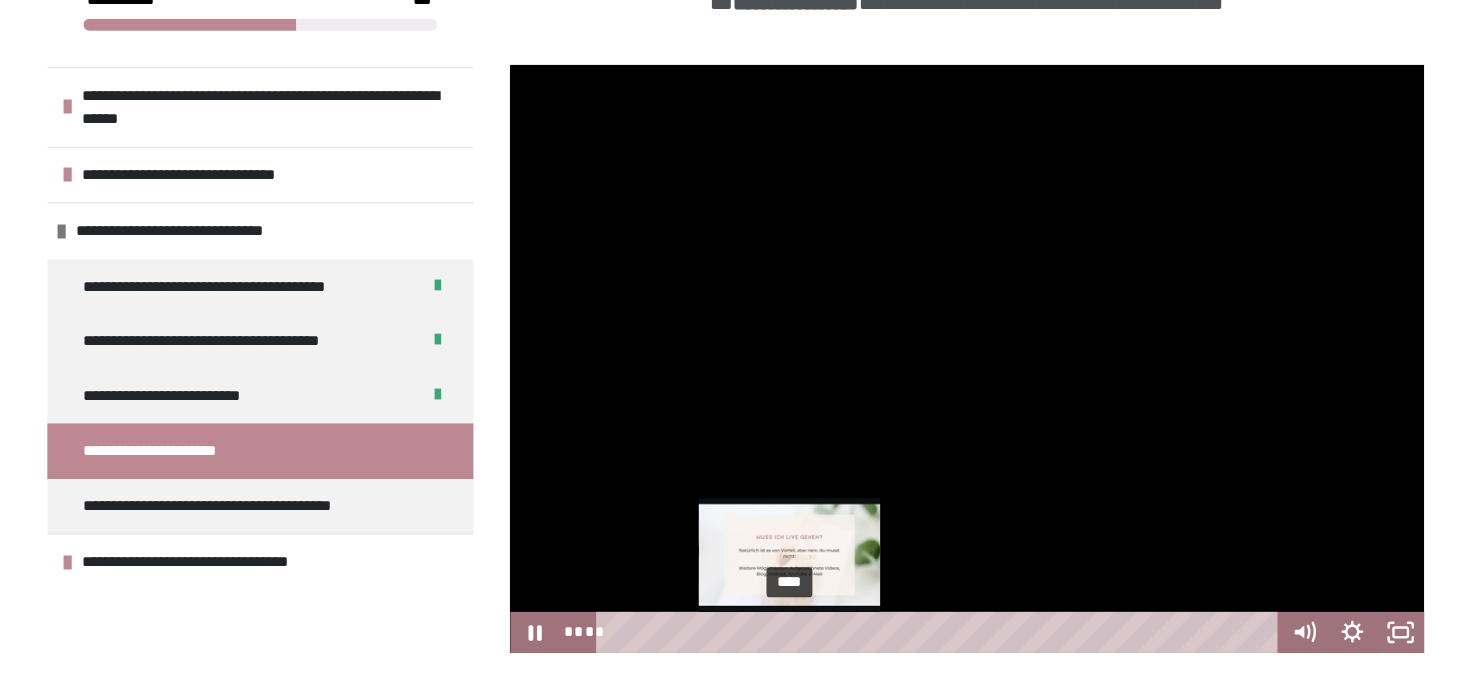 click on "****" at bounding box center [904, 573] 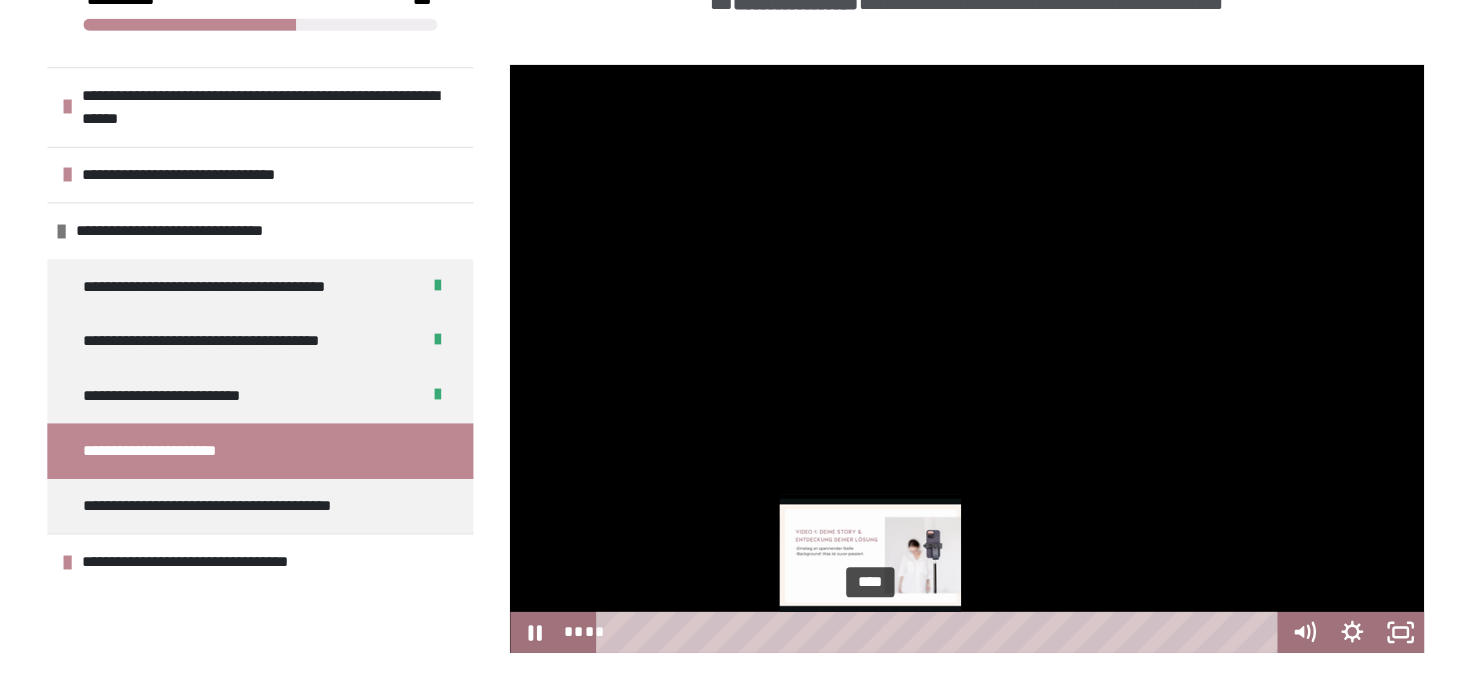click on "****" at bounding box center (904, 573) 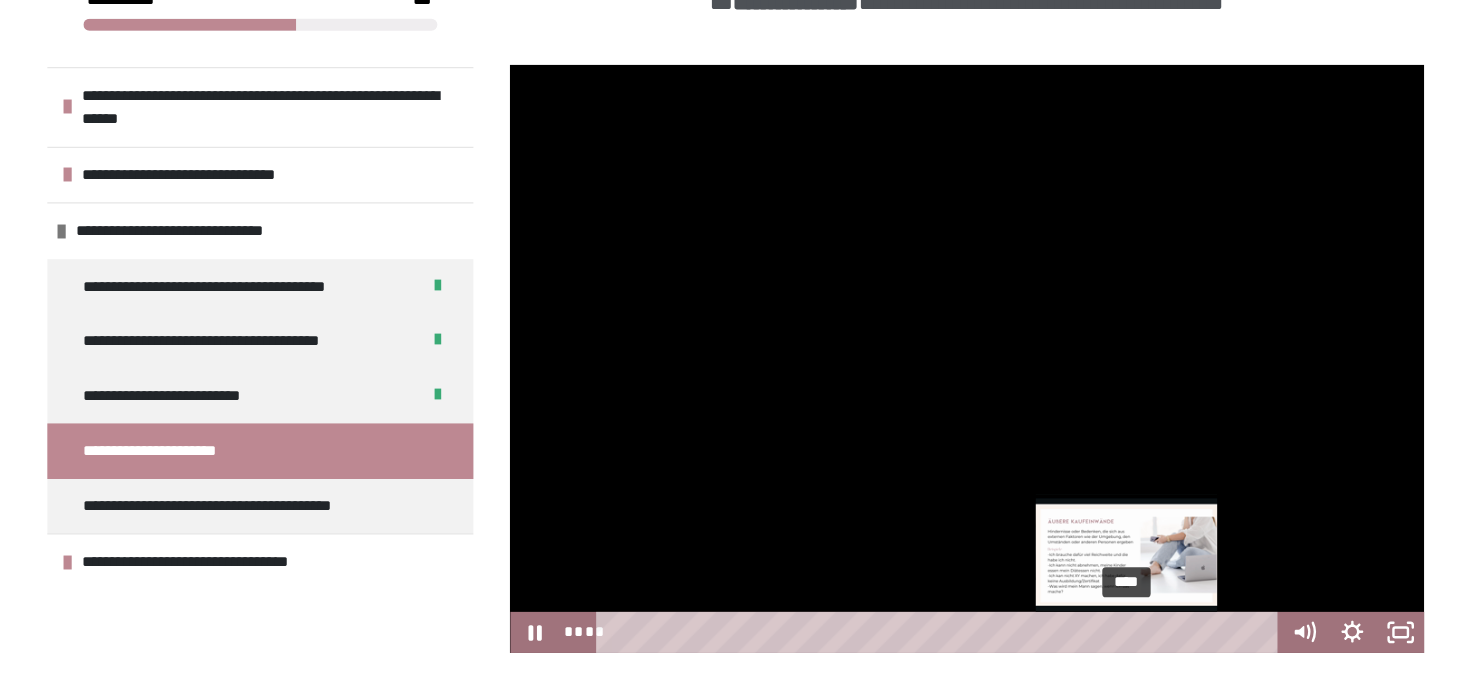 click on "****" at bounding box center (904, 573) 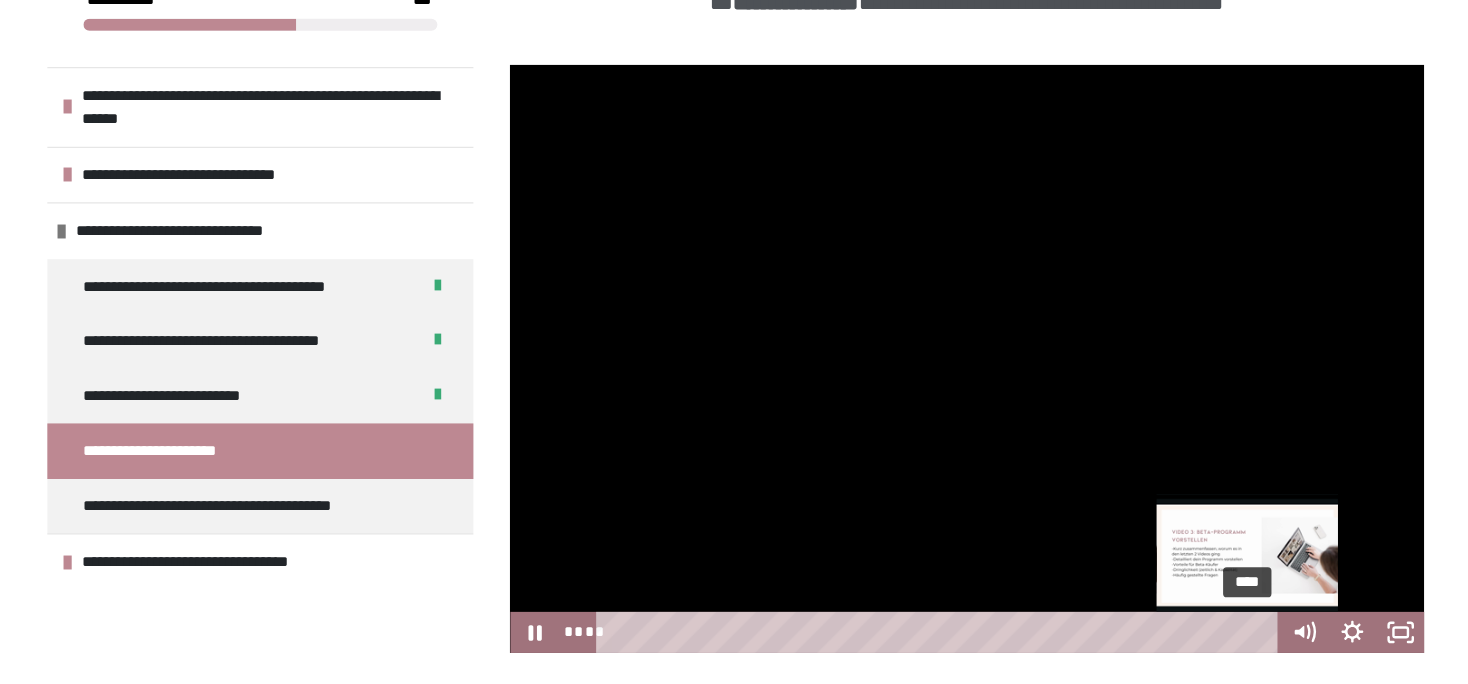 click on "****" at bounding box center (904, 573) 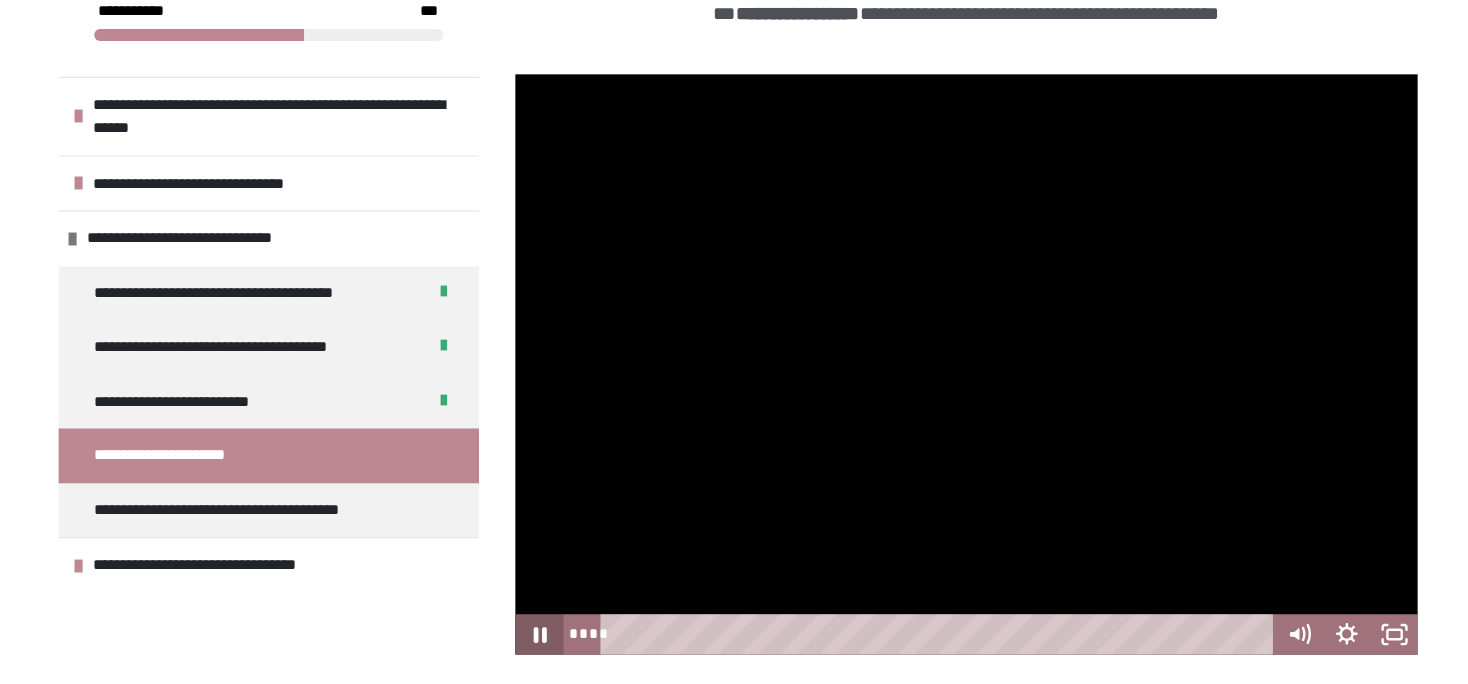 click 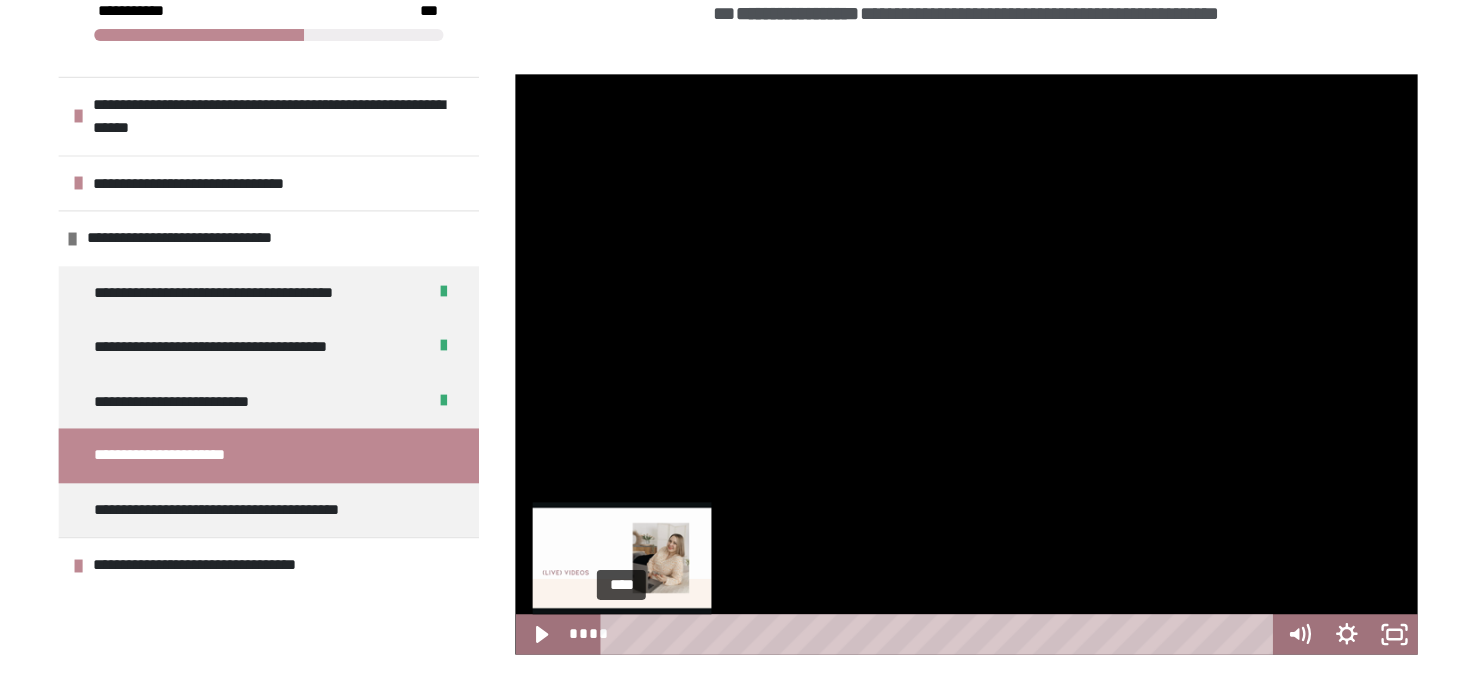 click on "****" at bounding box center [904, 573] 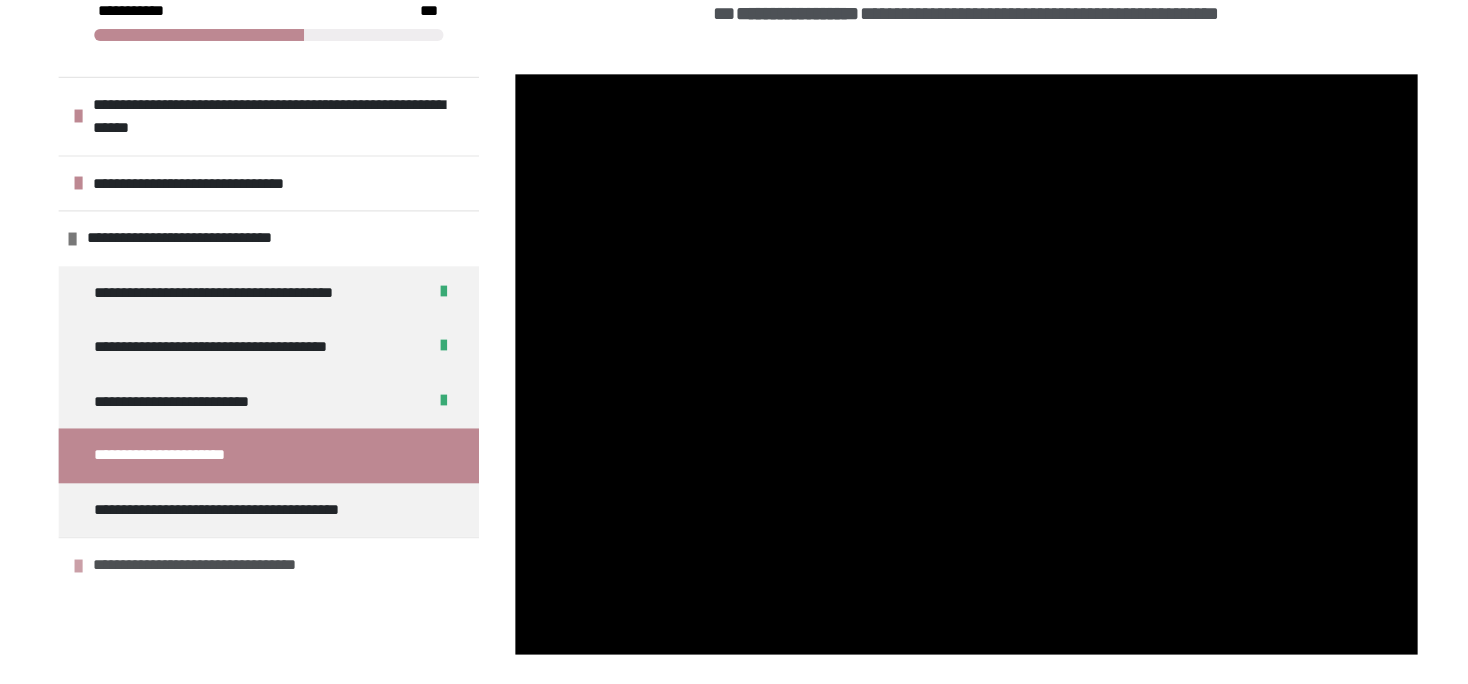 click on "**********" at bounding box center [340, 514] 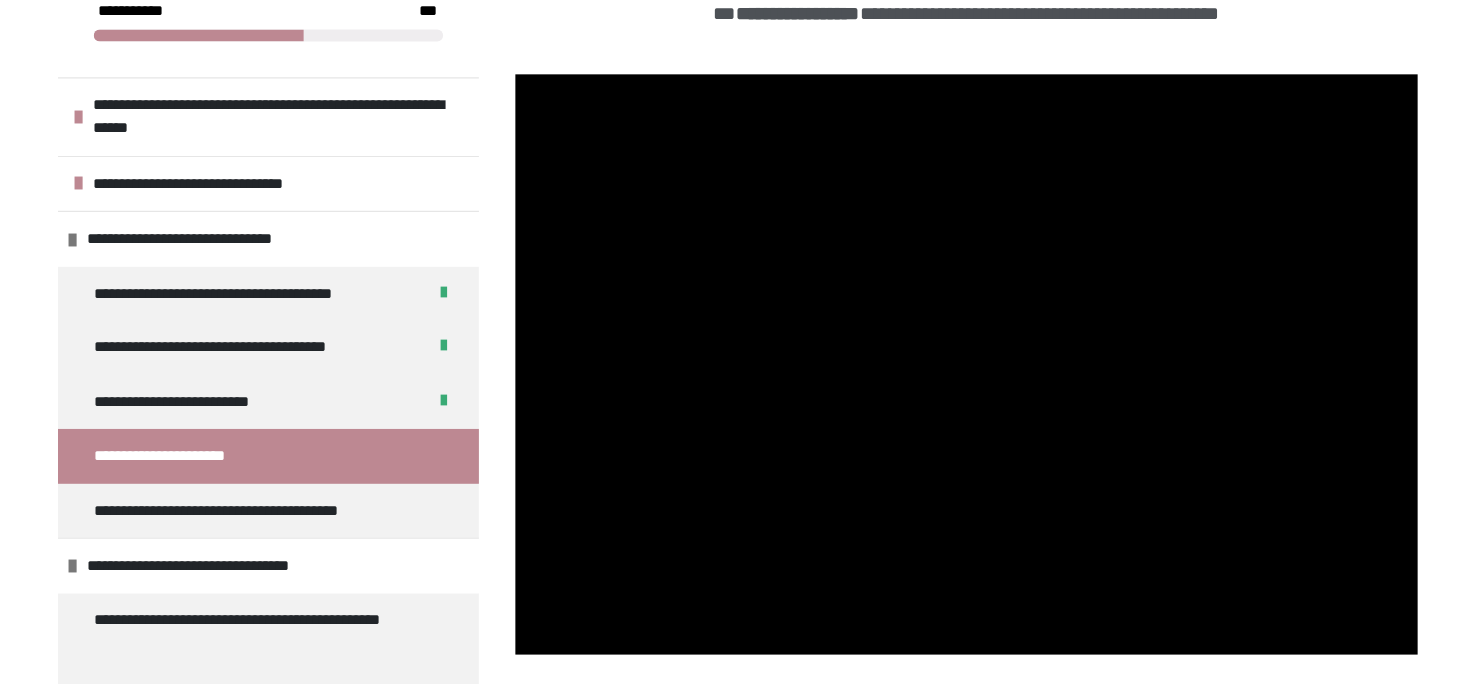 click on "**********" at bounding box center (734, 384) 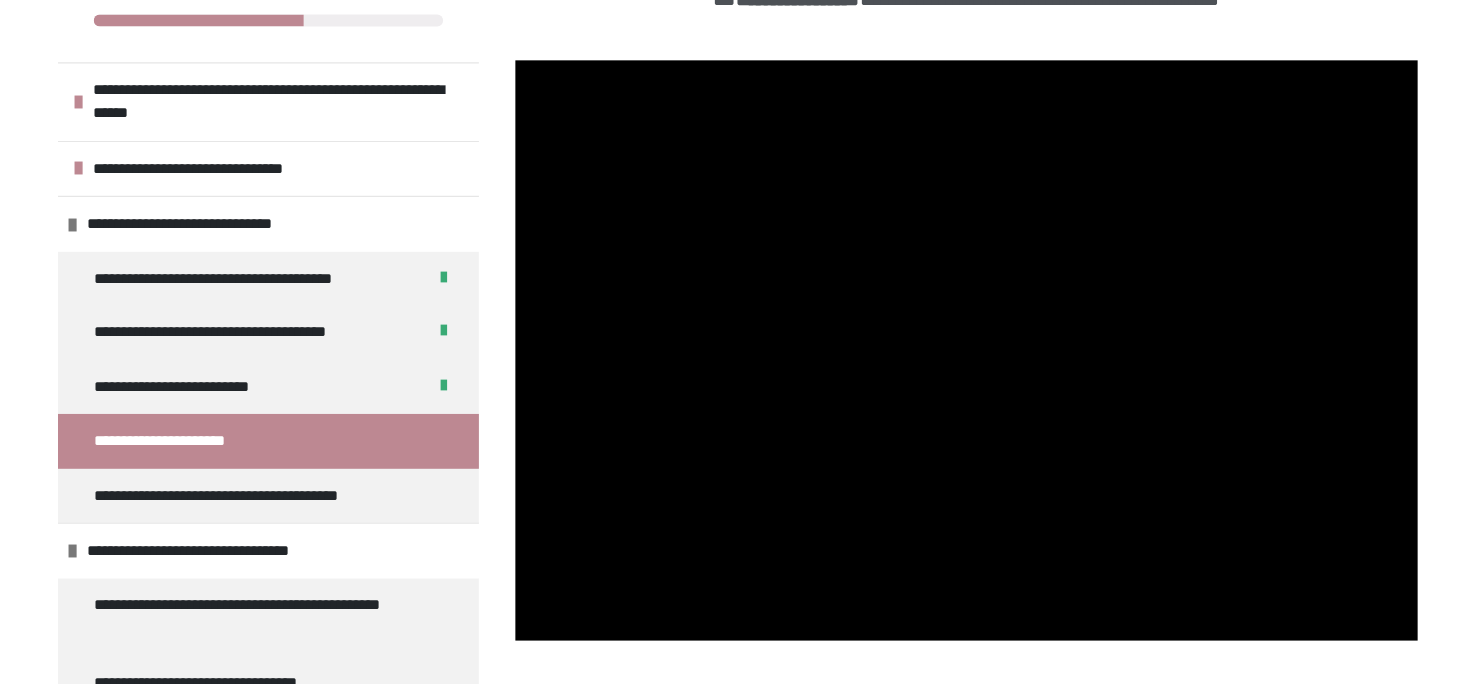 click on "**********" at bounding box center (734, 244) 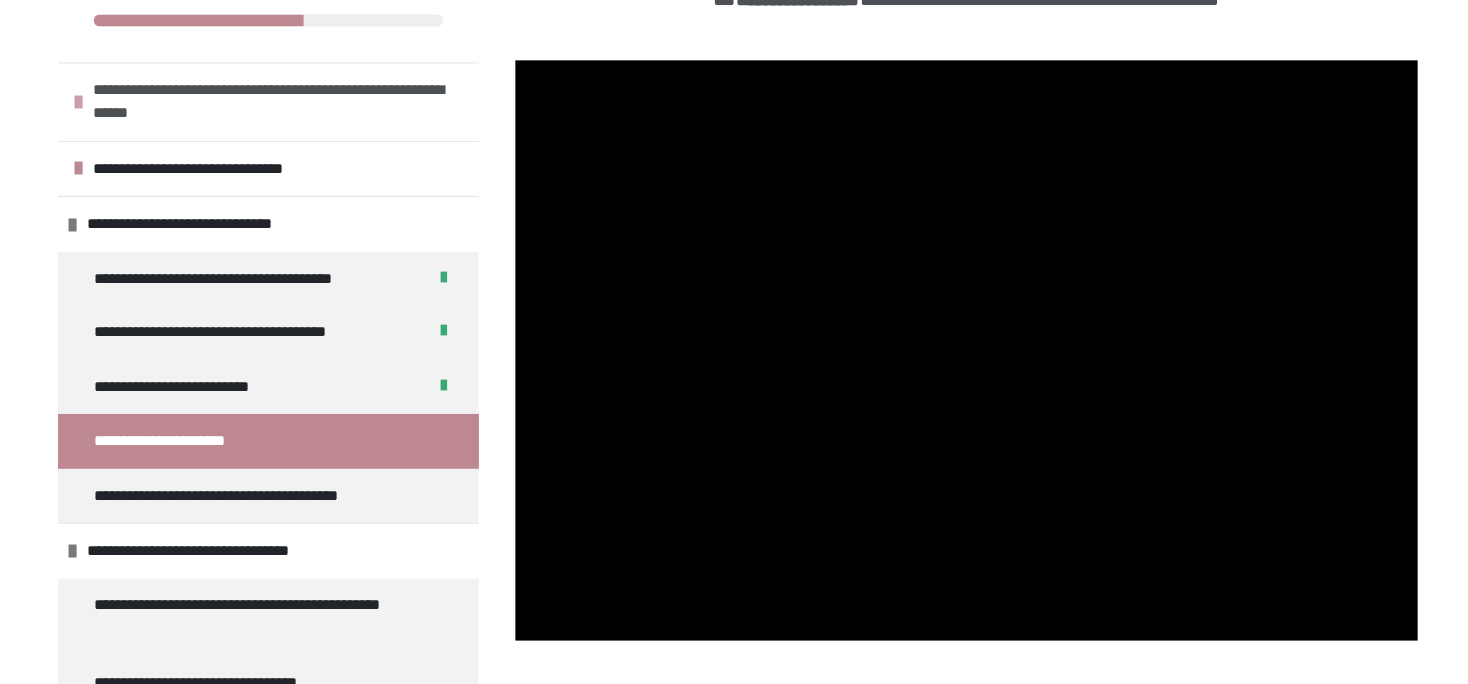 click on "**********" at bounding box center (341, 138) 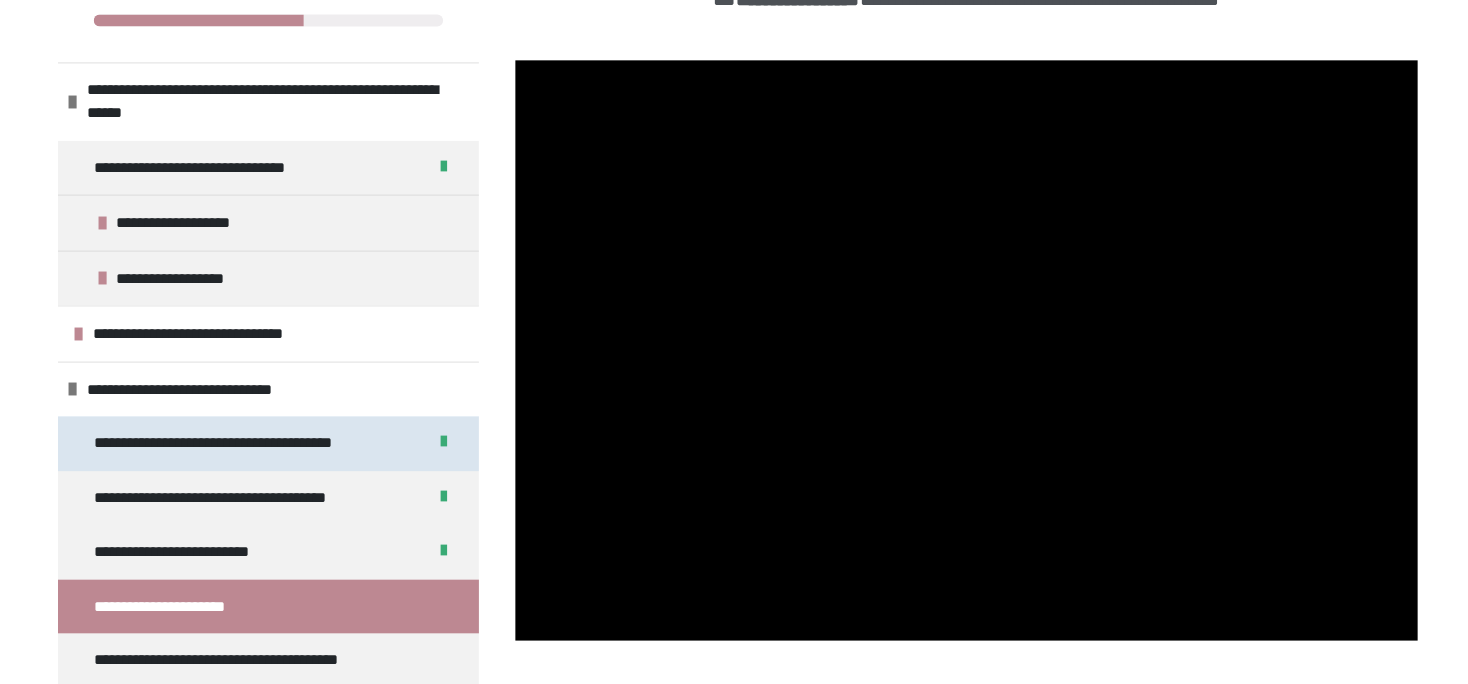 scroll, scrollTop: 128, scrollLeft: 0, axis: vertical 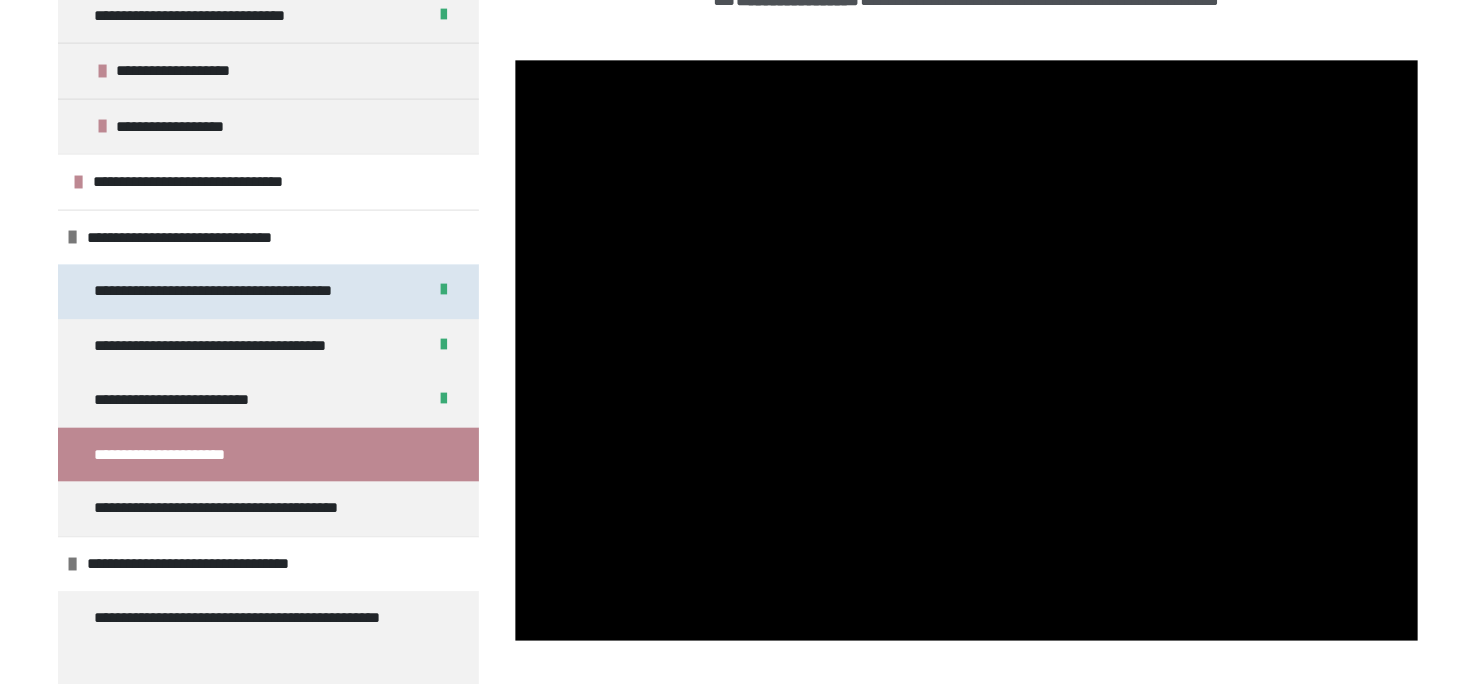 click on "**********" at bounding box center (340, 434) 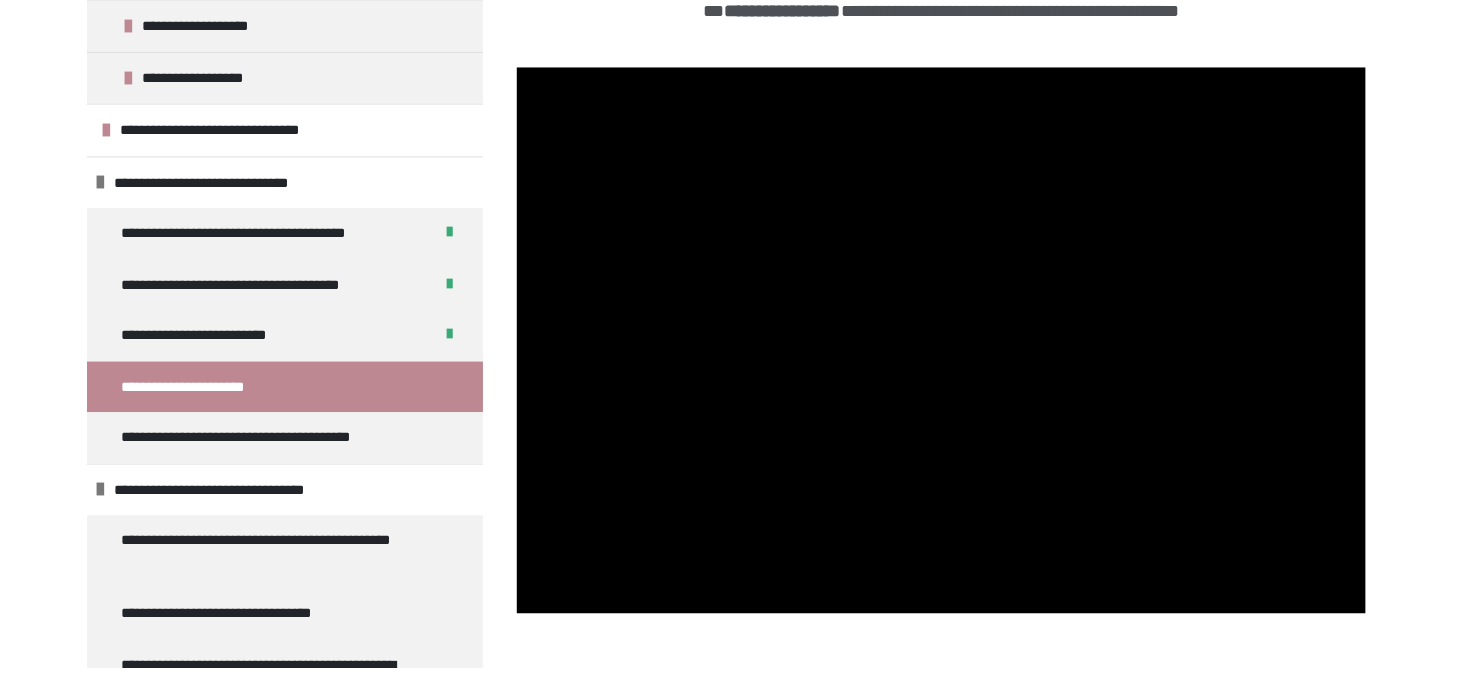 scroll, scrollTop: 331, scrollLeft: 0, axis: vertical 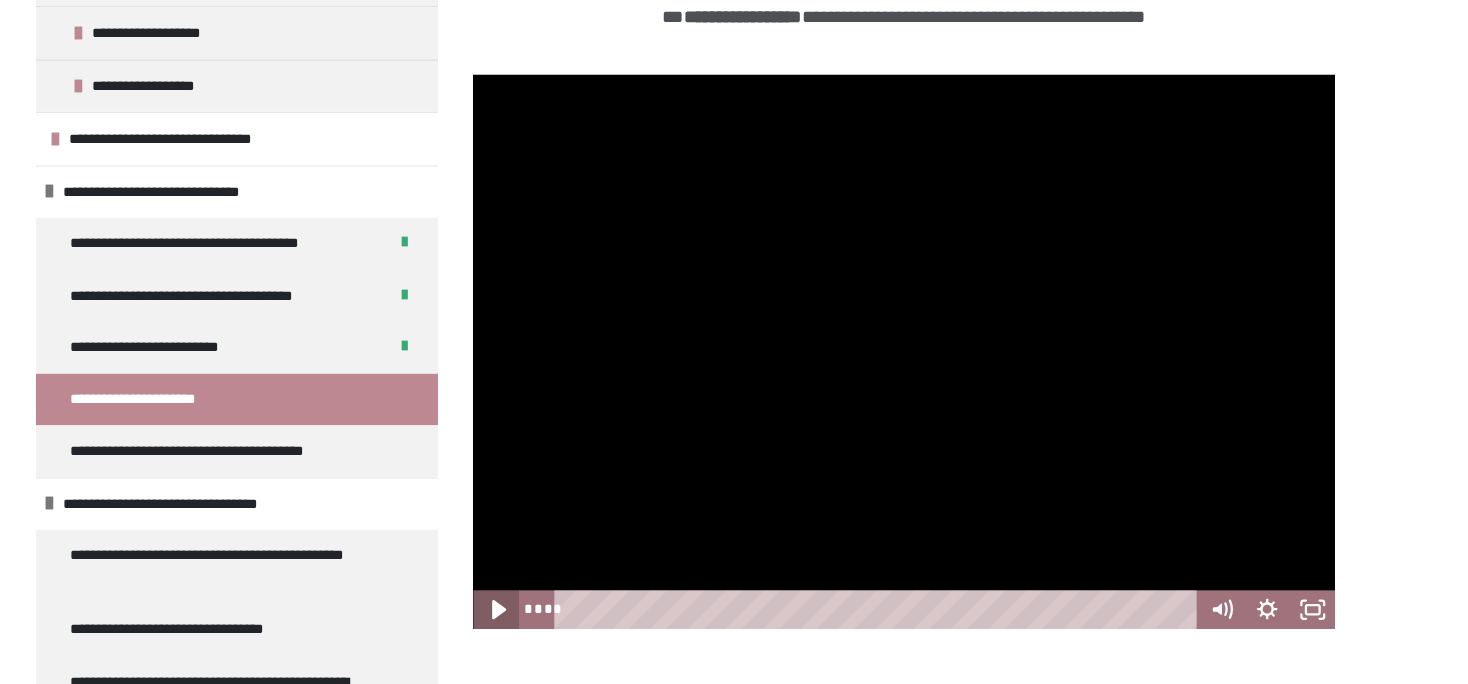 click 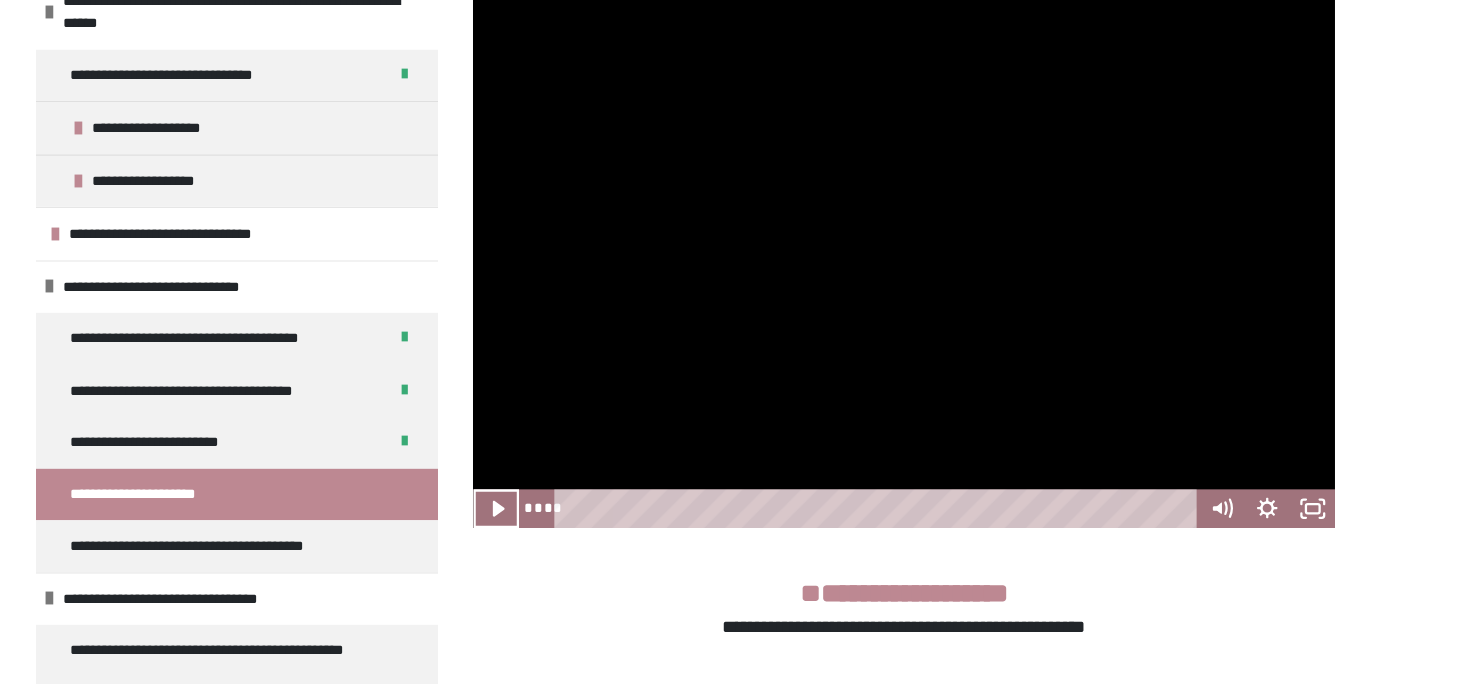 scroll, scrollTop: 396, scrollLeft: 0, axis: vertical 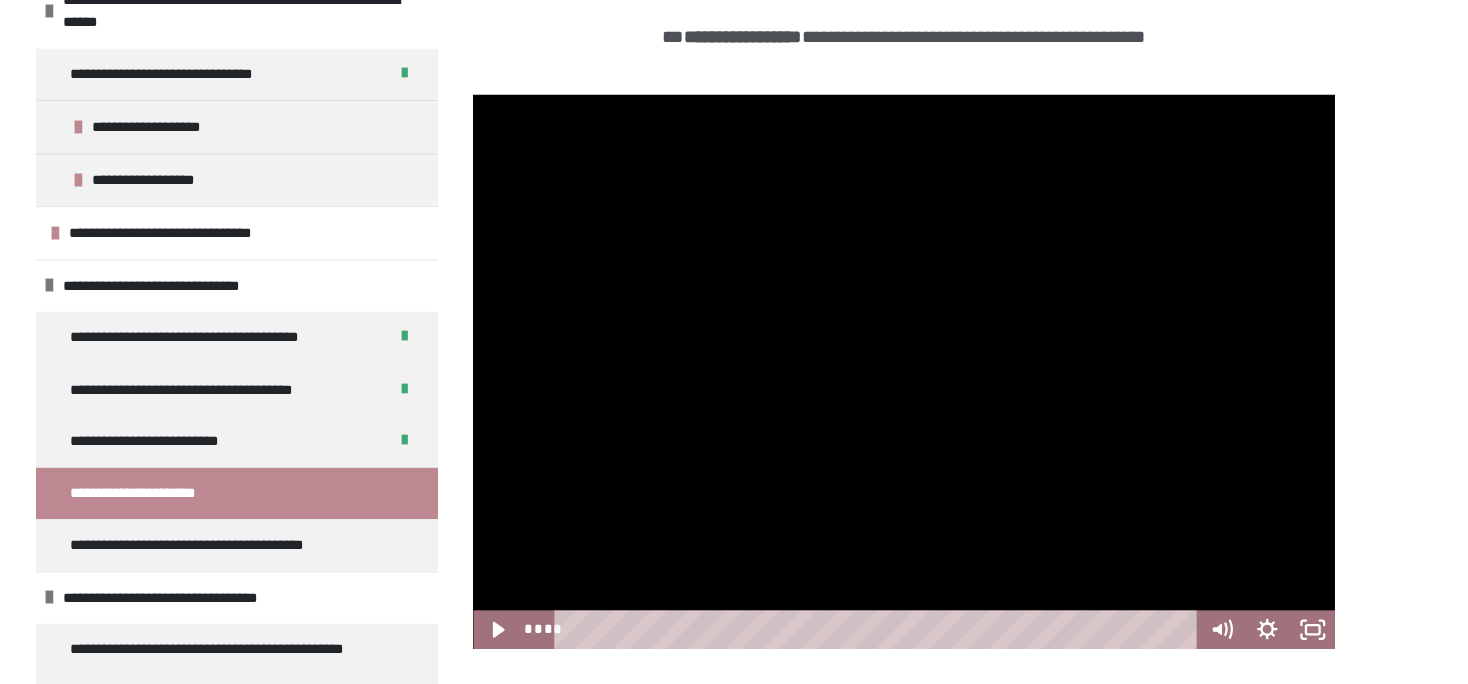 click on "**********" at bounding box center (734, 224) 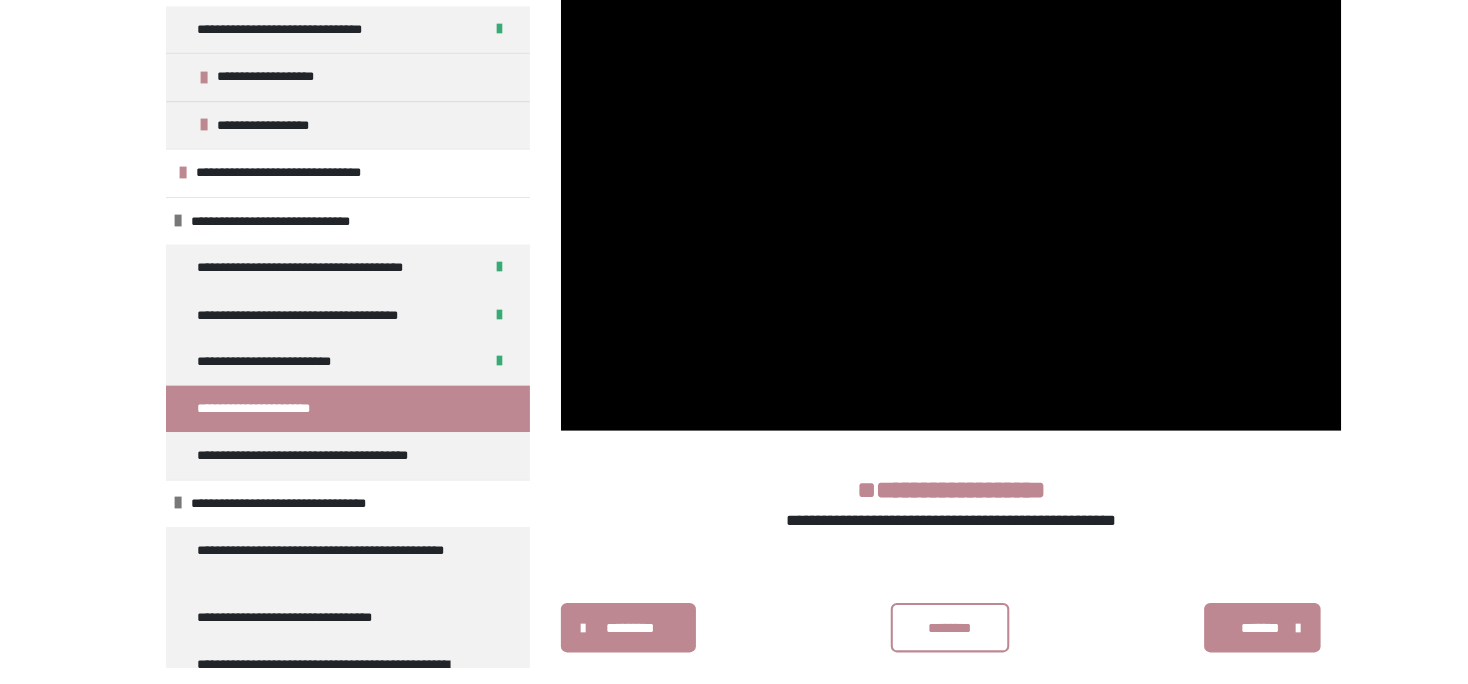 scroll, scrollTop: 512, scrollLeft: 0, axis: vertical 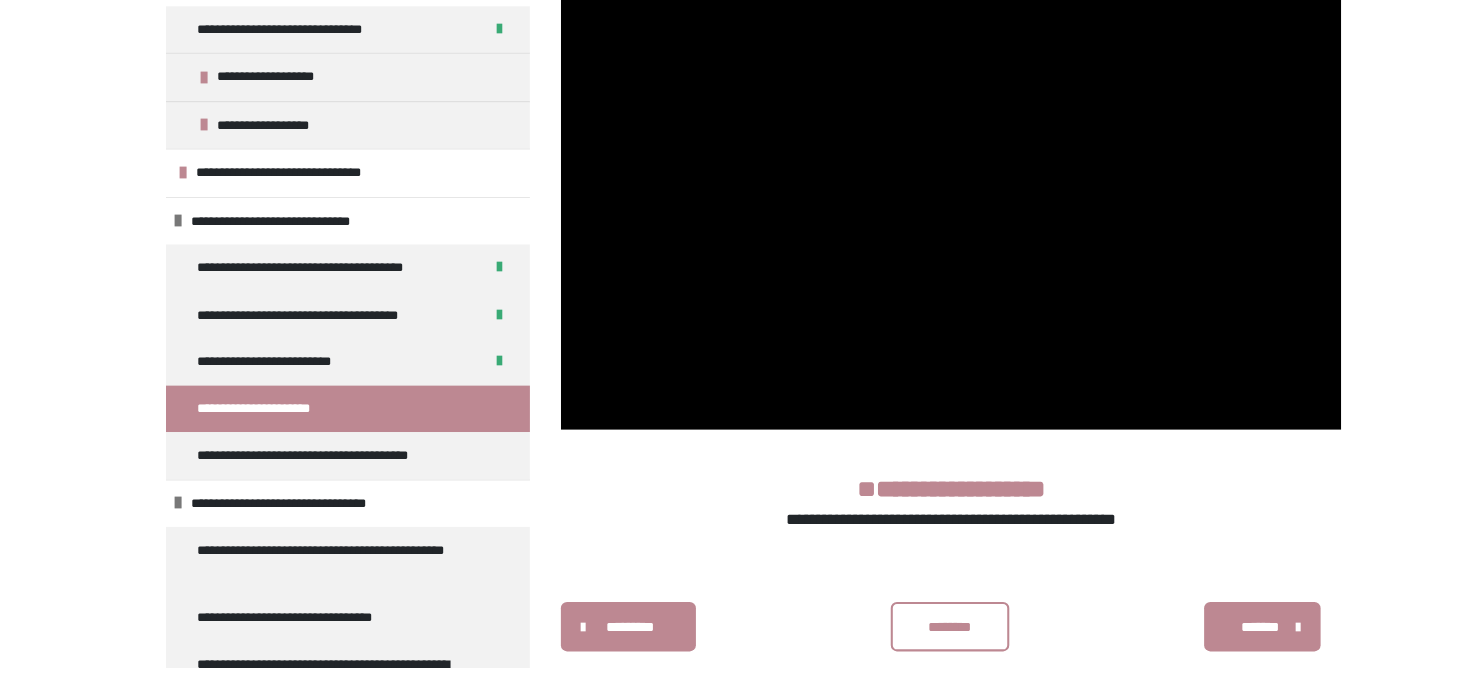 click on "********" at bounding box center [925, 645] 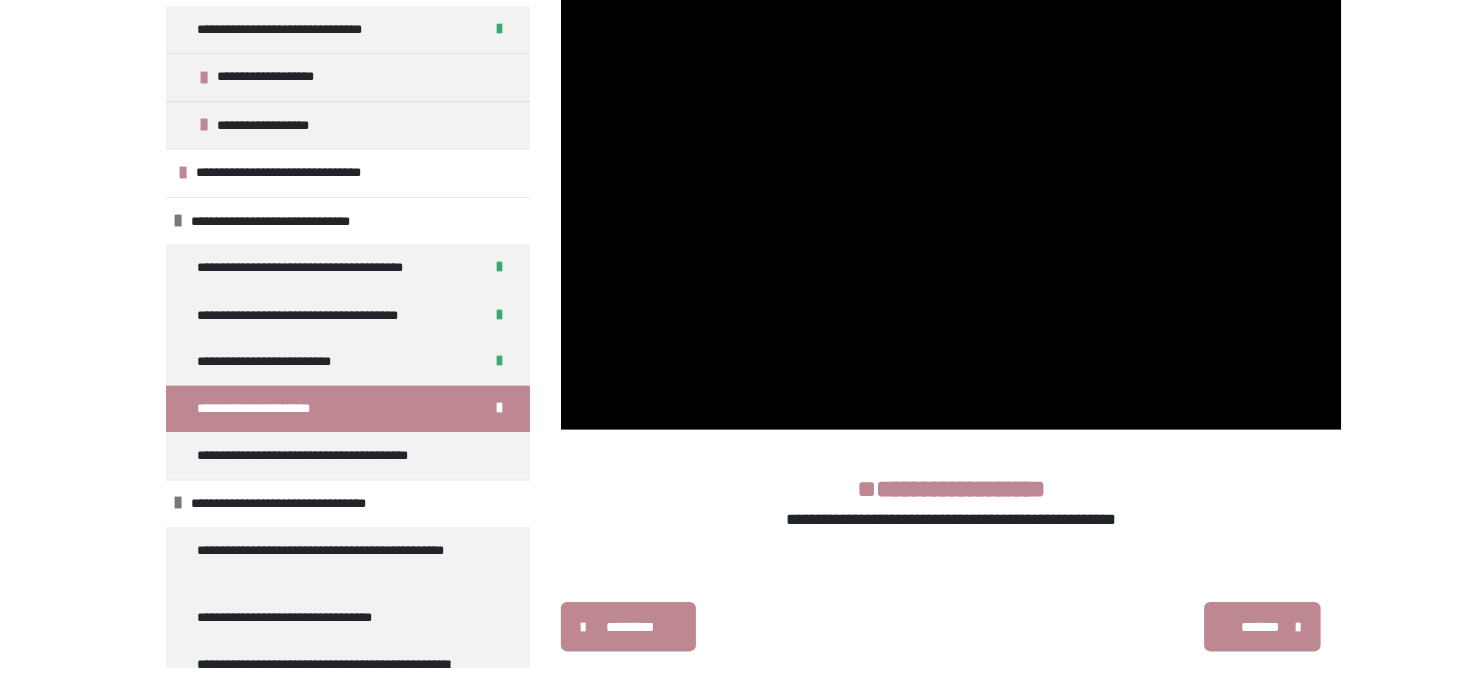 click on "*******" at bounding box center [1225, 645] 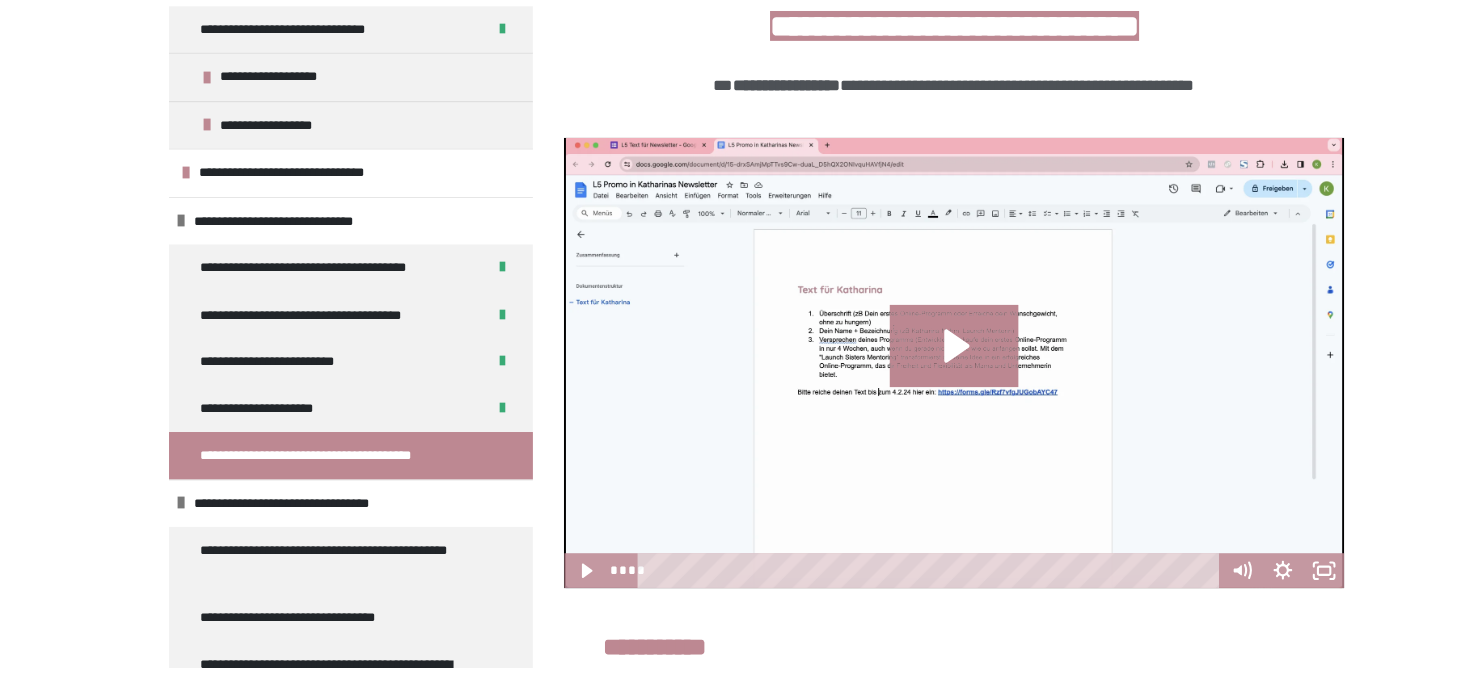 scroll, scrollTop: 310, scrollLeft: 0, axis: vertical 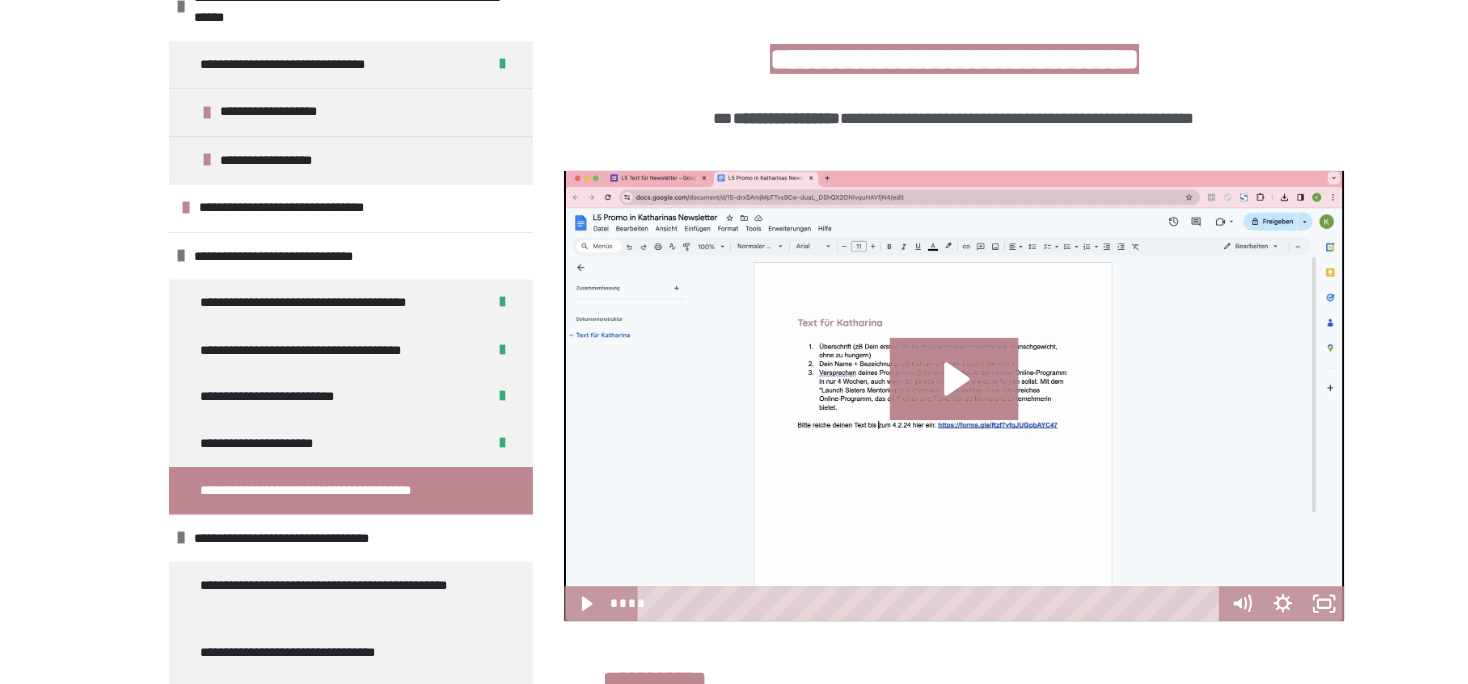 click on "**********" at bounding box center [734, 741] 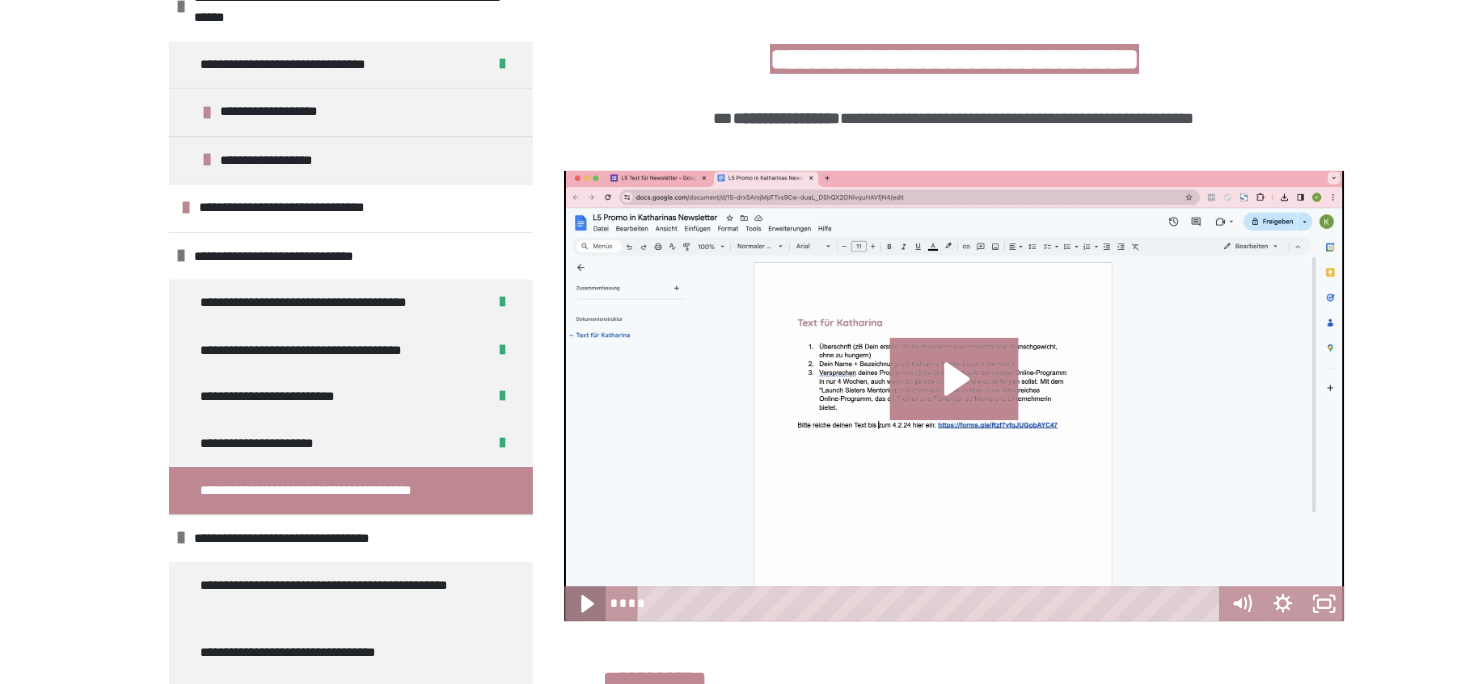 click 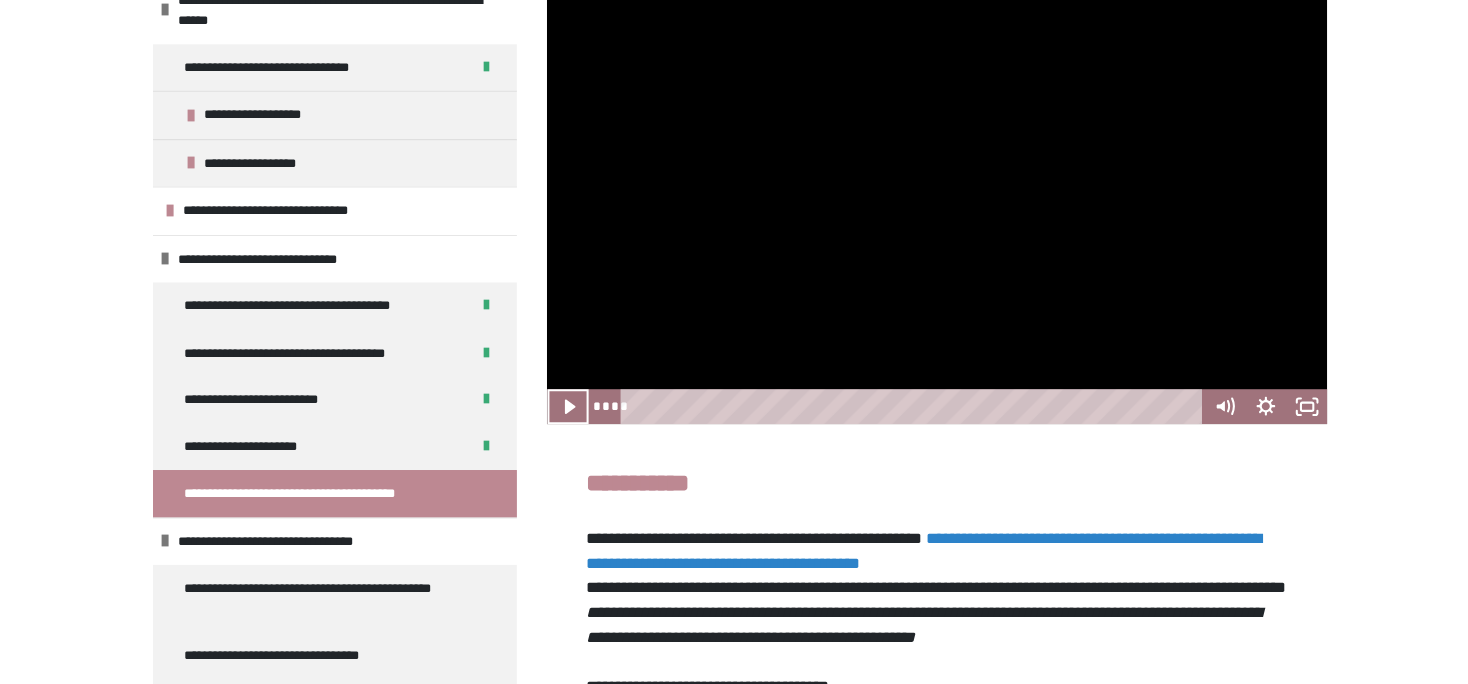 scroll, scrollTop: 503, scrollLeft: 0, axis: vertical 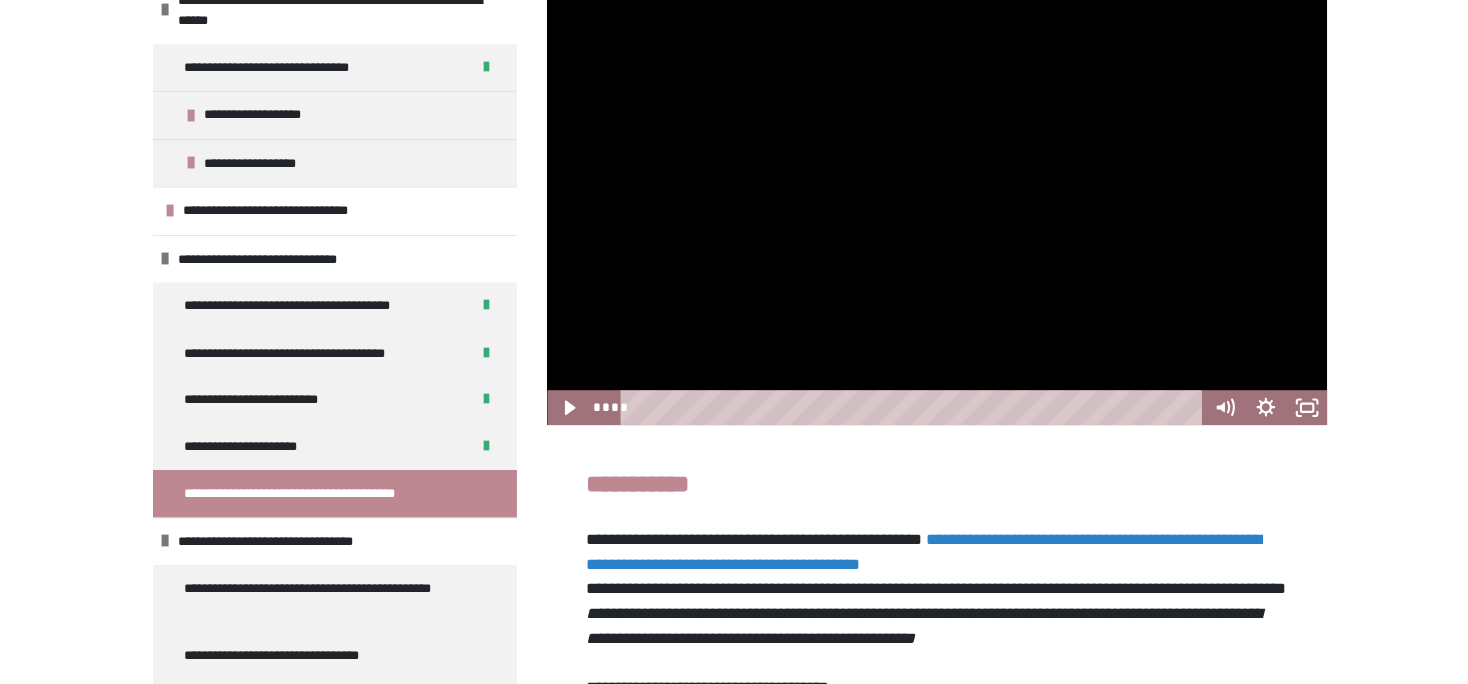 click on "**********" at bounding box center (912, 535) 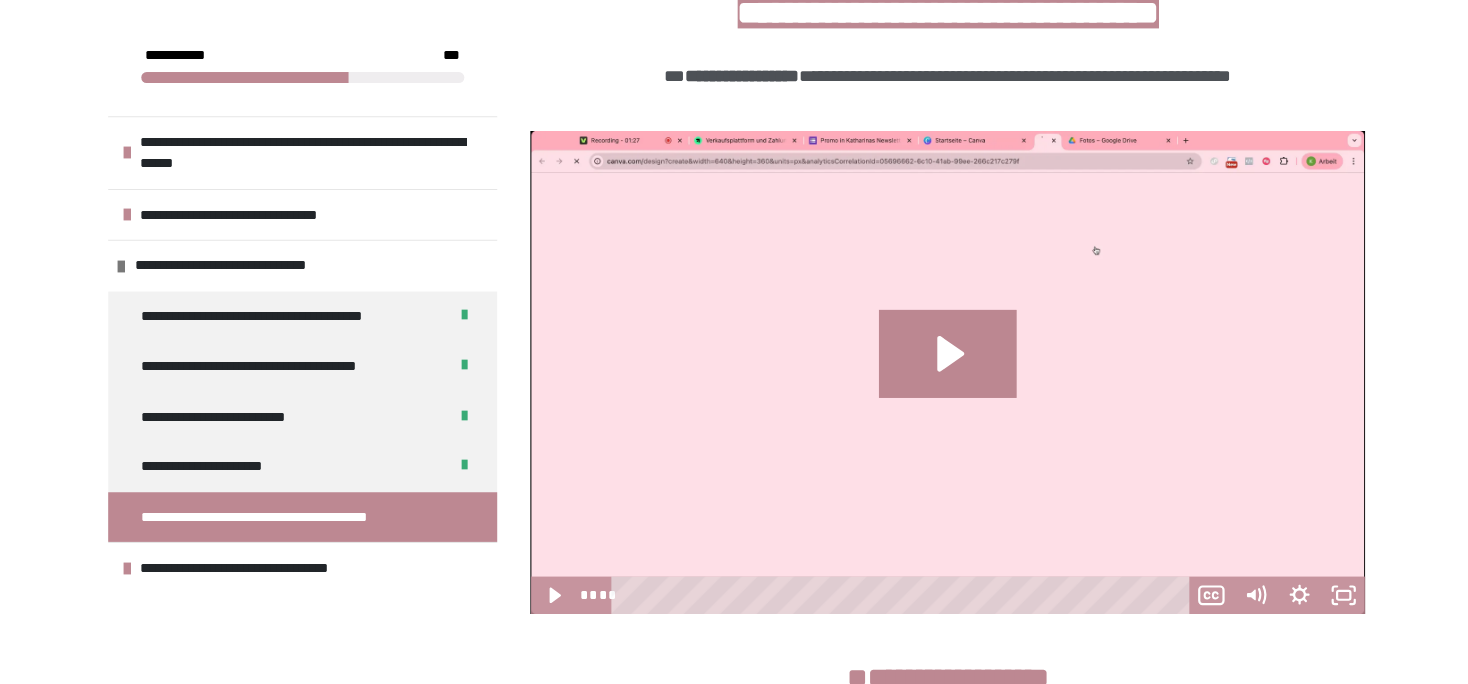 scroll, scrollTop: 1270, scrollLeft: 0, axis: vertical 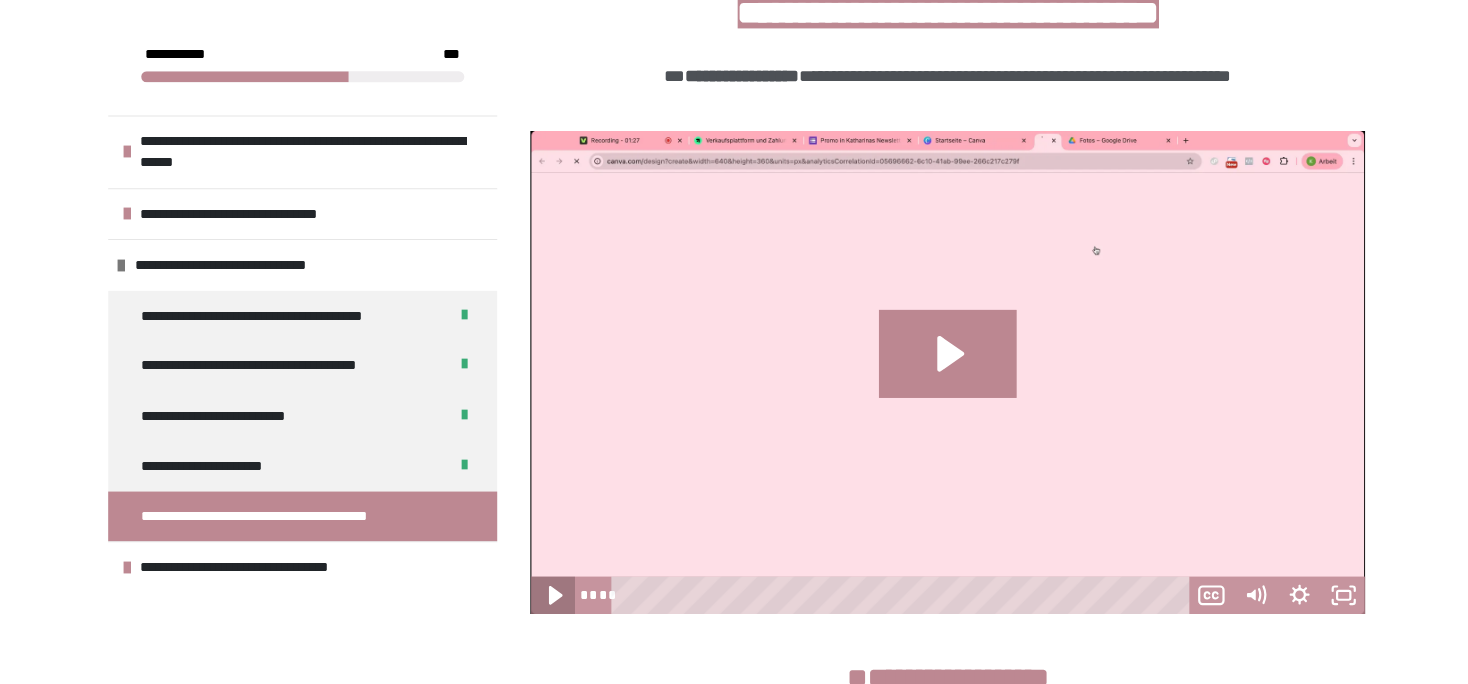 click 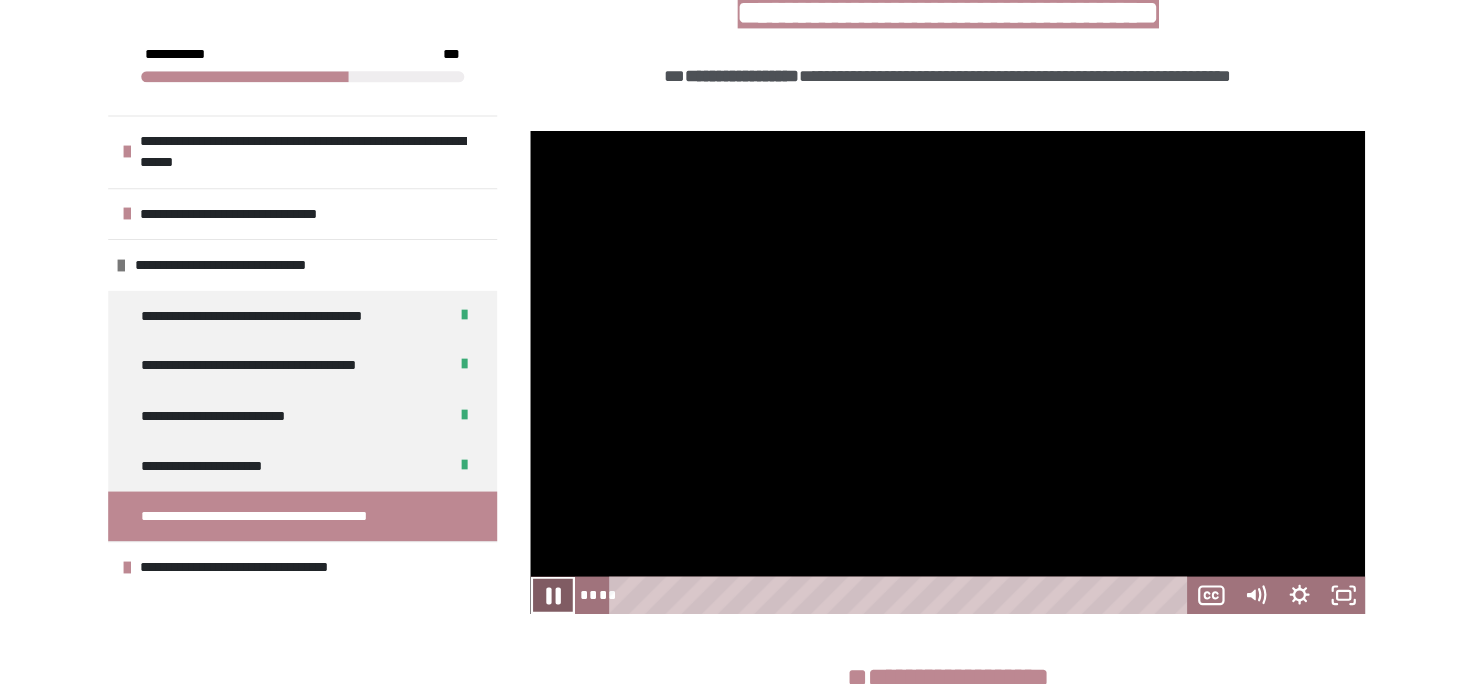 click 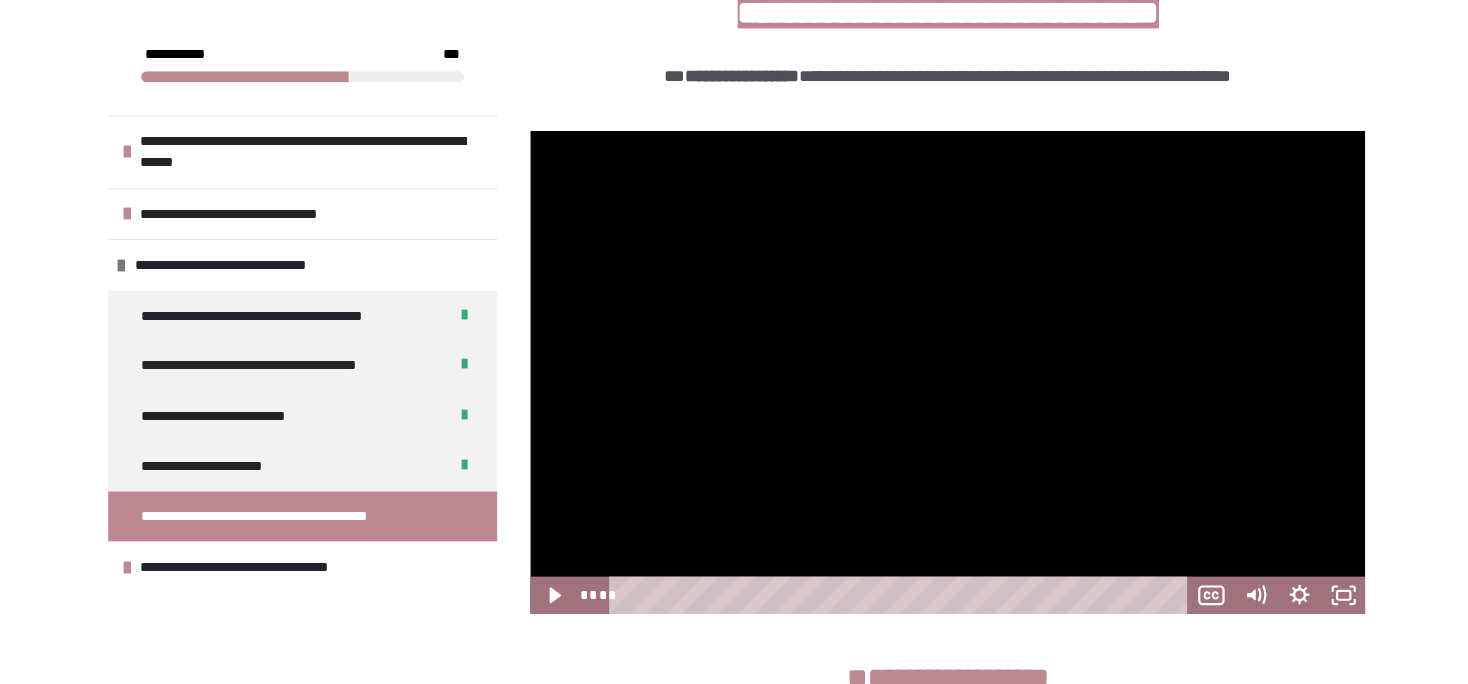 click at bounding box center (883, 540) 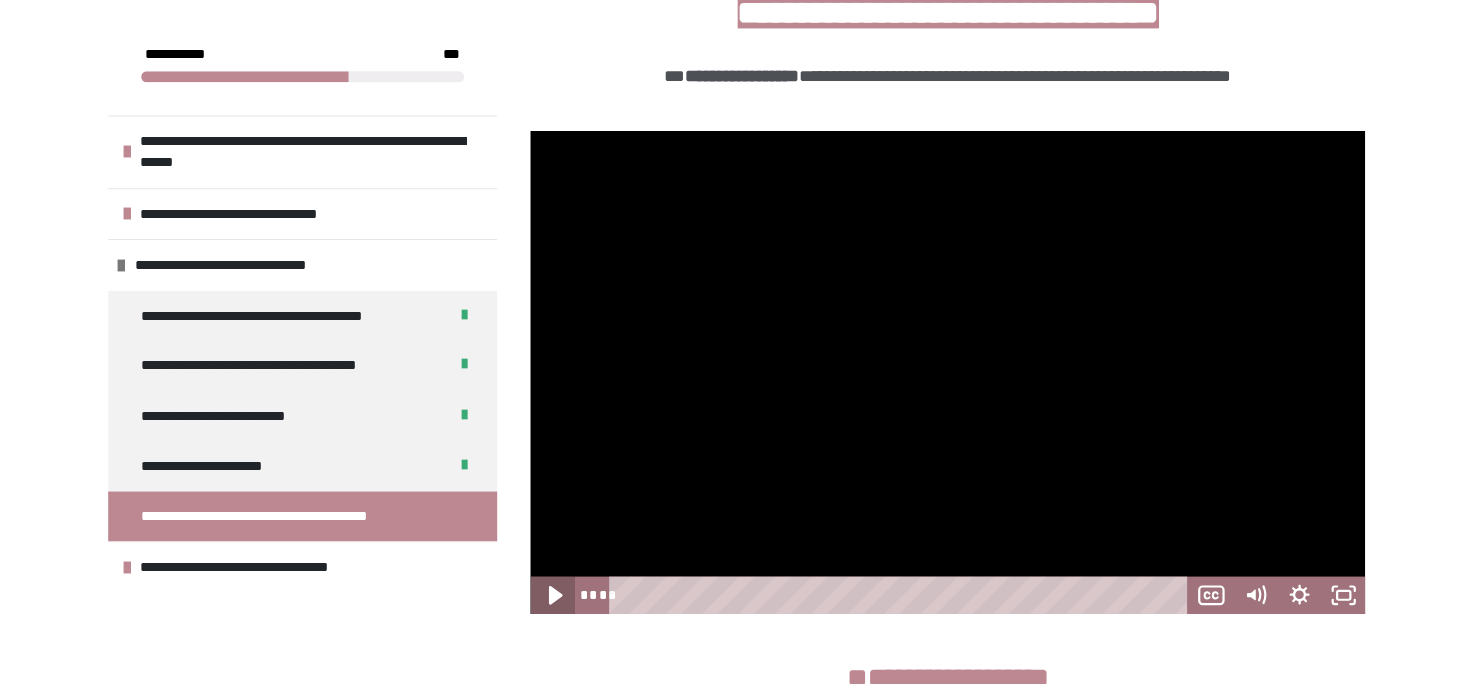 click 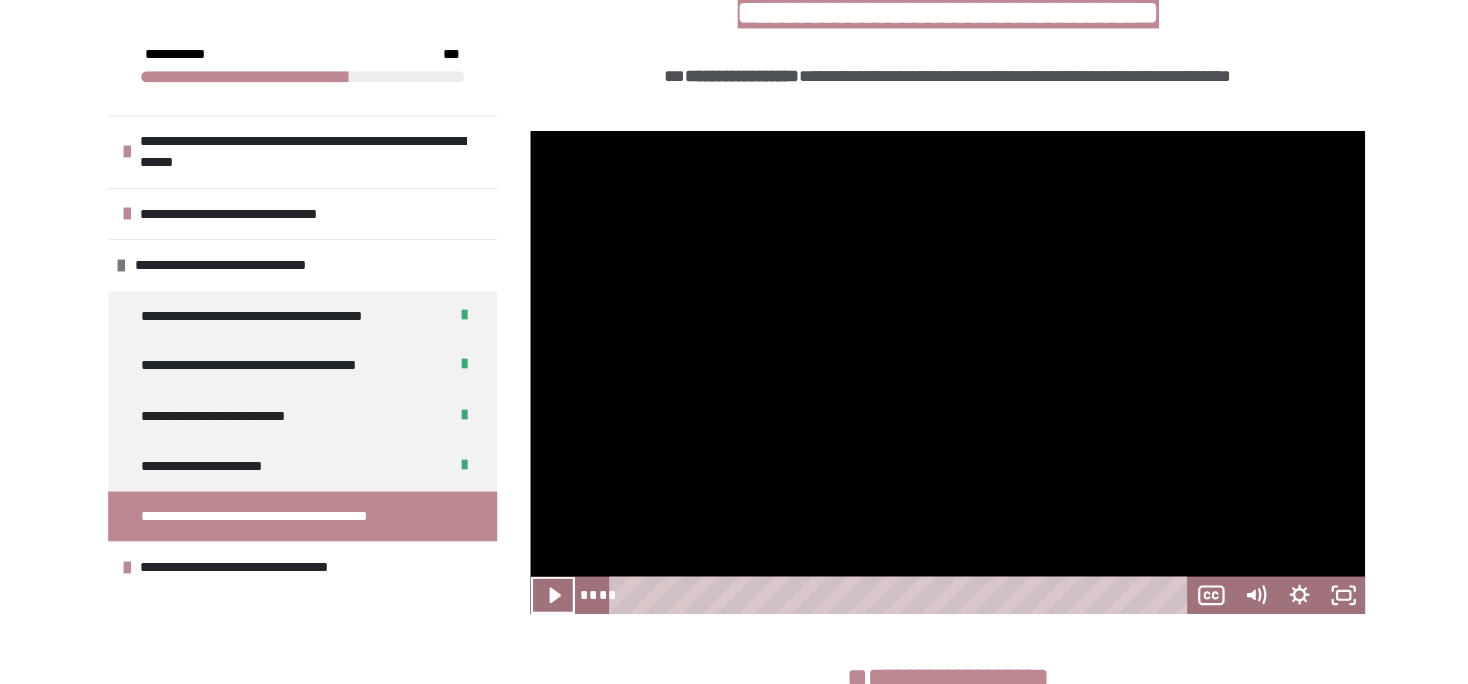 scroll, scrollTop: 1441, scrollLeft: 0, axis: vertical 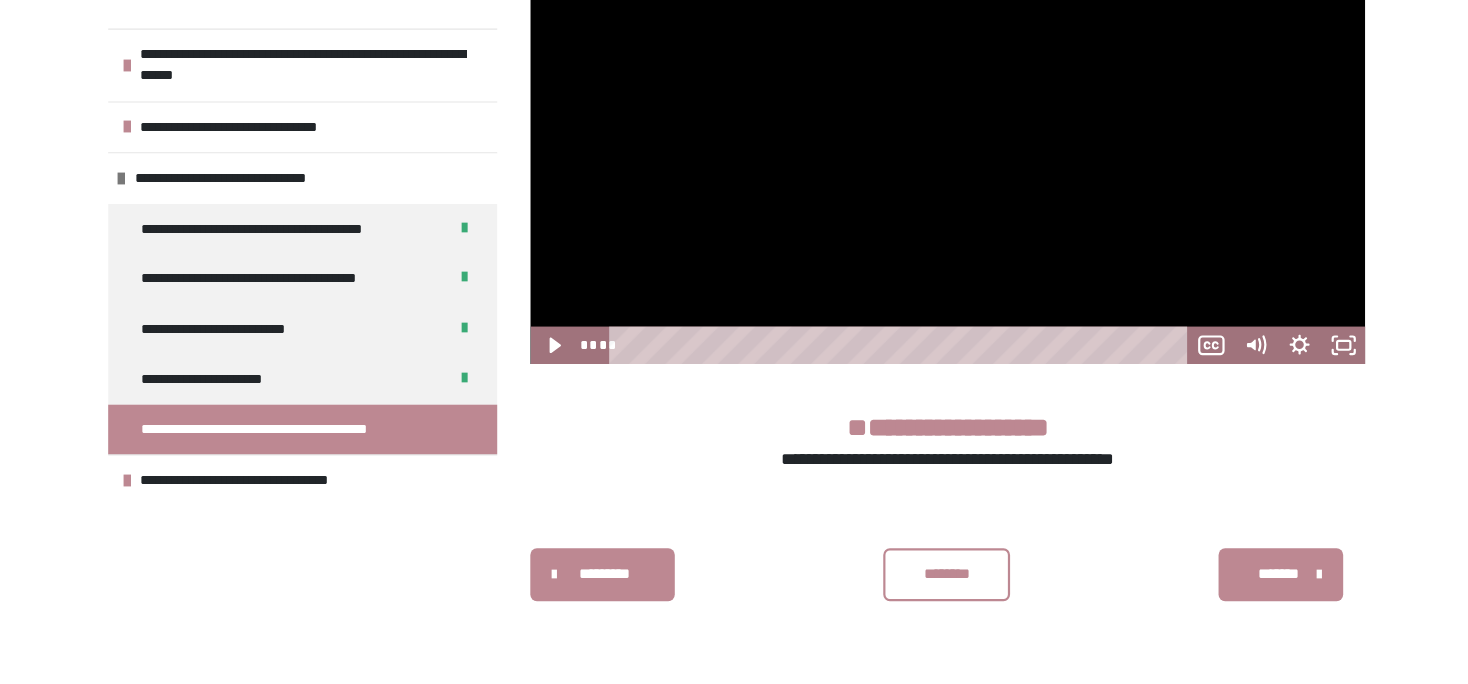 click on "********" at bounding box center (925, 600) 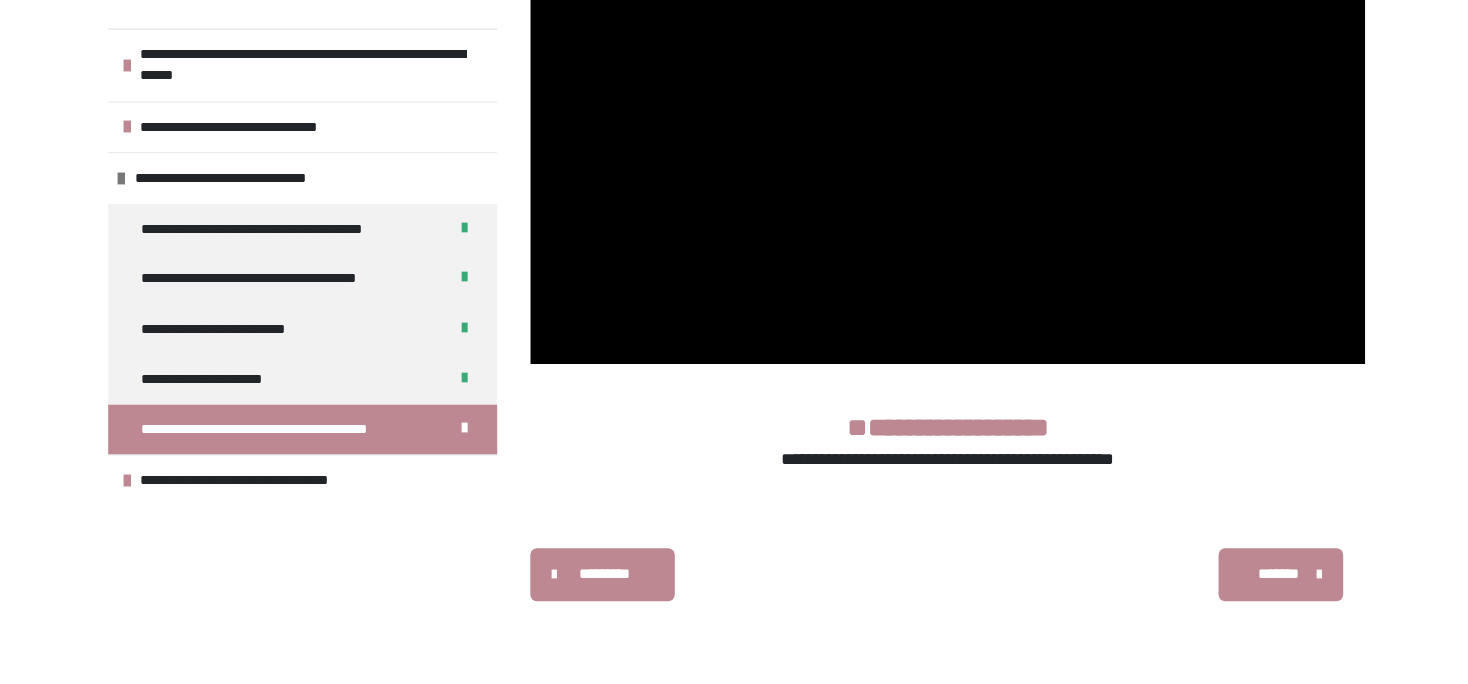 click on "*******" at bounding box center [1237, 600] 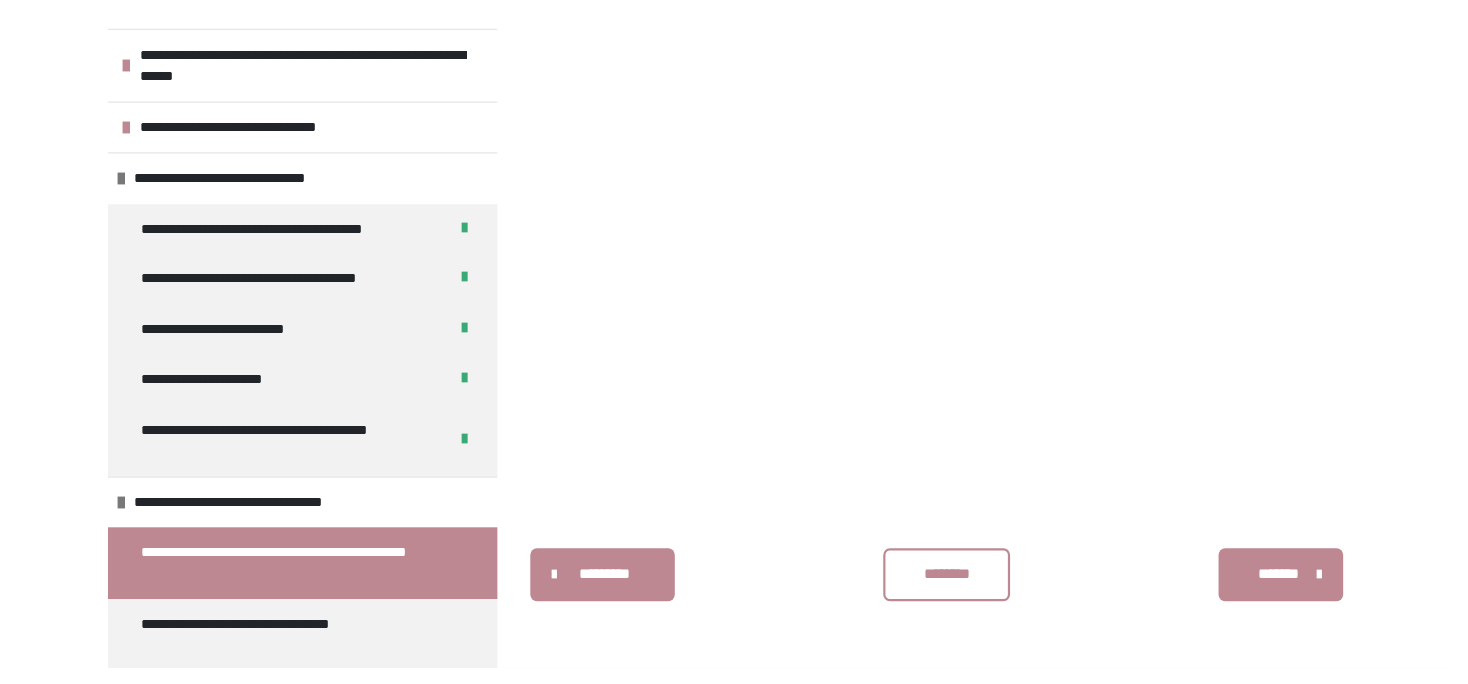 scroll, scrollTop: 340, scrollLeft: 0, axis: vertical 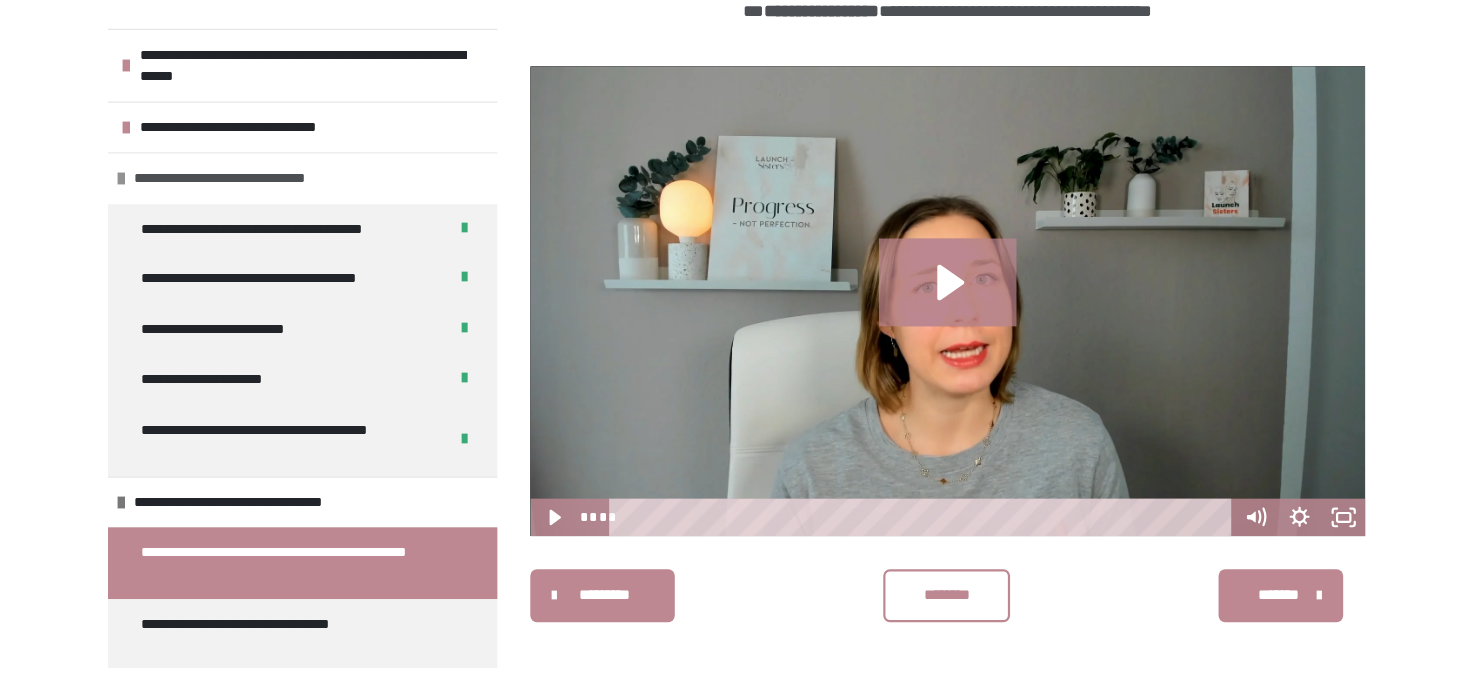 click at bounding box center [176, 241] 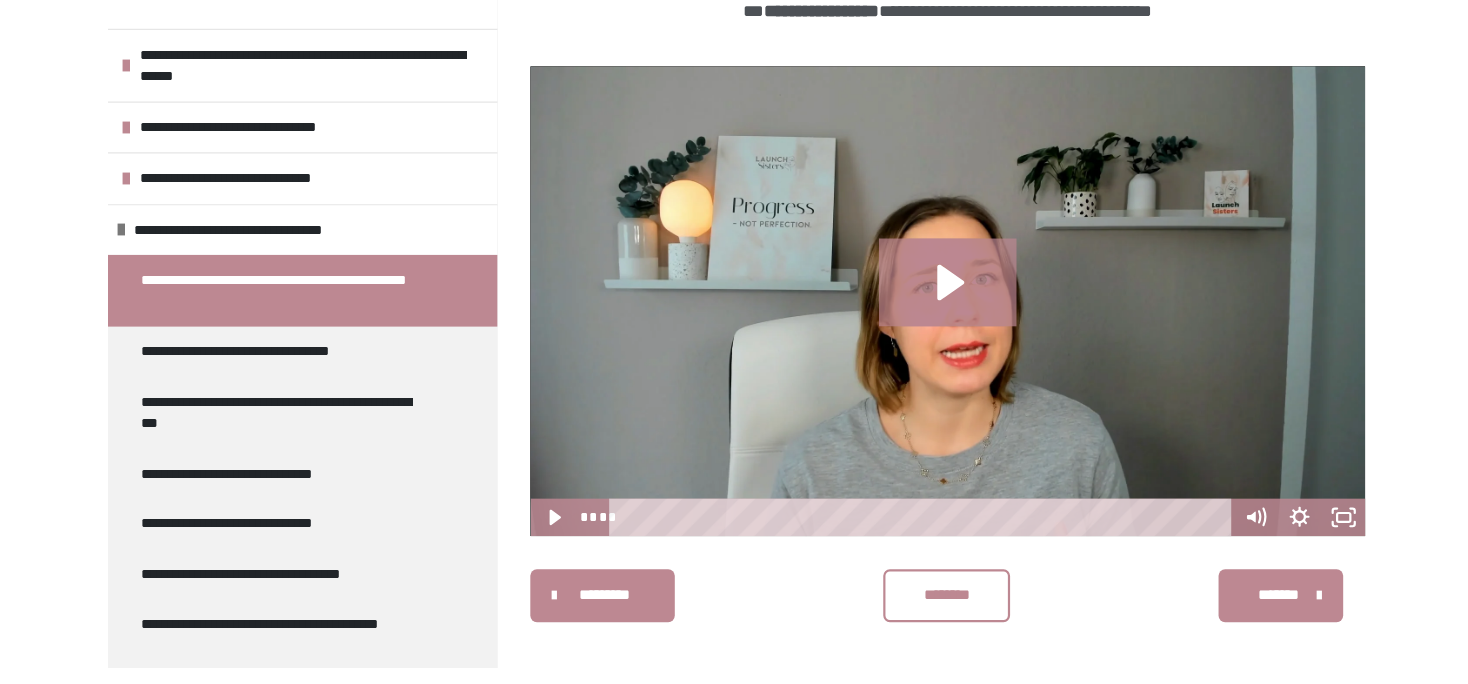 scroll, scrollTop: 358, scrollLeft: 0, axis: vertical 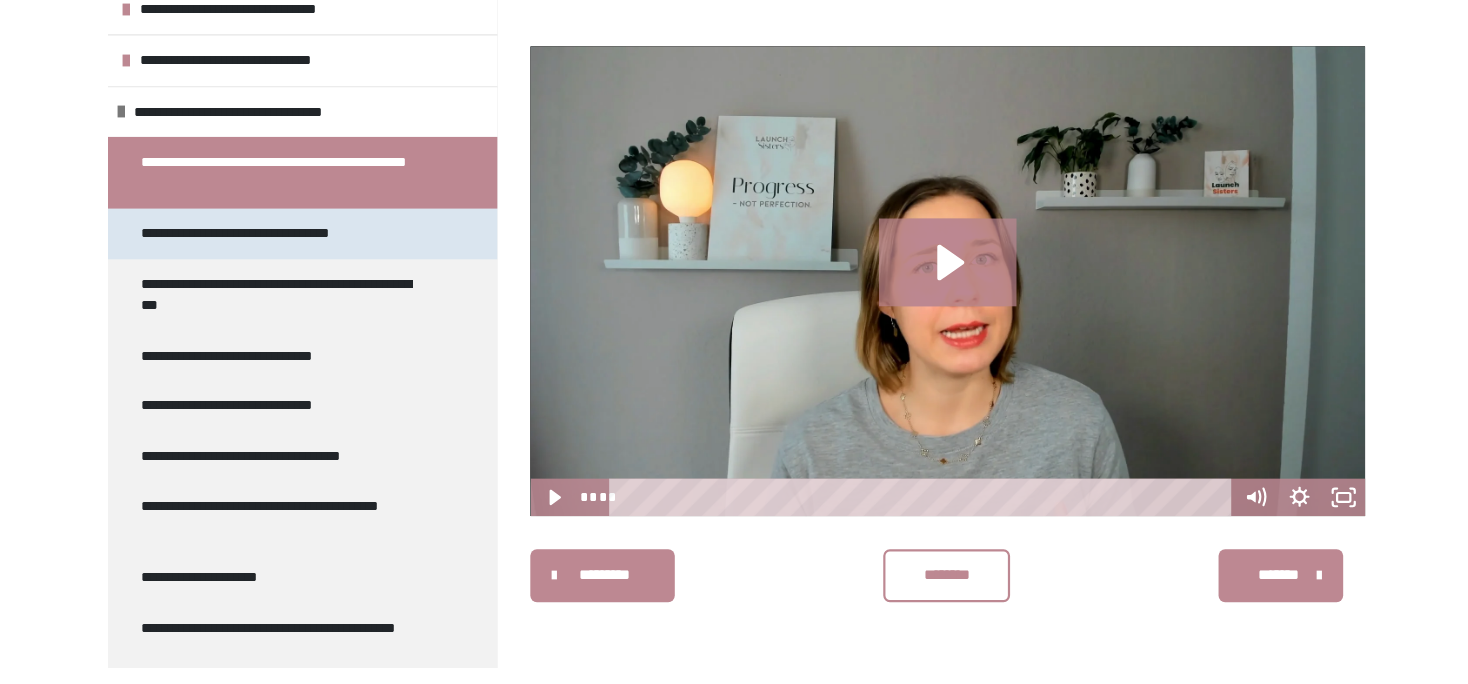 click on "**********" at bounding box center (304, 291) 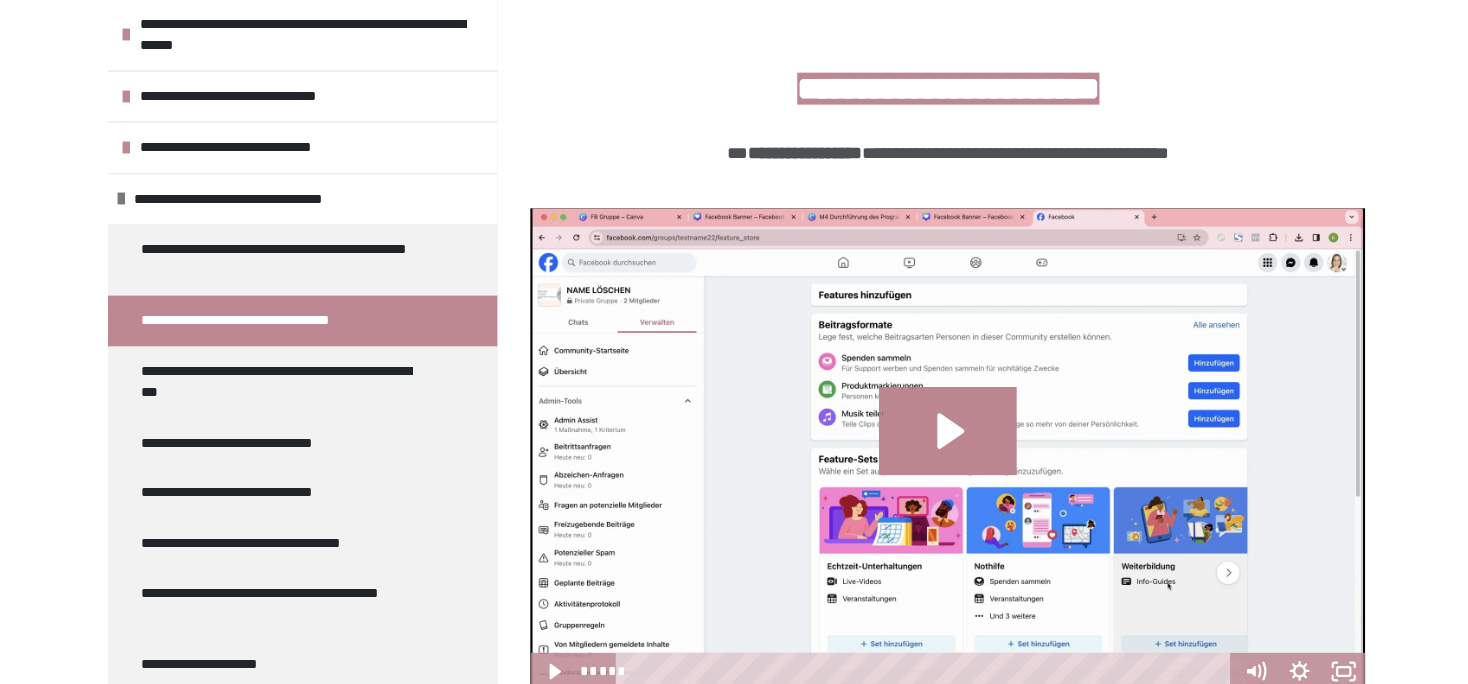 scroll, scrollTop: 253, scrollLeft: 0, axis: vertical 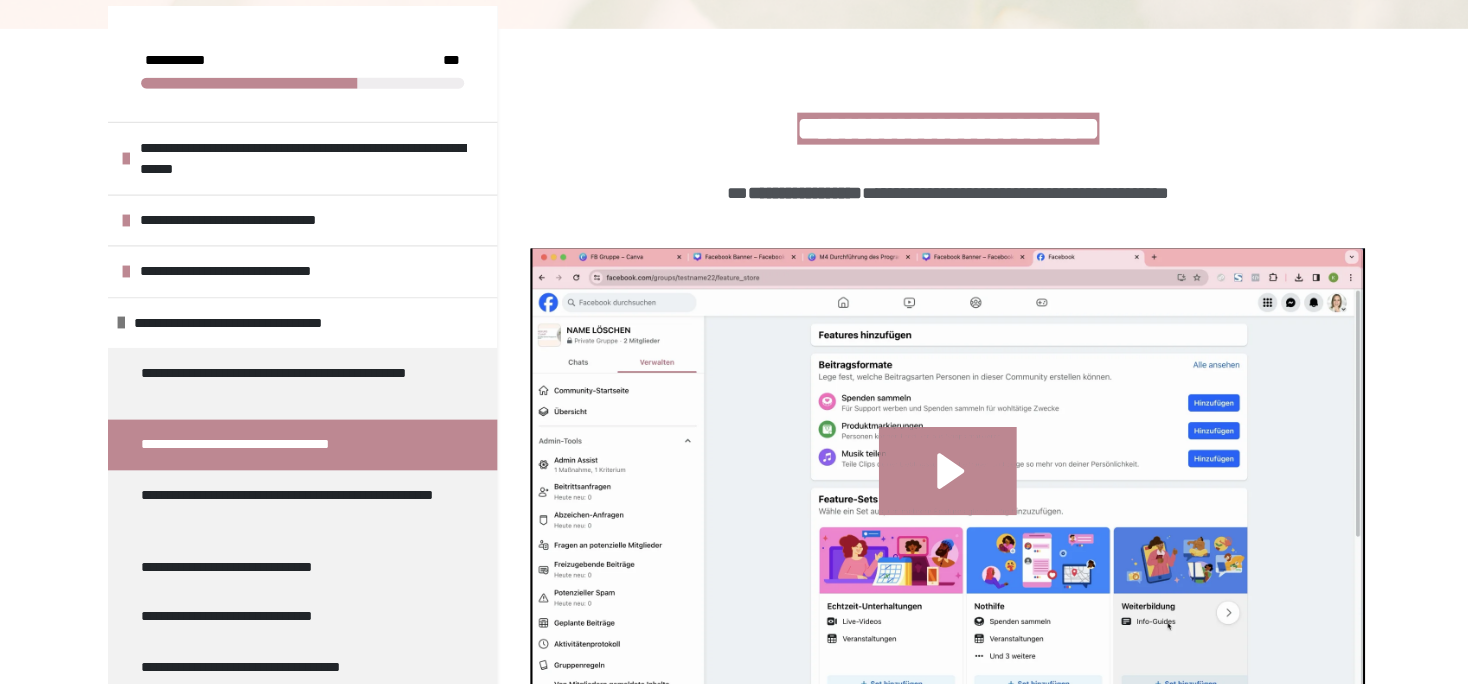 click at bounding box center (925, 445) 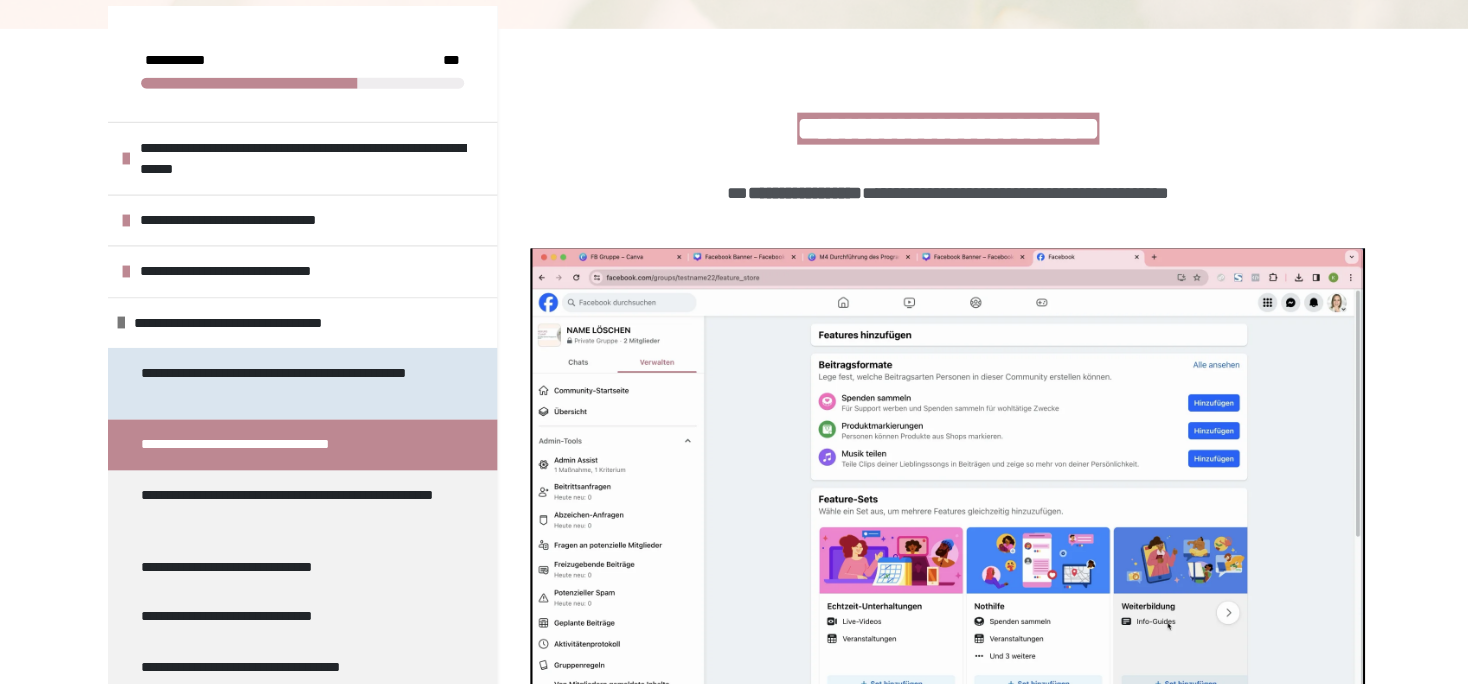 click on "**********" at bounding box center [332, 348] 